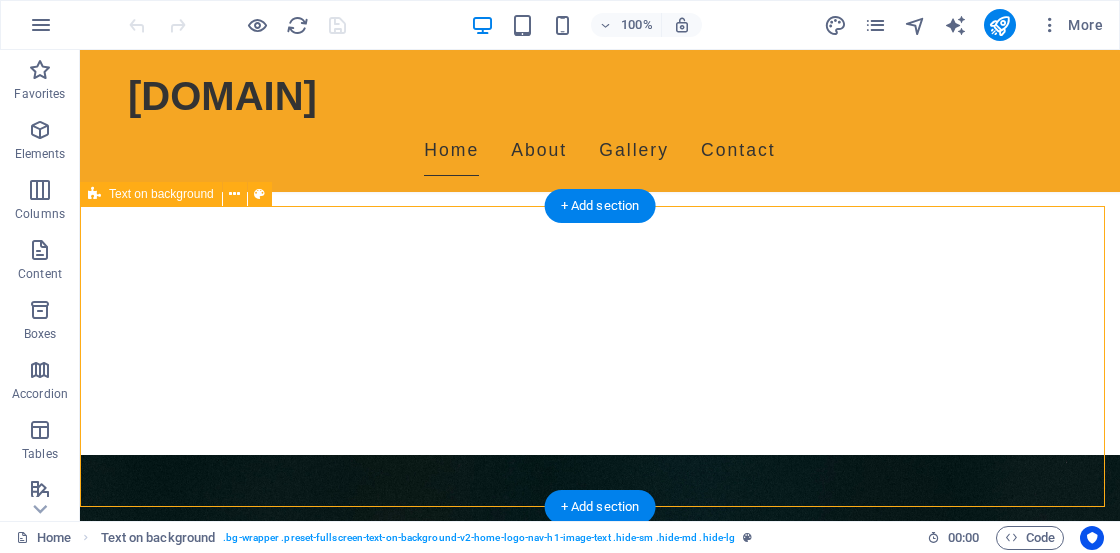 scroll, scrollTop: 400, scrollLeft: 0, axis: vertical 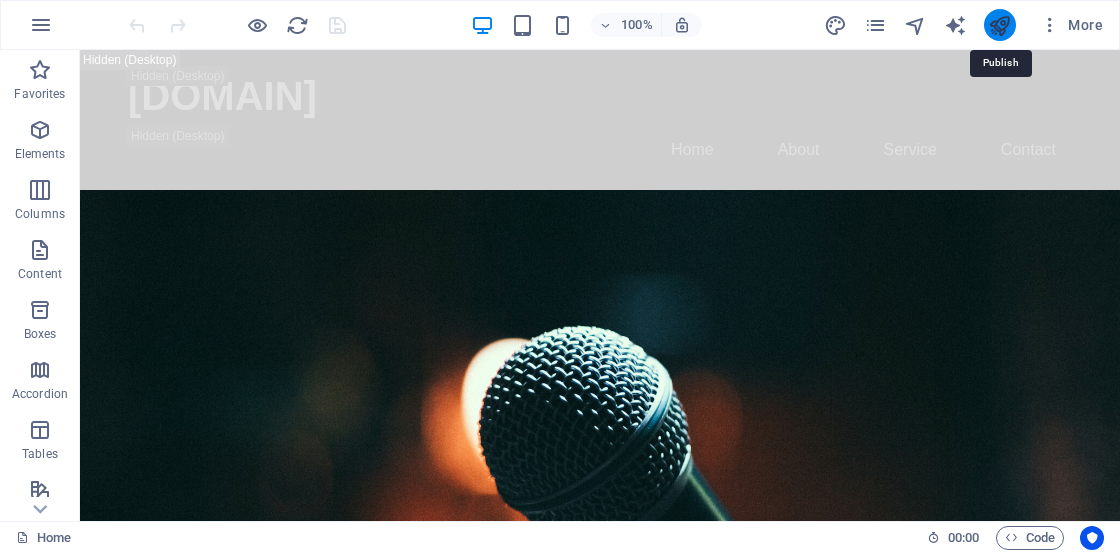 click at bounding box center (999, 25) 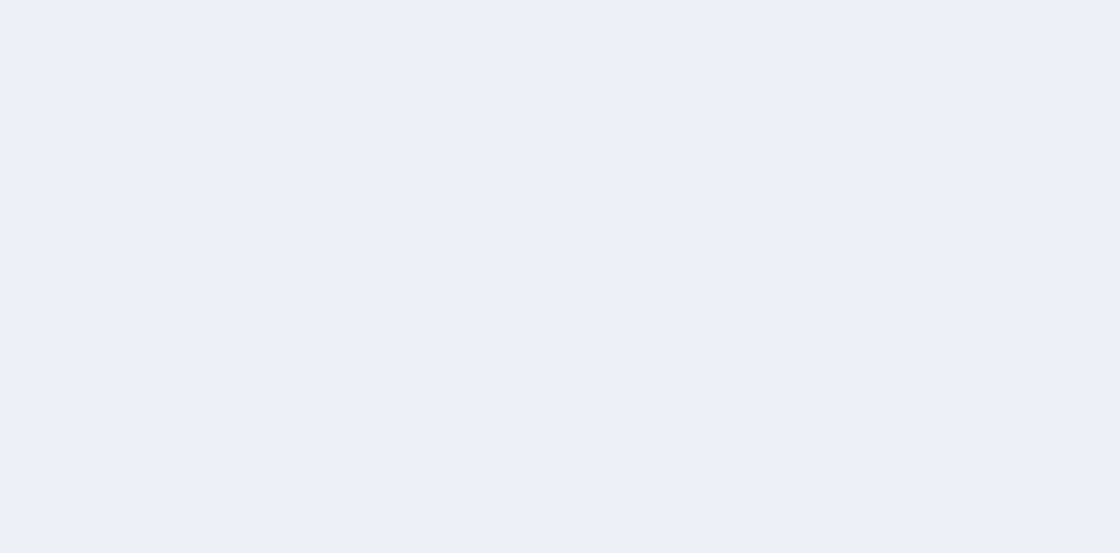 scroll, scrollTop: 0, scrollLeft: 0, axis: both 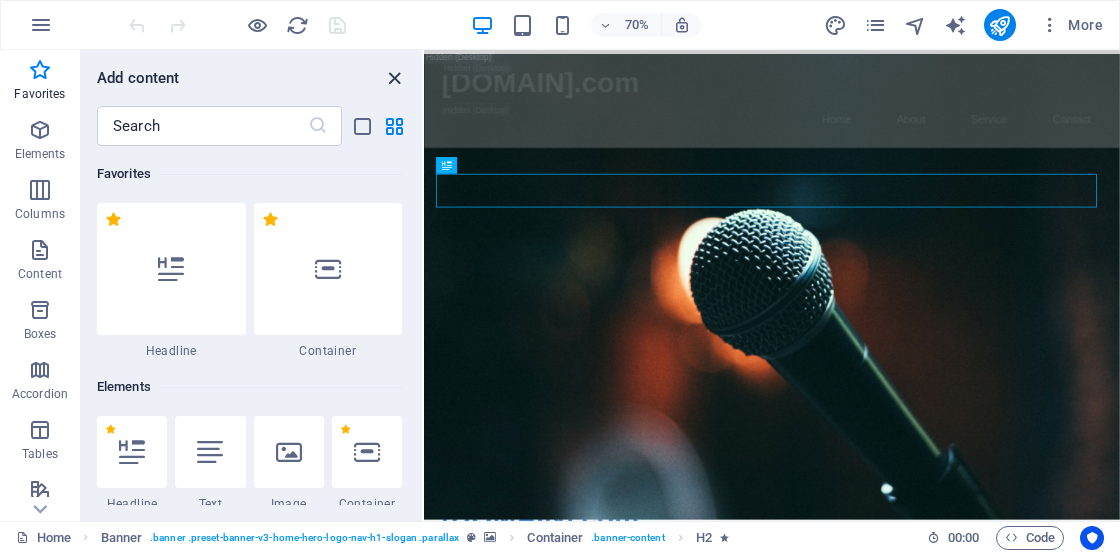 drag, startPoint x: 390, startPoint y: 71, endPoint x: 310, endPoint y: 22, distance: 93.813644 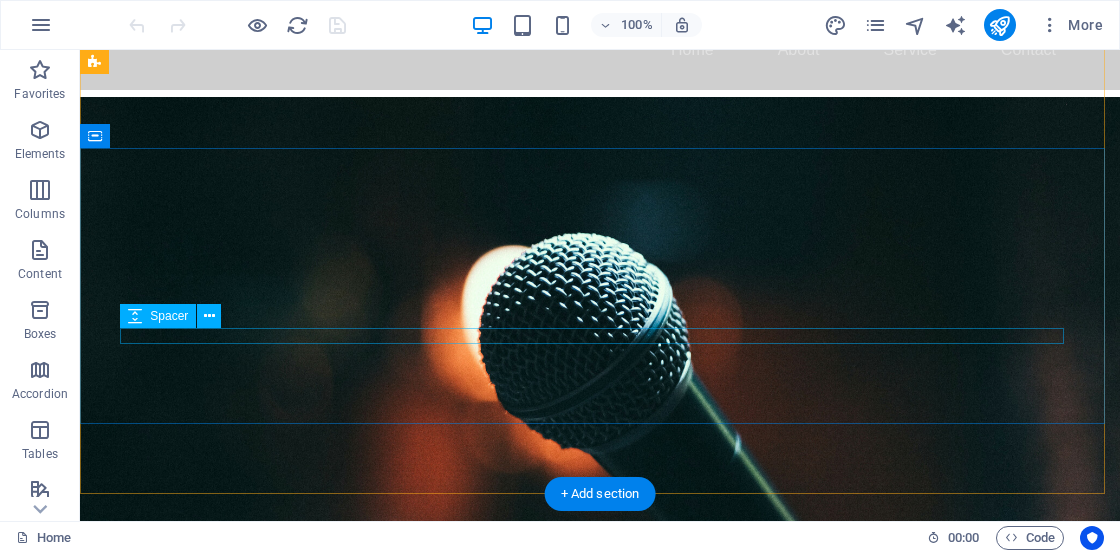 scroll, scrollTop: 0, scrollLeft: 0, axis: both 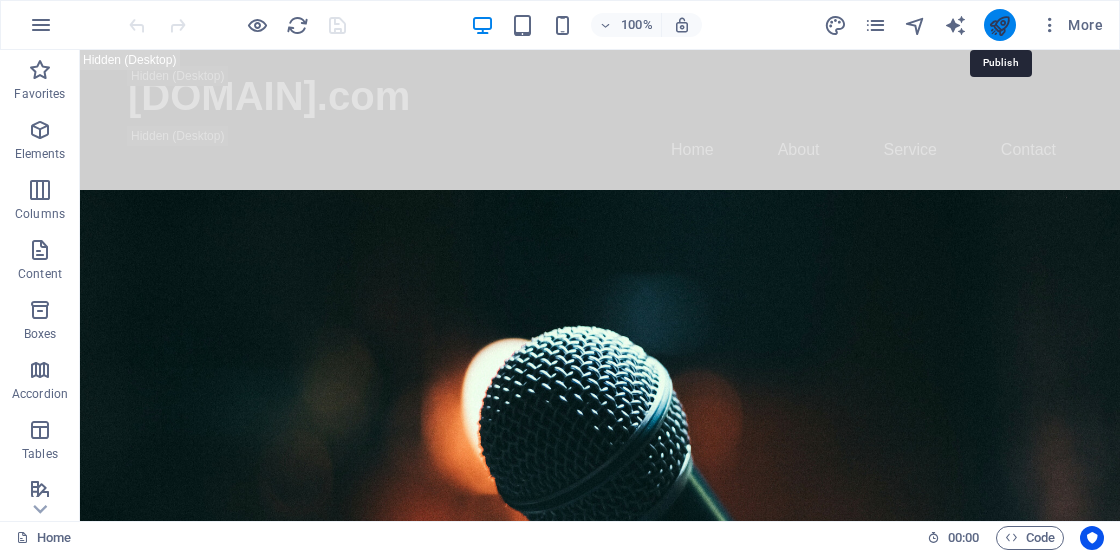 click at bounding box center (999, 25) 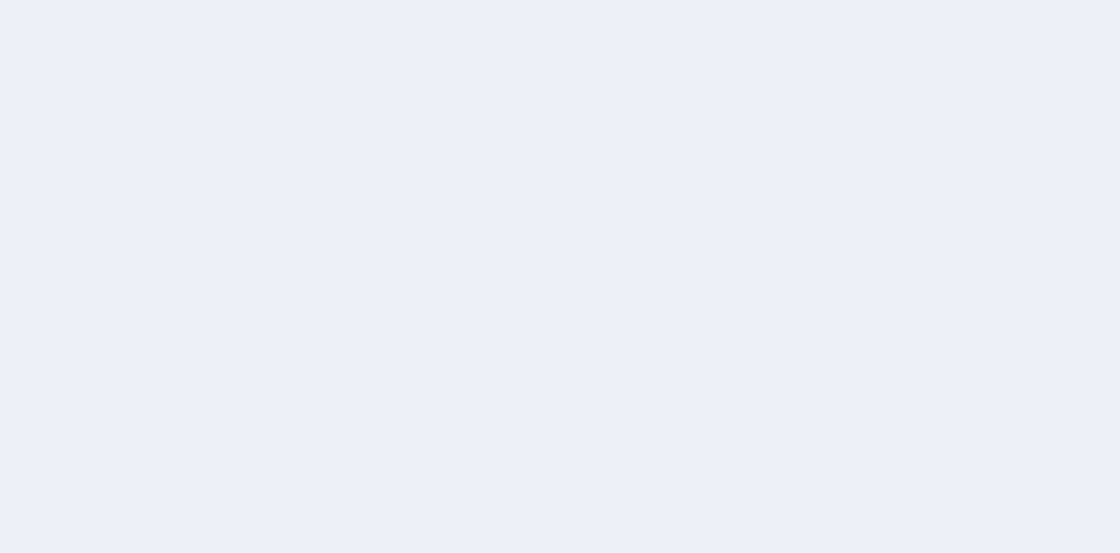 scroll, scrollTop: 0, scrollLeft: 0, axis: both 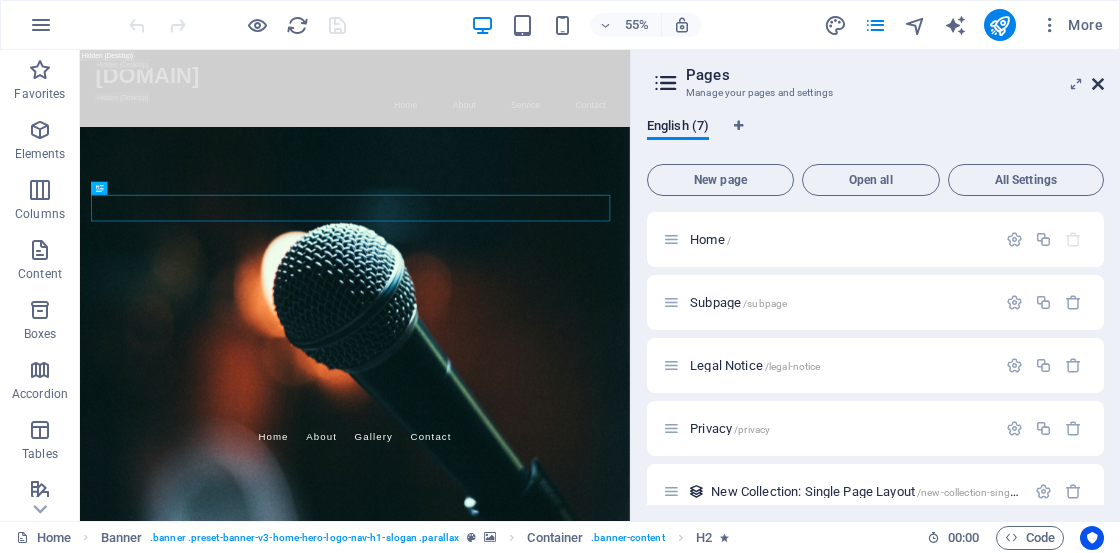 click at bounding box center [1098, 84] 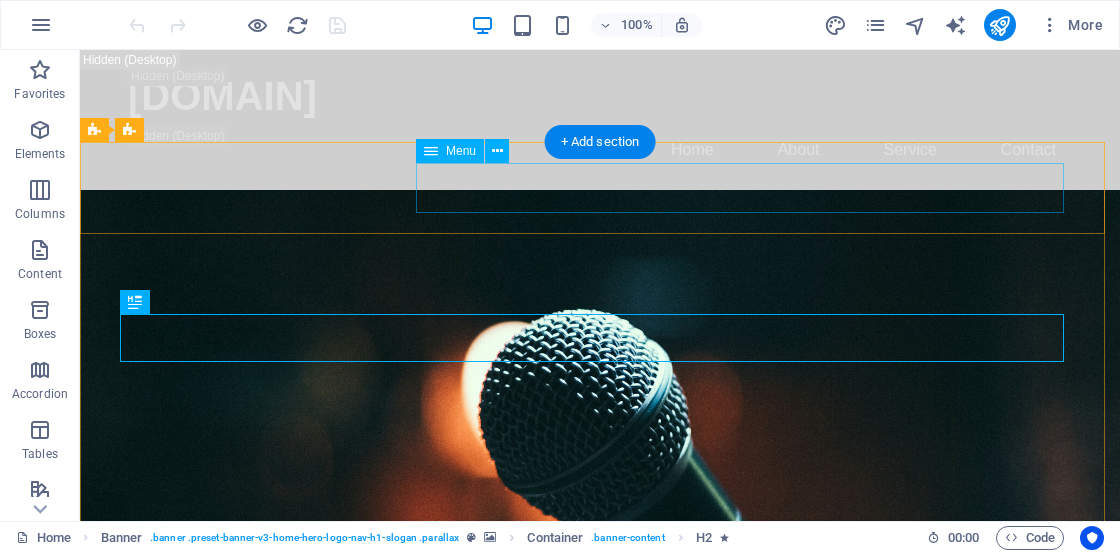 click on "Home About Gallery Contact" at bounding box center [600, 754] 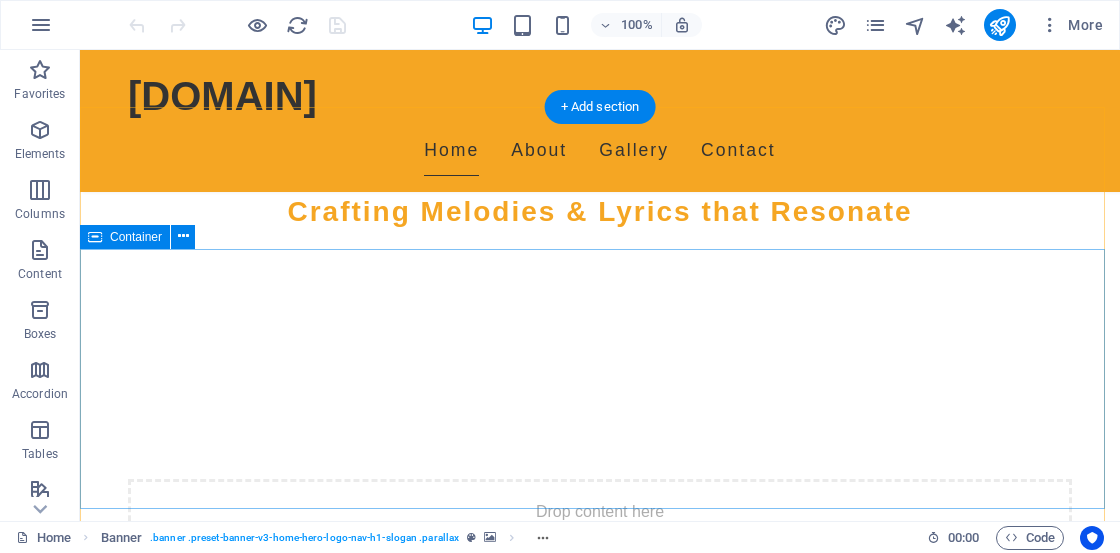 scroll, scrollTop: 800, scrollLeft: 0, axis: vertical 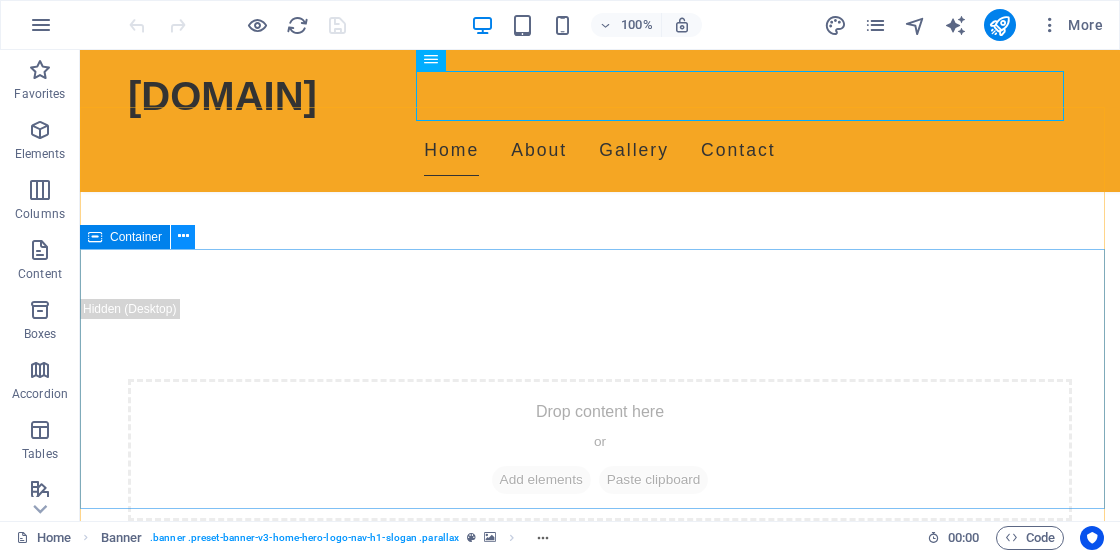 click at bounding box center (183, 236) 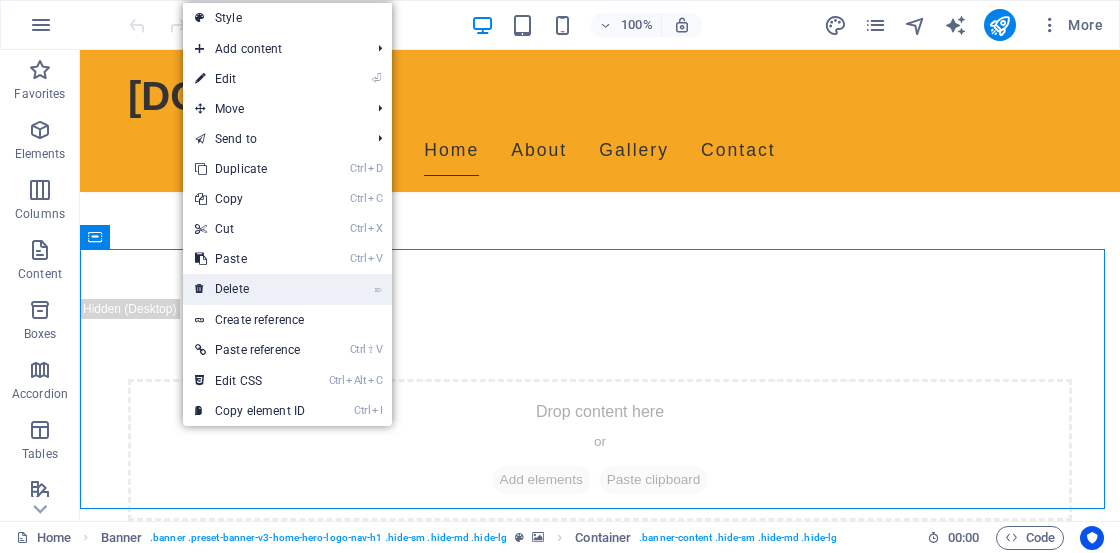 click on "⌦  Delete" at bounding box center [250, 289] 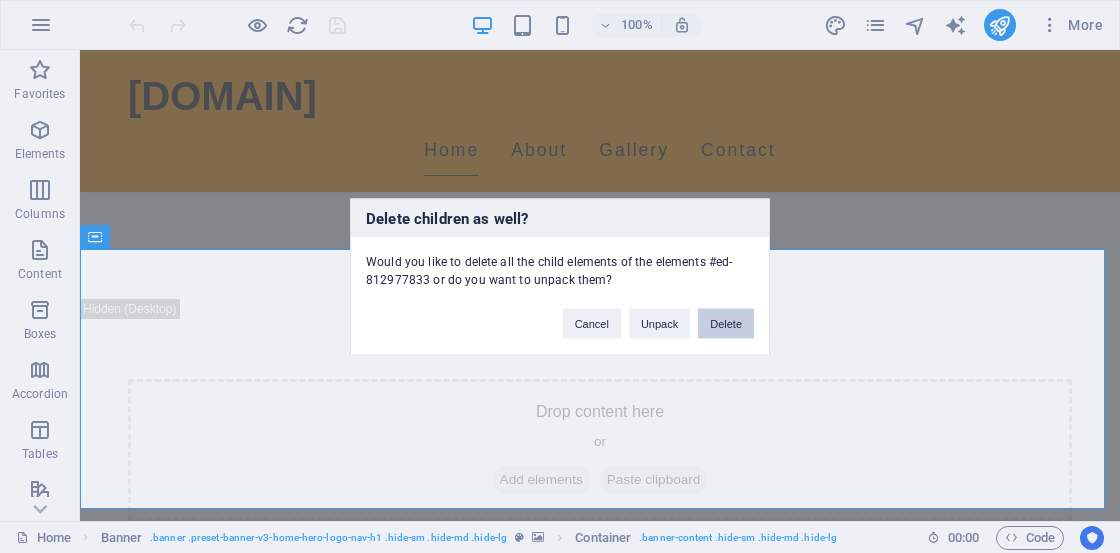 click on "Delete" at bounding box center [726, 323] 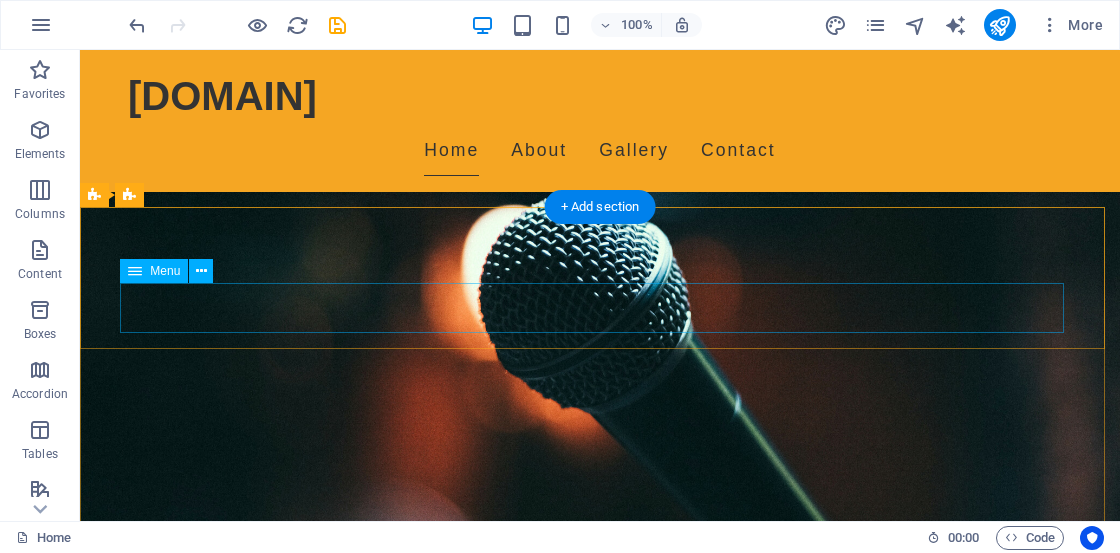 scroll, scrollTop: 700, scrollLeft: 0, axis: vertical 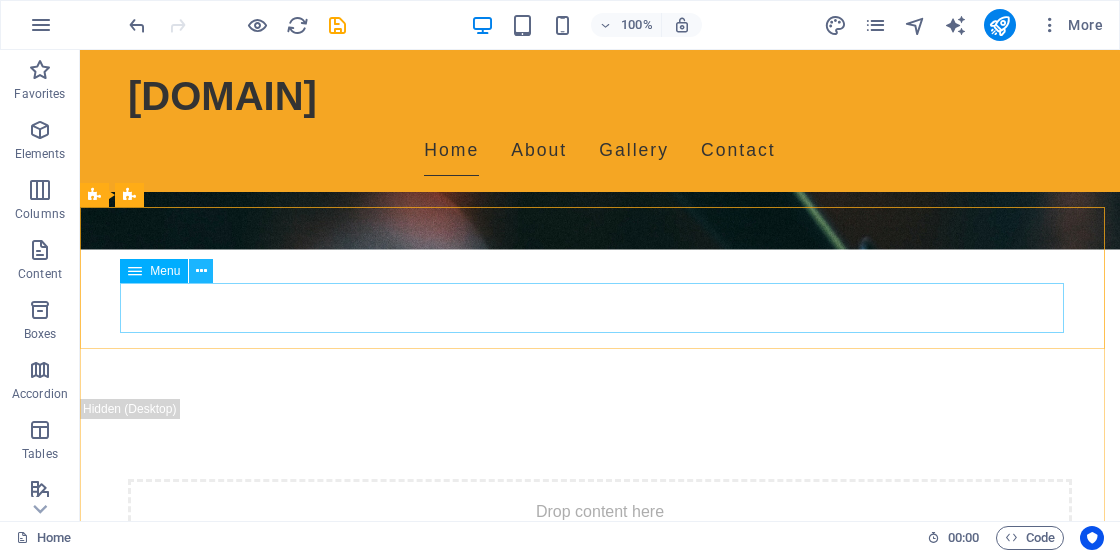 click at bounding box center [201, 271] 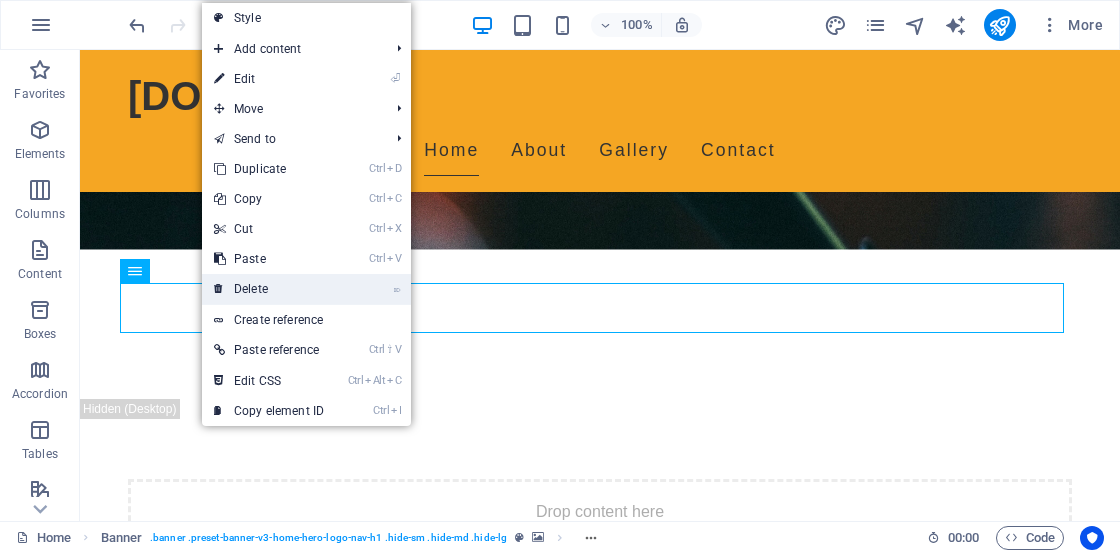 click on "⌦  Delete" at bounding box center (269, 289) 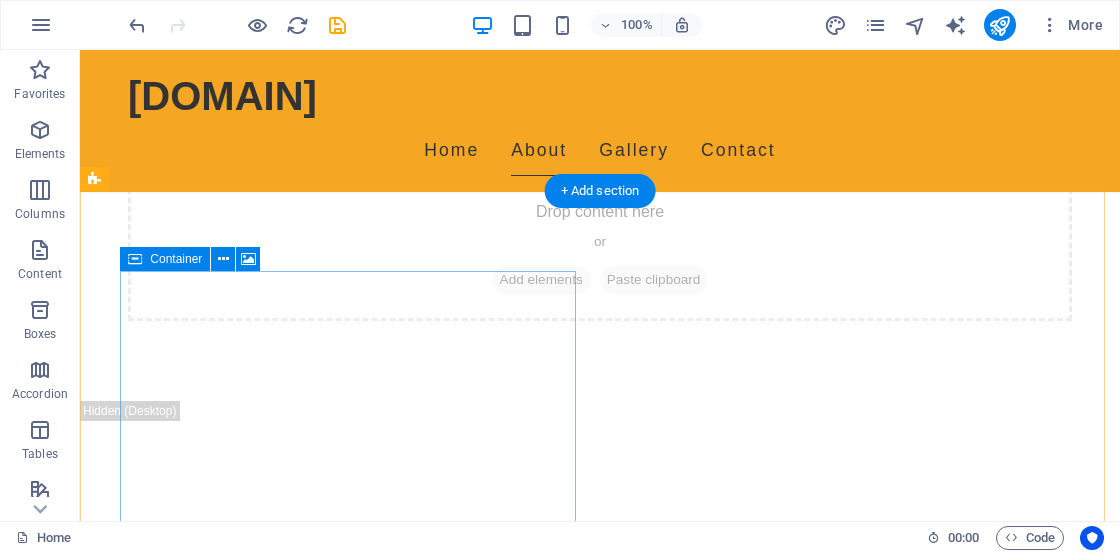 scroll, scrollTop: 1200, scrollLeft: 0, axis: vertical 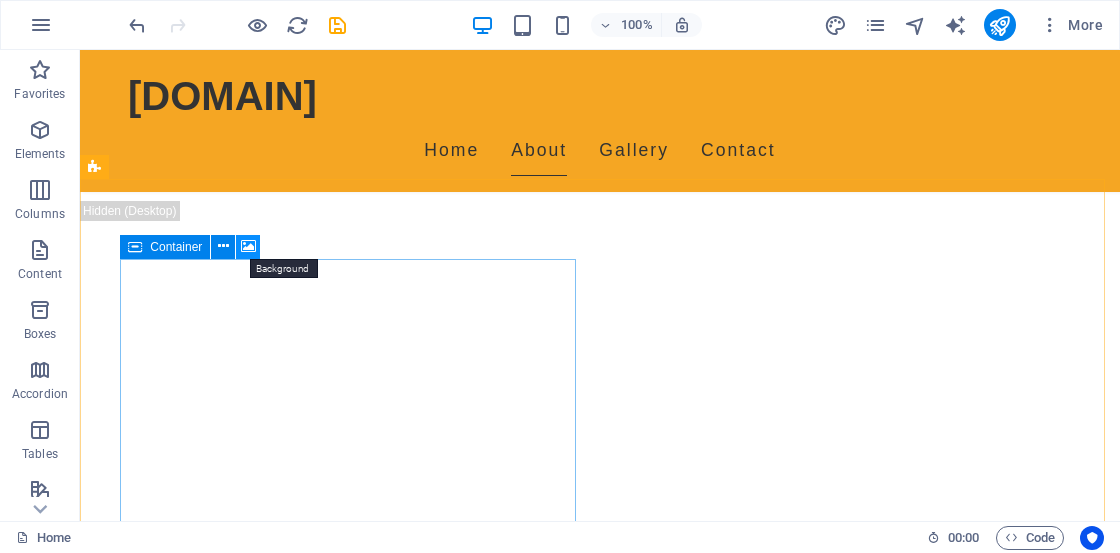 click at bounding box center (248, 246) 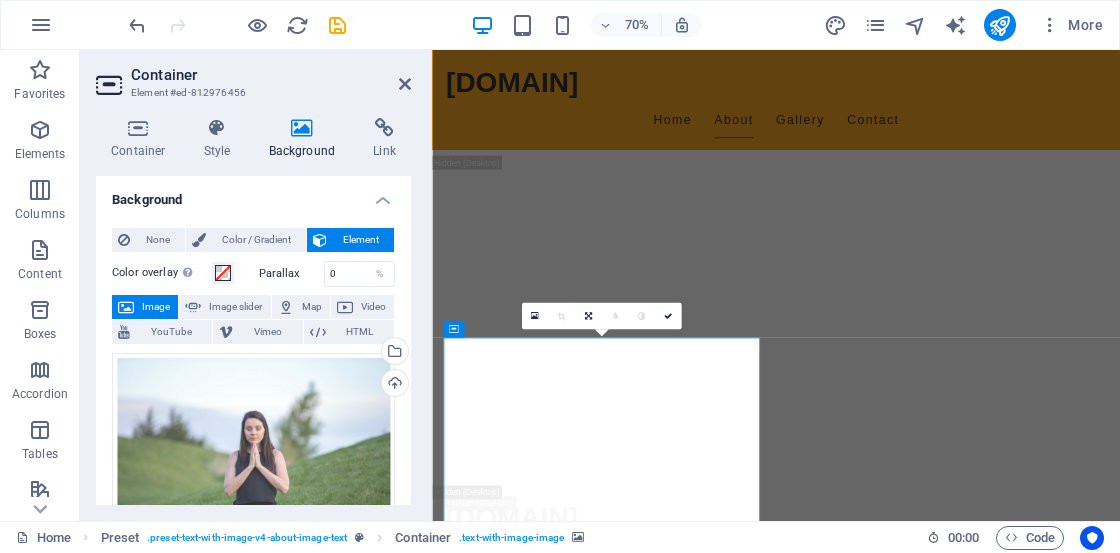 click on "Image" at bounding box center (156, 307) 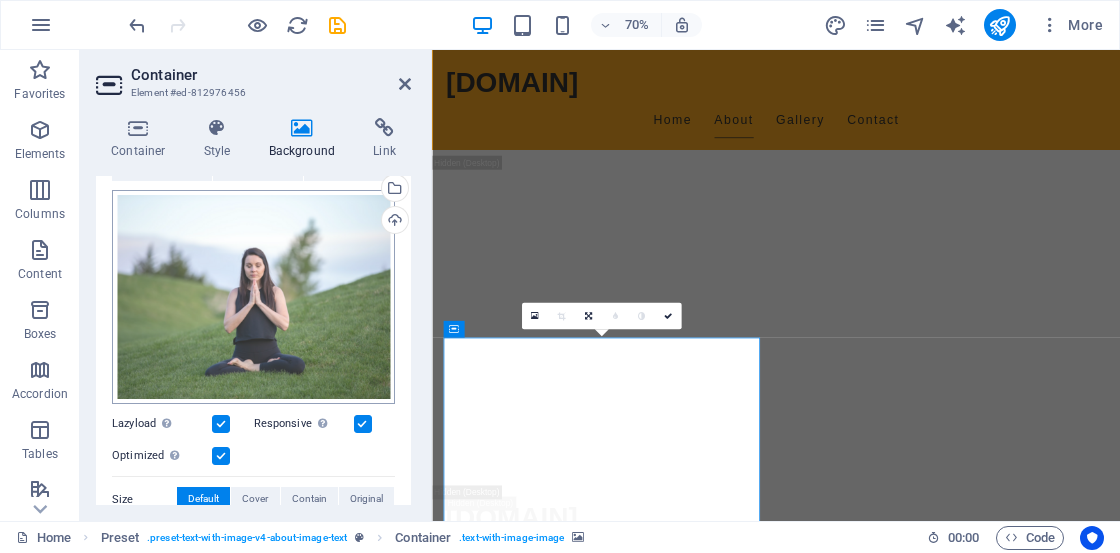 scroll, scrollTop: 100, scrollLeft: 0, axis: vertical 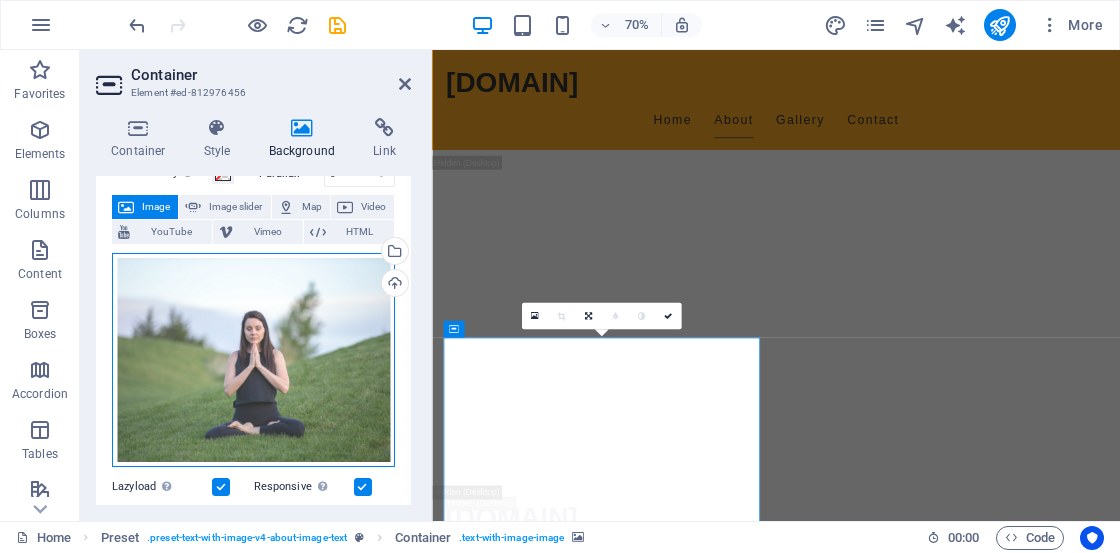 click on "Drag files here, click to choose files or select files from Files or our free stock photos & videos" at bounding box center (253, 360) 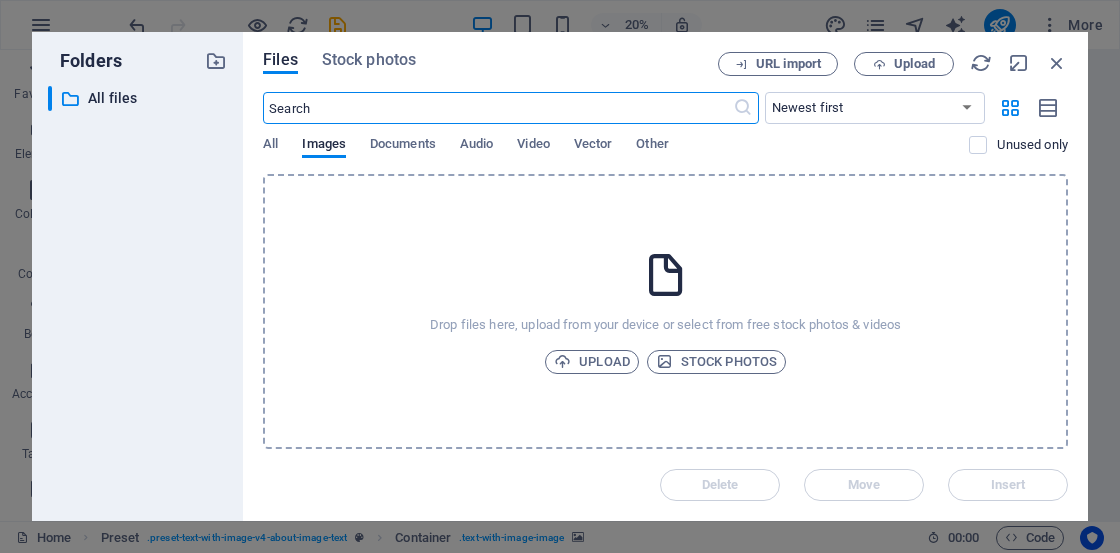 scroll, scrollTop: 2869, scrollLeft: 0, axis: vertical 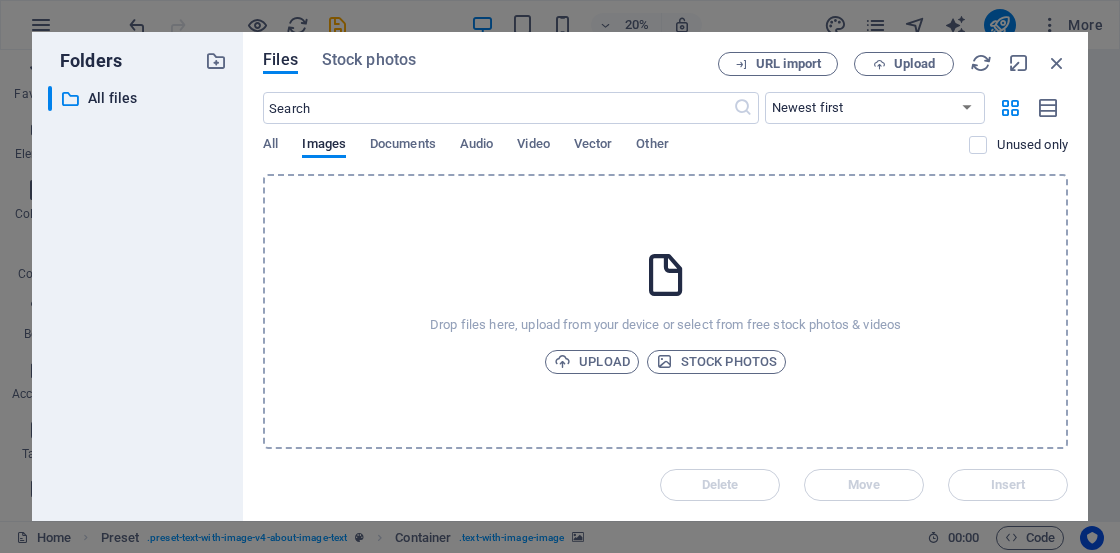 click on "Folders ​ All files All files" at bounding box center [137, 276] 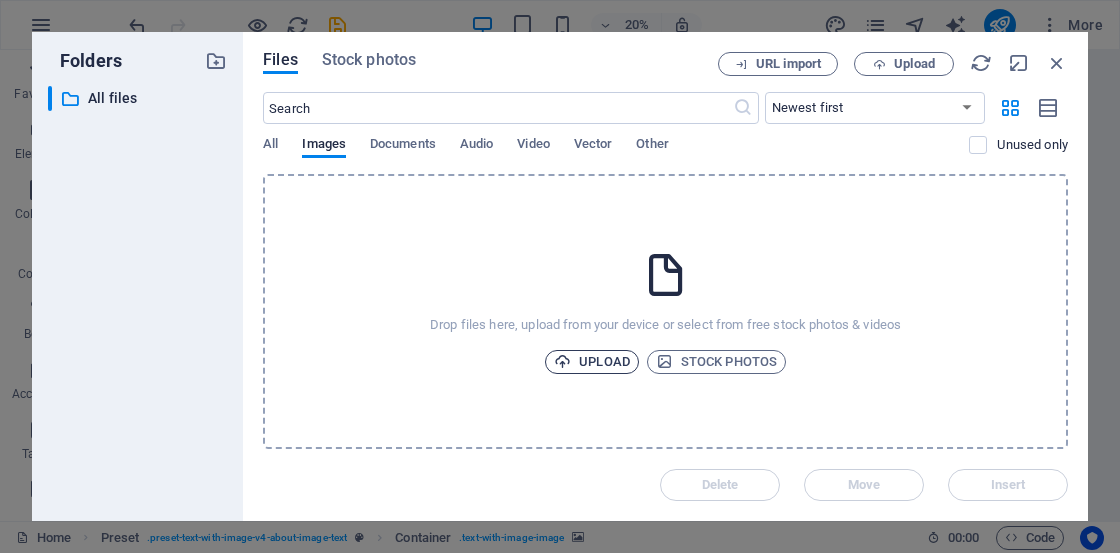 click on "Upload" at bounding box center (592, 362) 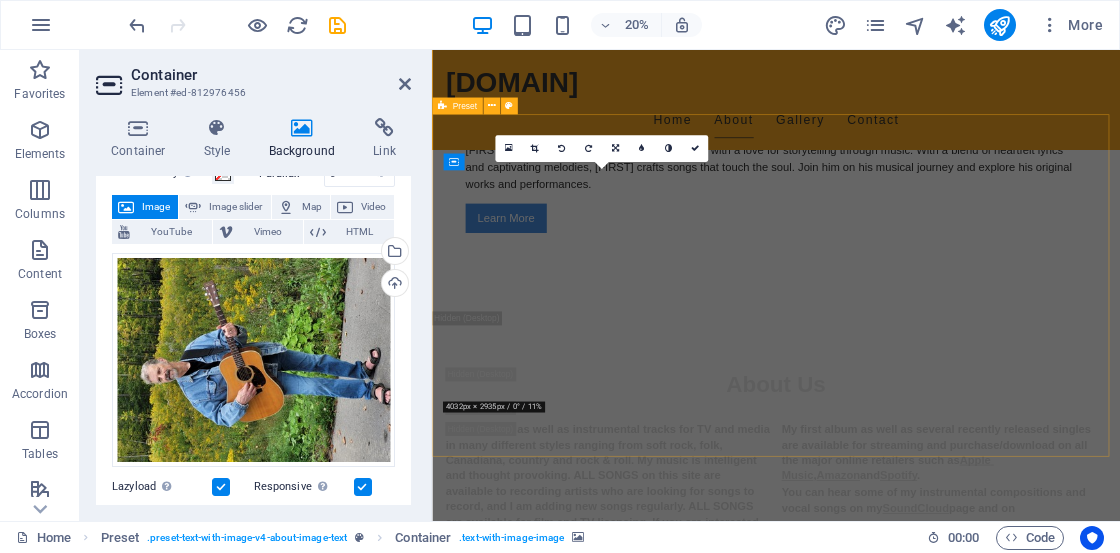 scroll, scrollTop: 1412, scrollLeft: 0, axis: vertical 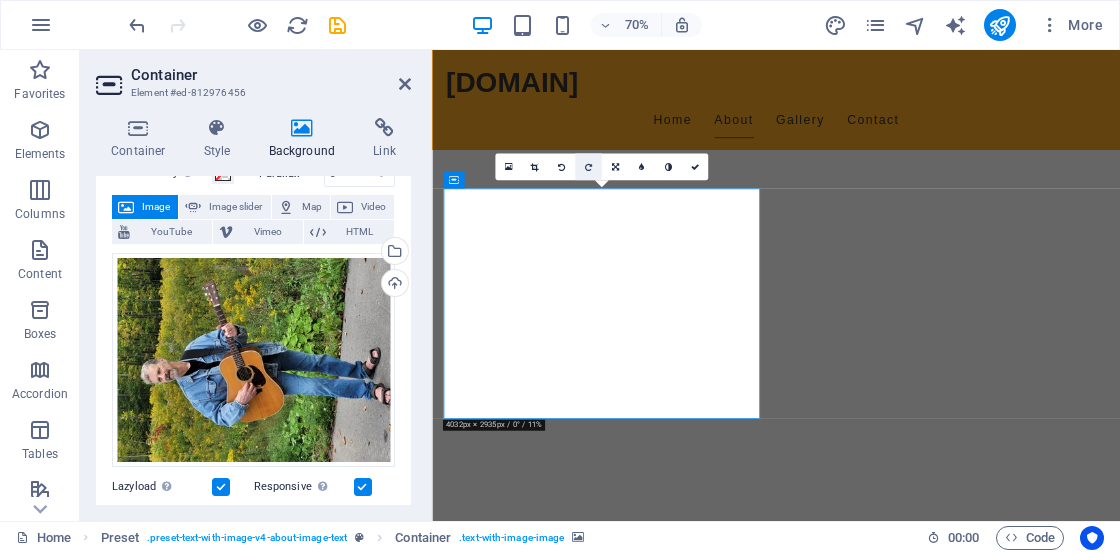 click at bounding box center (588, 167) 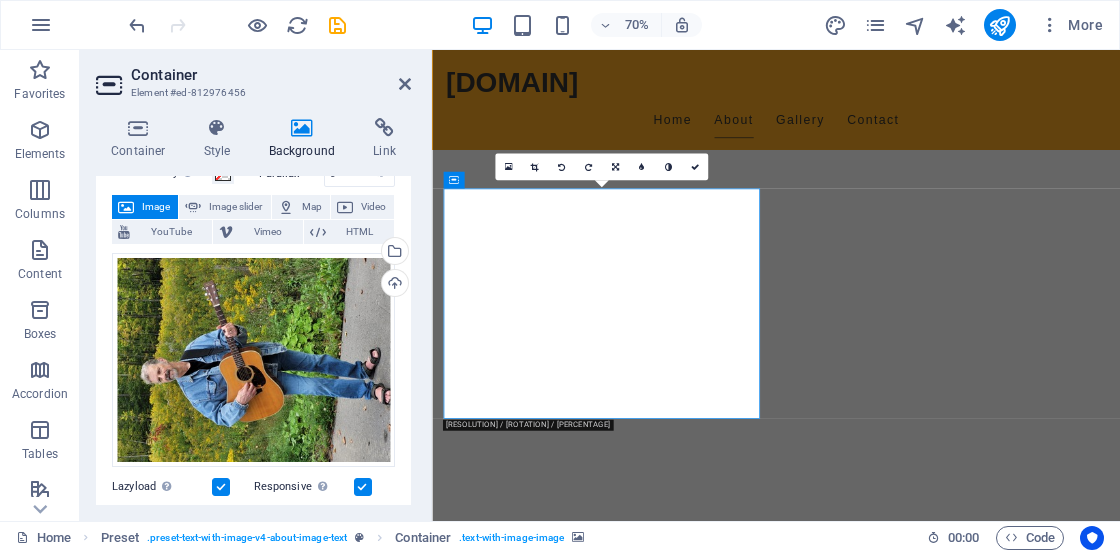 drag, startPoint x: 670, startPoint y: 424, endPoint x: 676, endPoint y: 512, distance: 88.20431 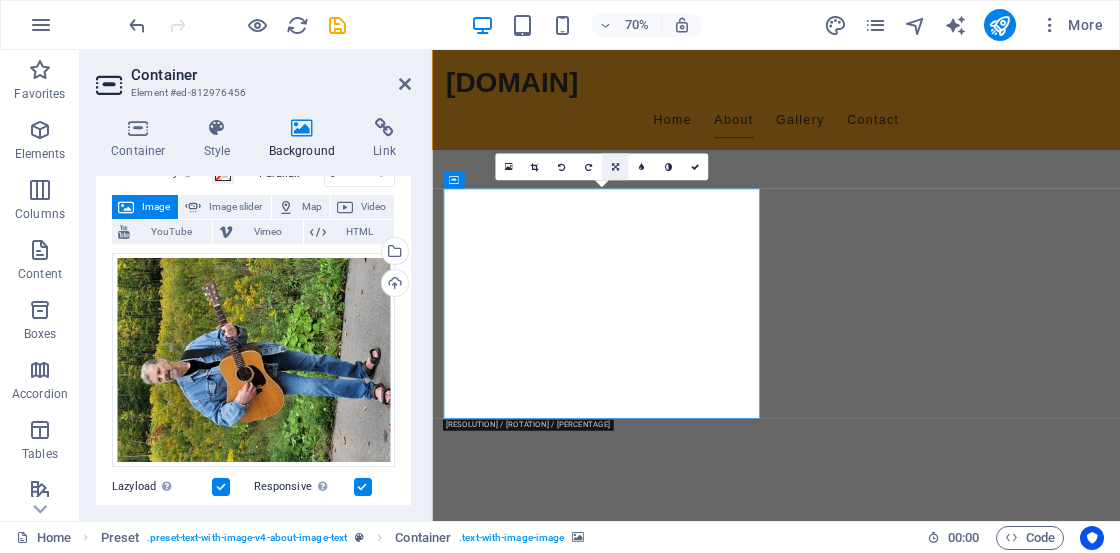 click at bounding box center (614, 167) 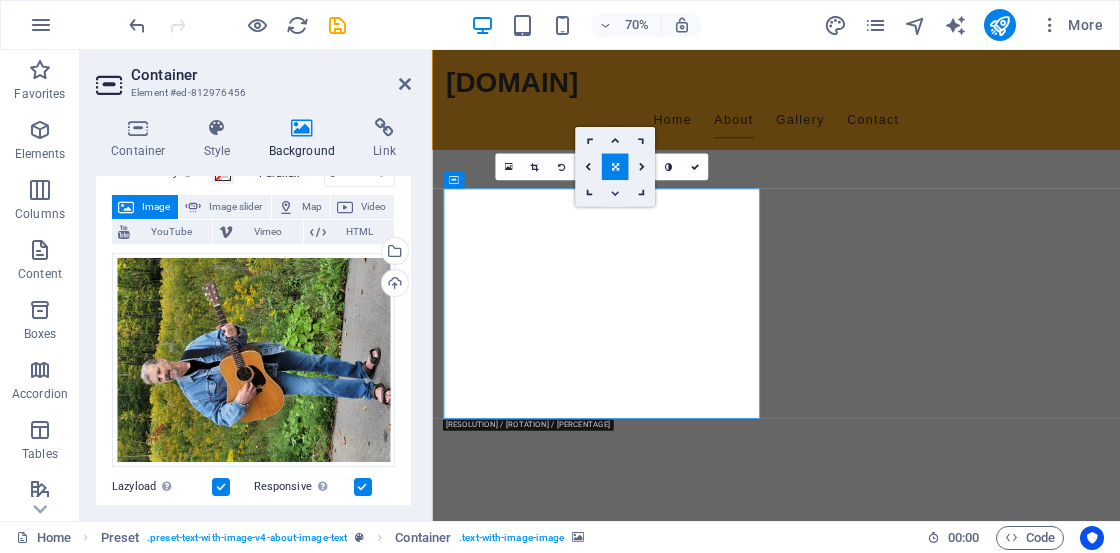 click at bounding box center [614, 193] 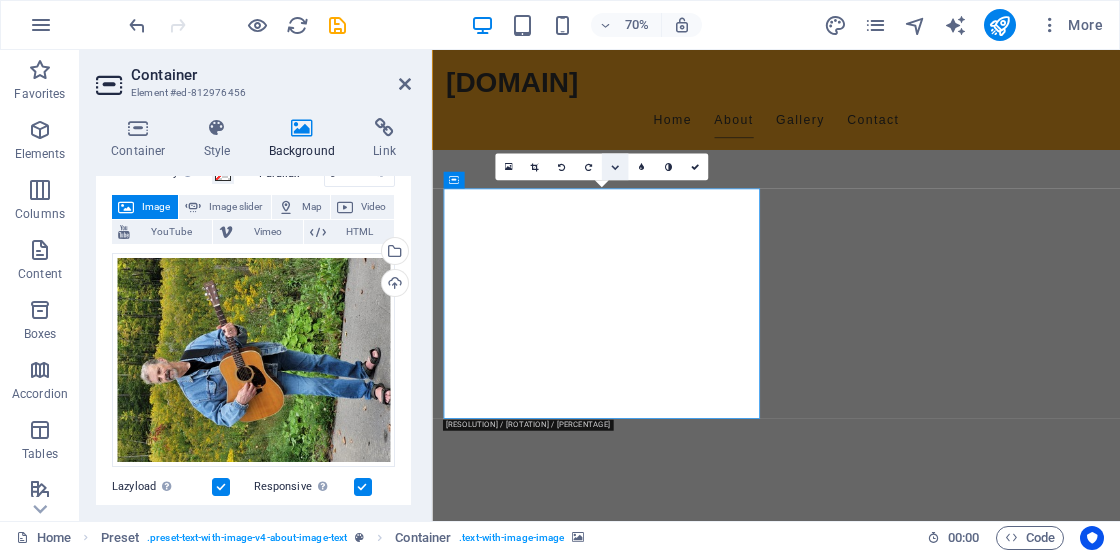 click at bounding box center [614, 167] 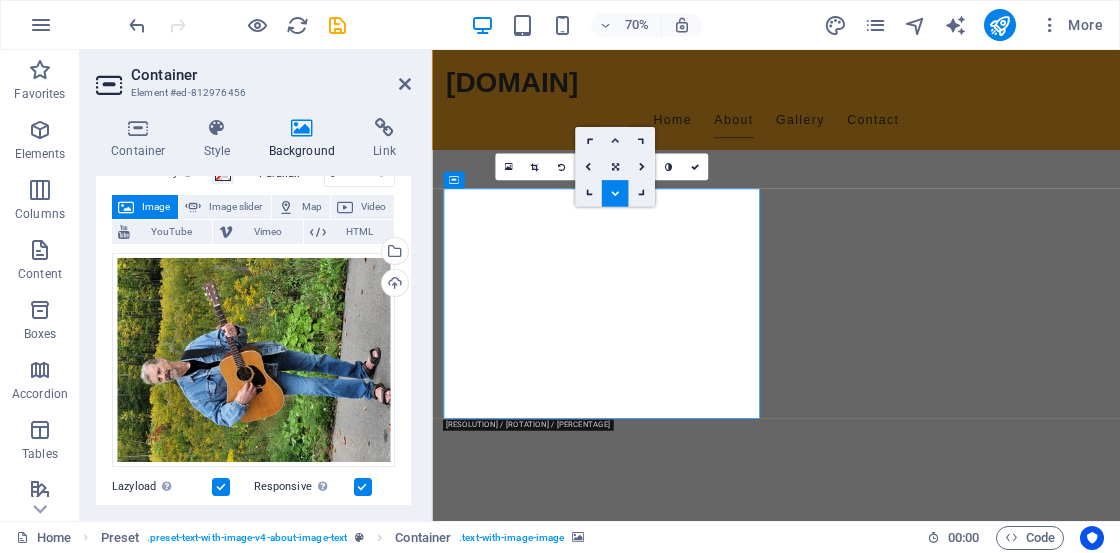 click at bounding box center [614, 140] 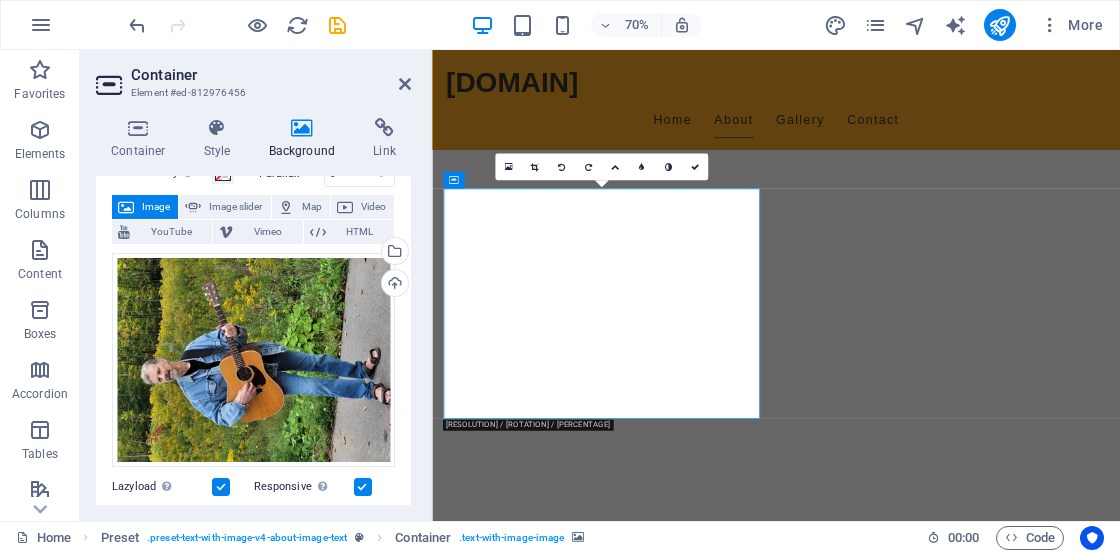 click at bounding box center [920, 1219] 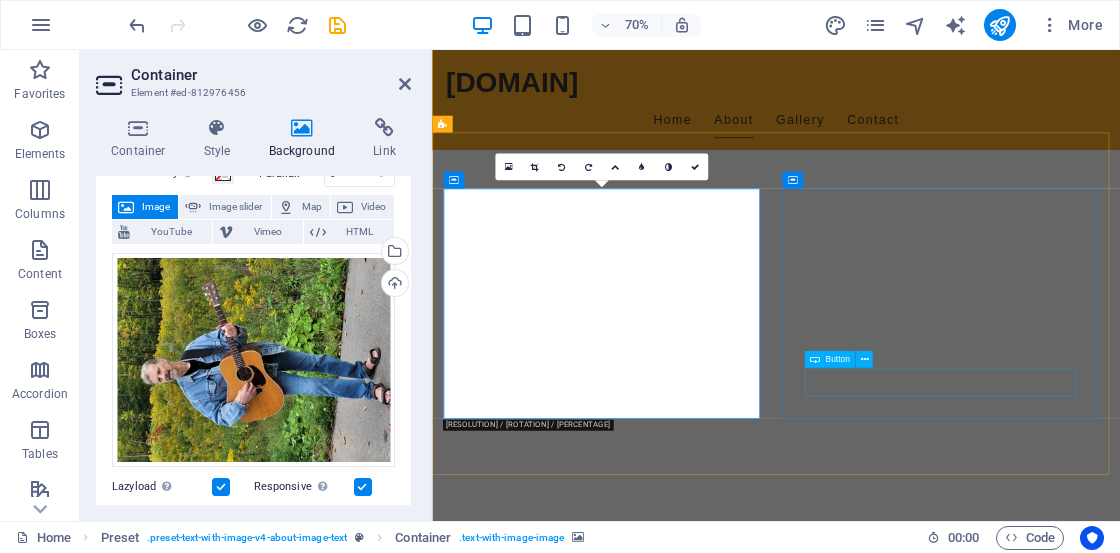 click on "Learn More" at bounding box center [920, 1747] 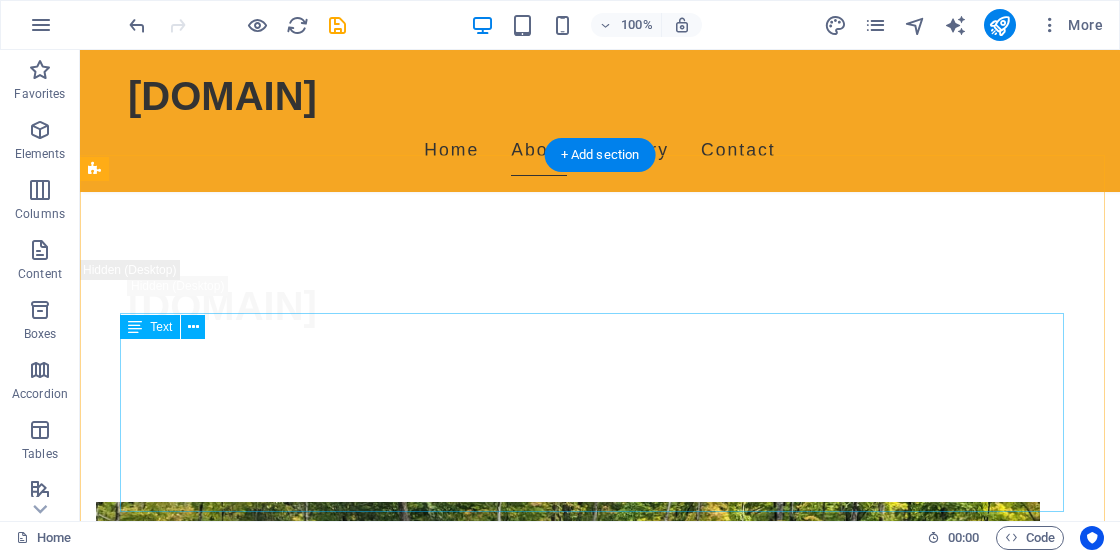 scroll, scrollTop: 1686, scrollLeft: 0, axis: vertical 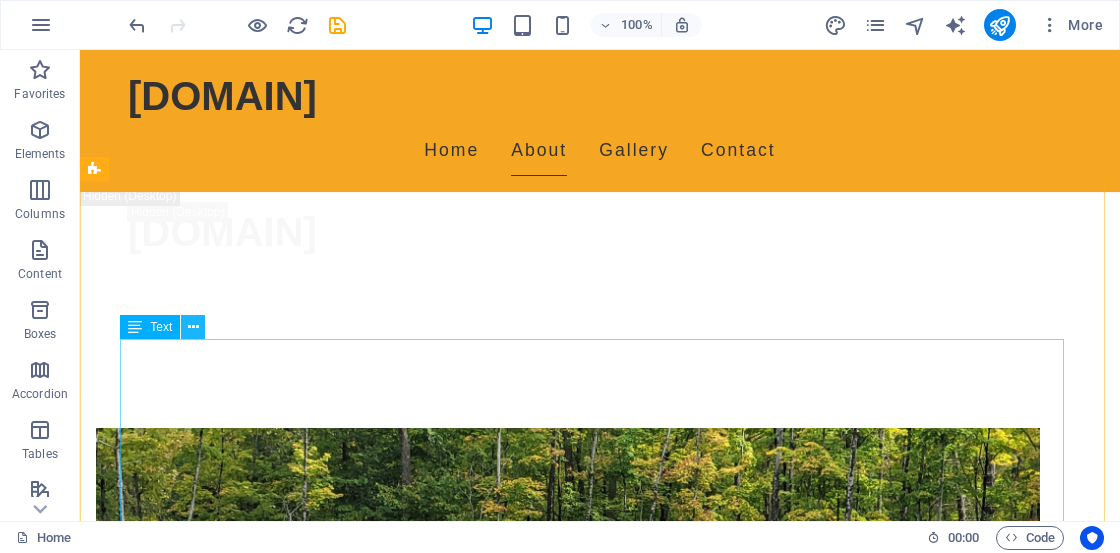 click at bounding box center (193, 327) 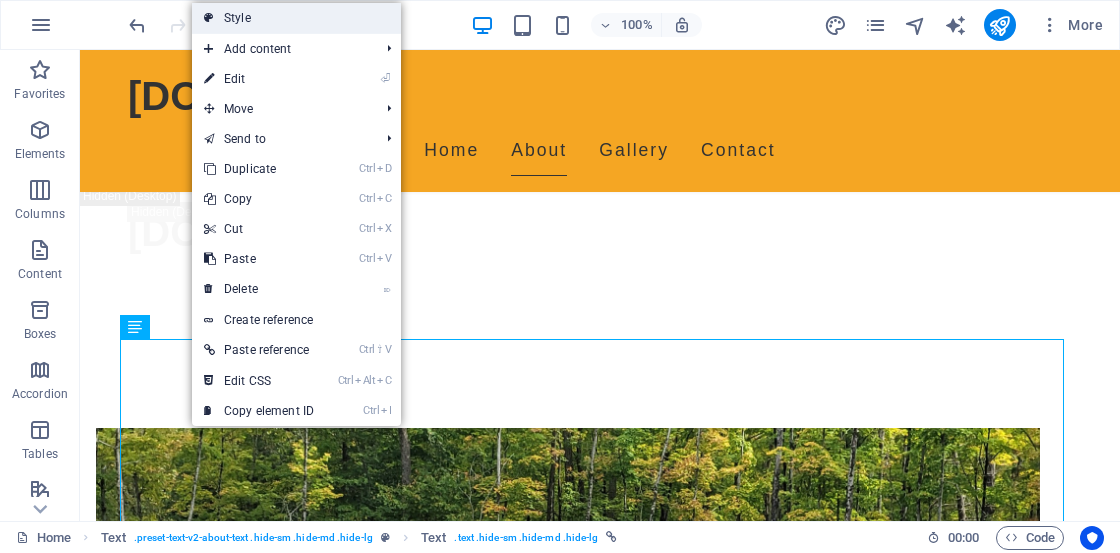 click on "Style" at bounding box center [296, 18] 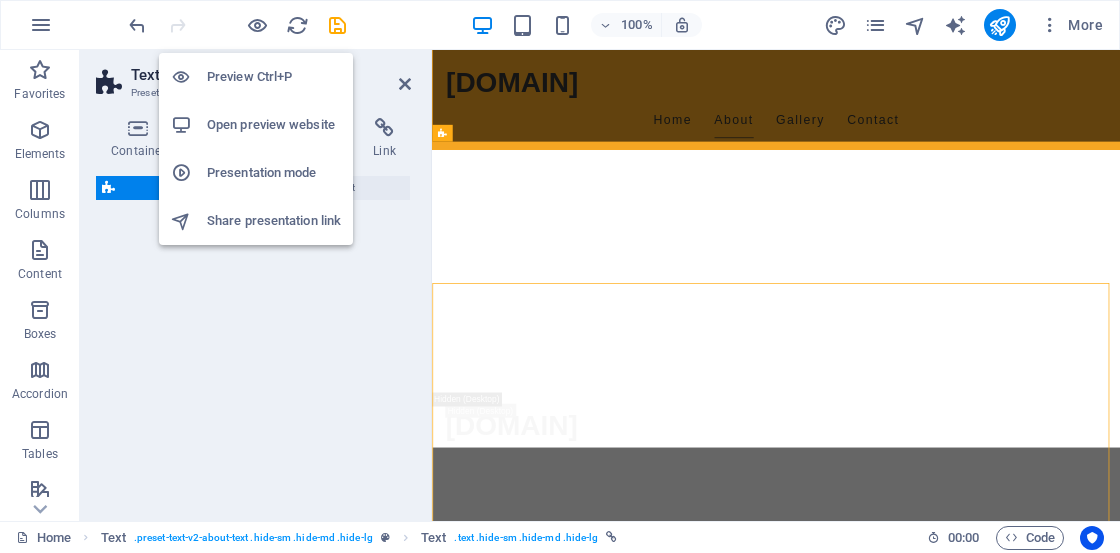 select on "rem" 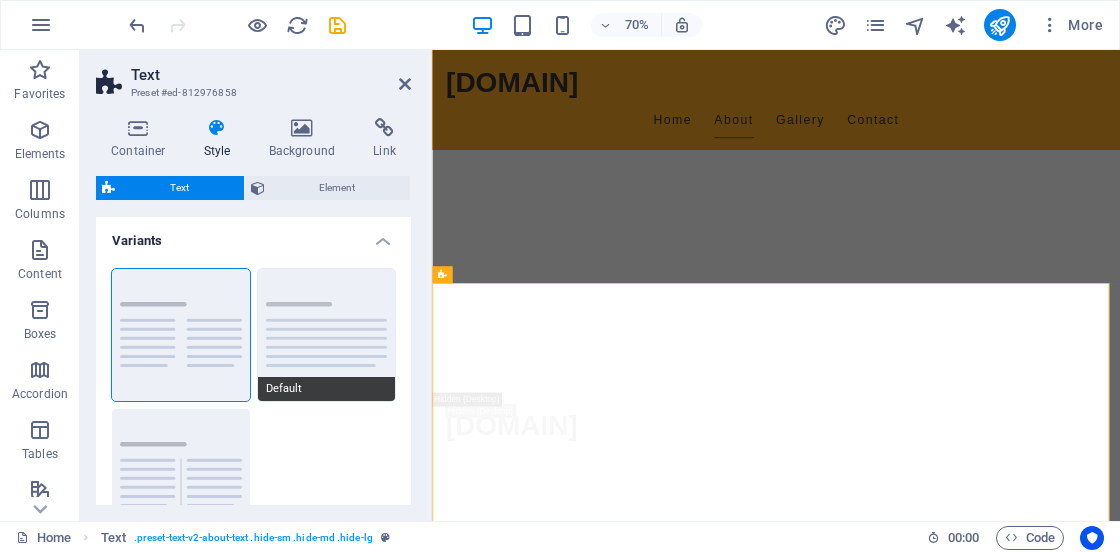 click on "Default" at bounding box center (327, 335) 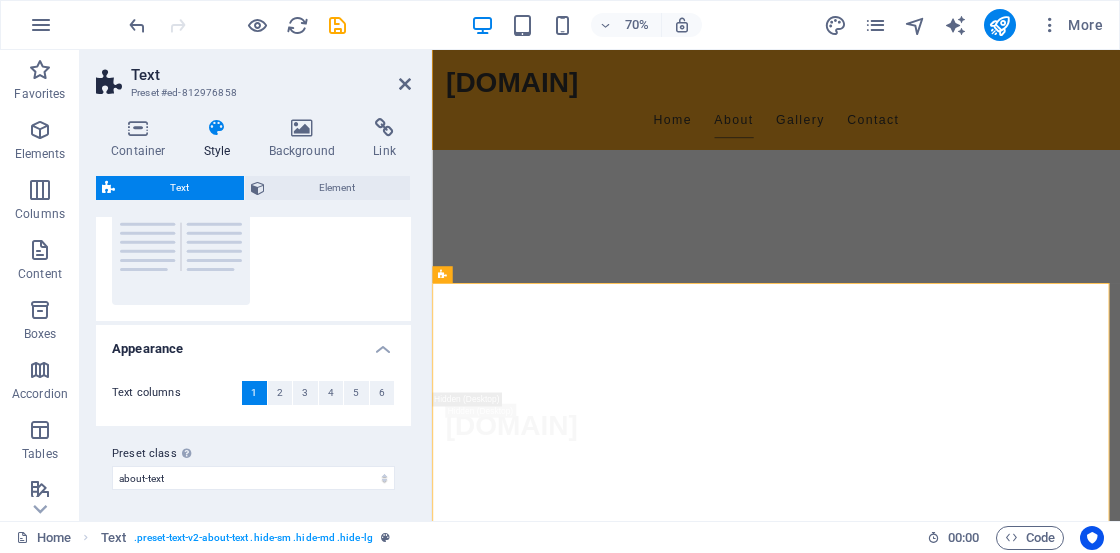 scroll, scrollTop: 0, scrollLeft: 0, axis: both 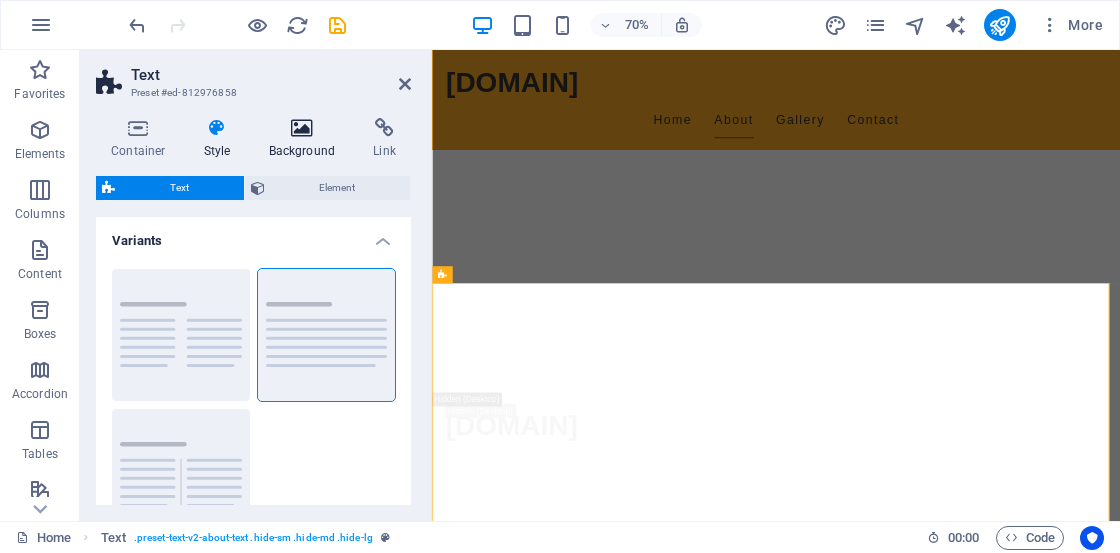 click at bounding box center [302, 128] 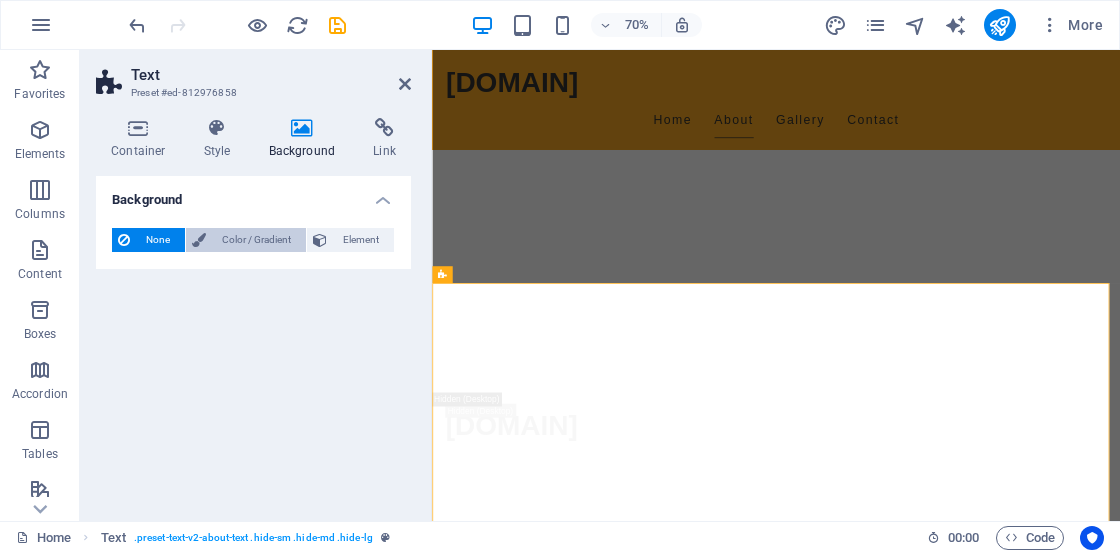 click on "Color / Gradient" at bounding box center [256, 240] 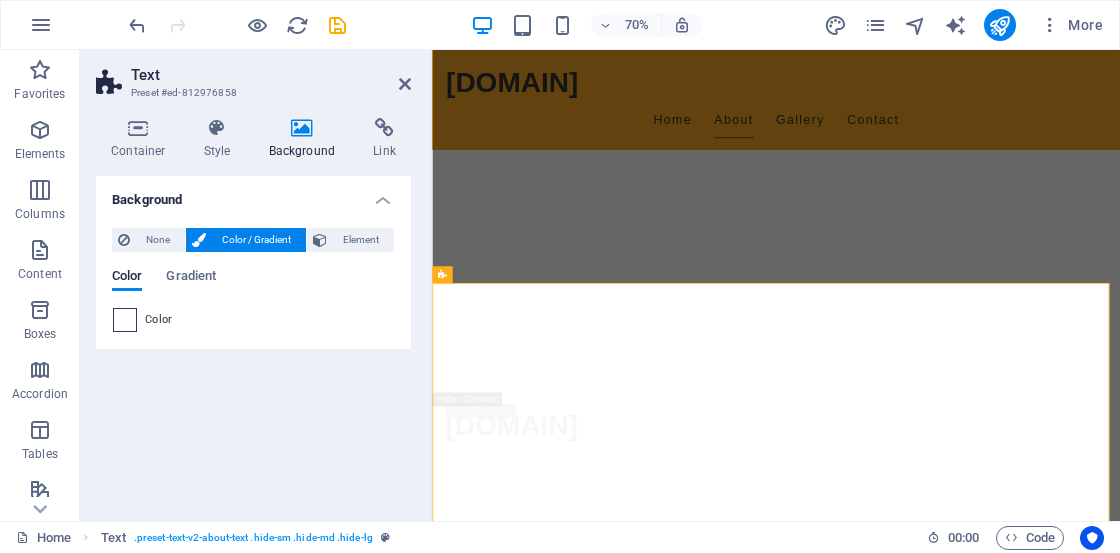 click at bounding box center (125, 320) 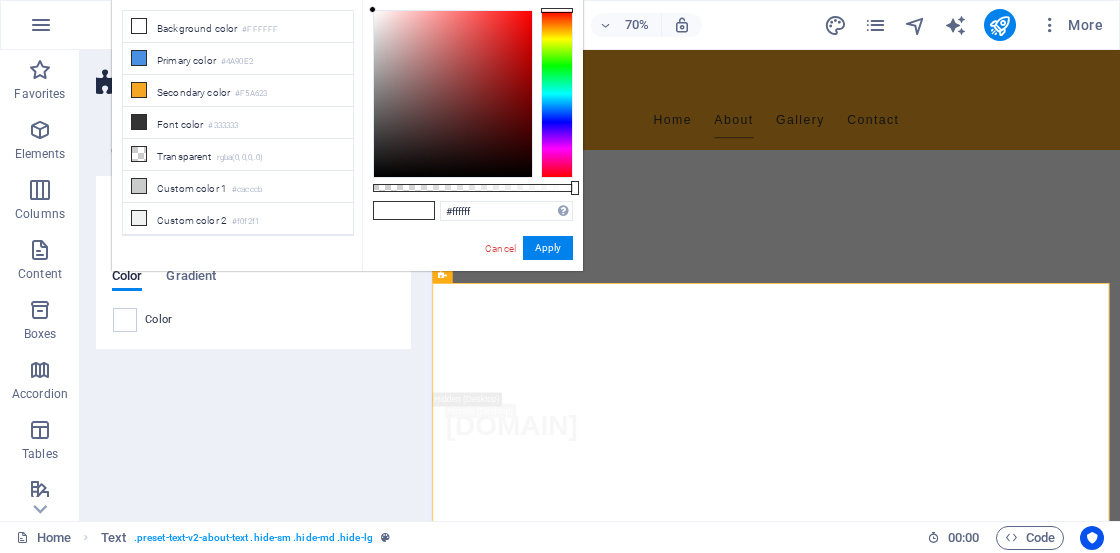 click at bounding box center (557, 94) 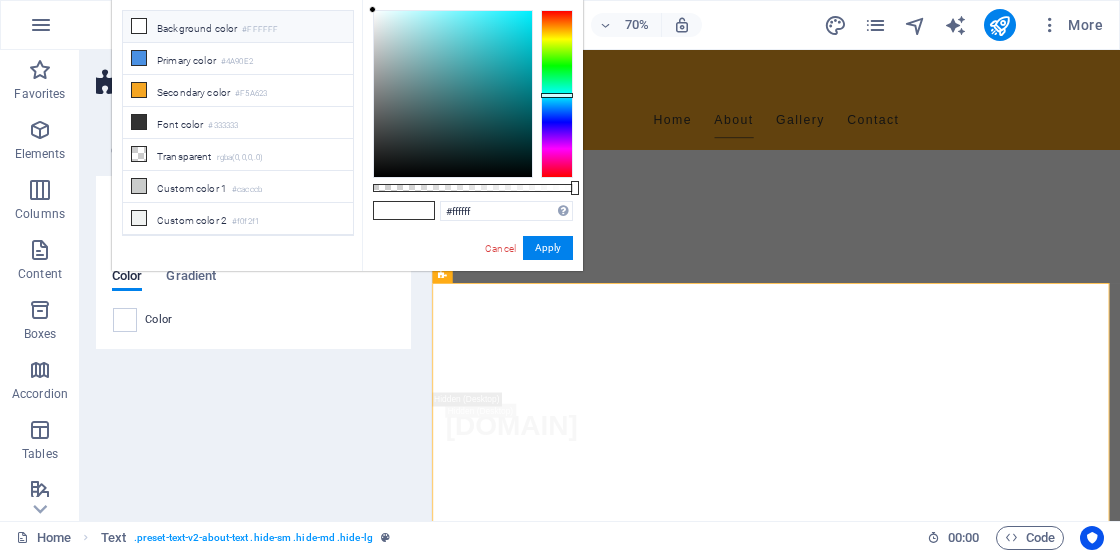click at bounding box center (557, 94) 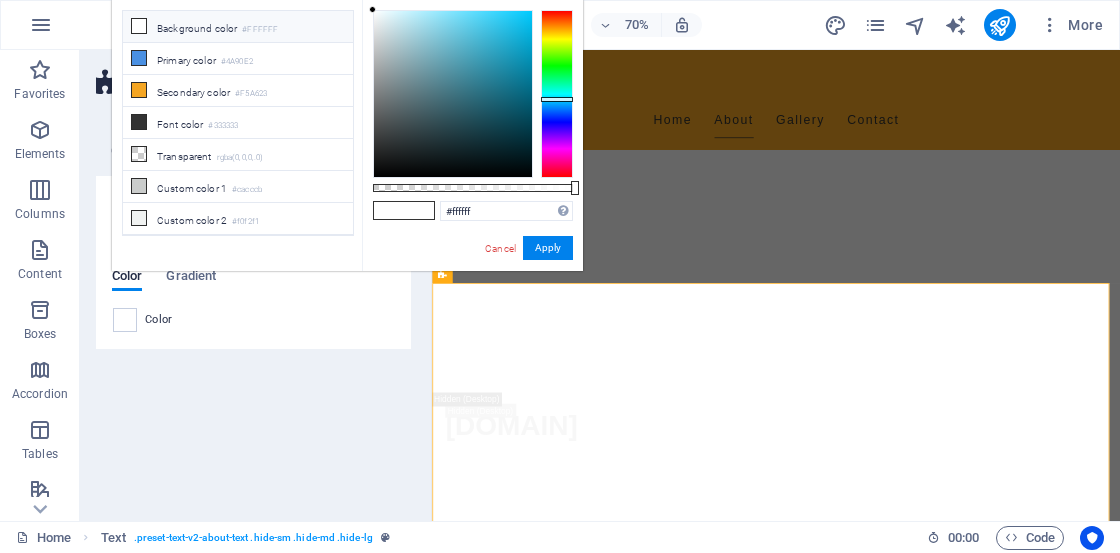 click at bounding box center [557, 94] 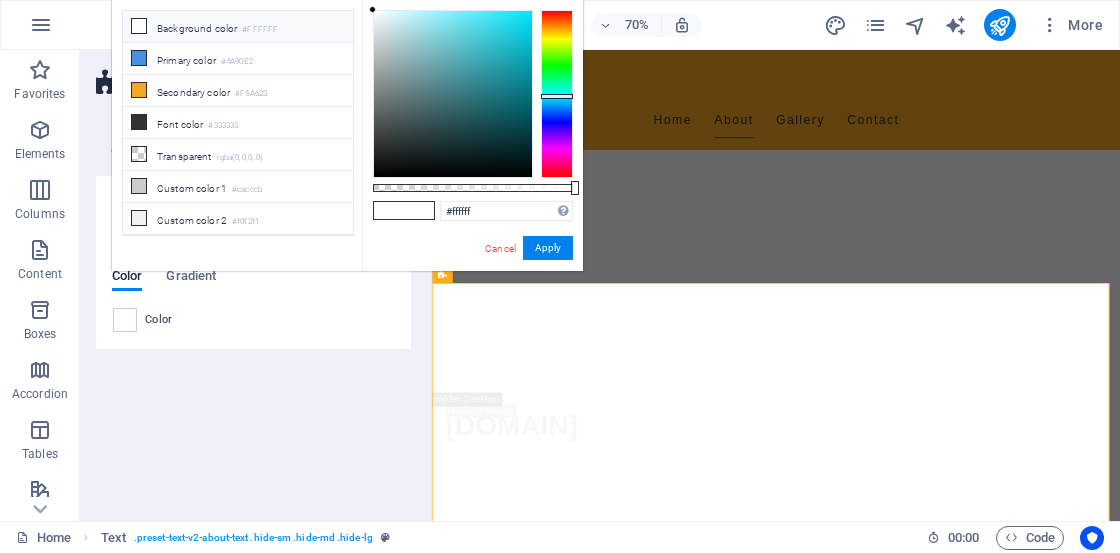 drag, startPoint x: 556, startPoint y: 99, endPoint x: 546, endPoint y: 80, distance: 21.470911 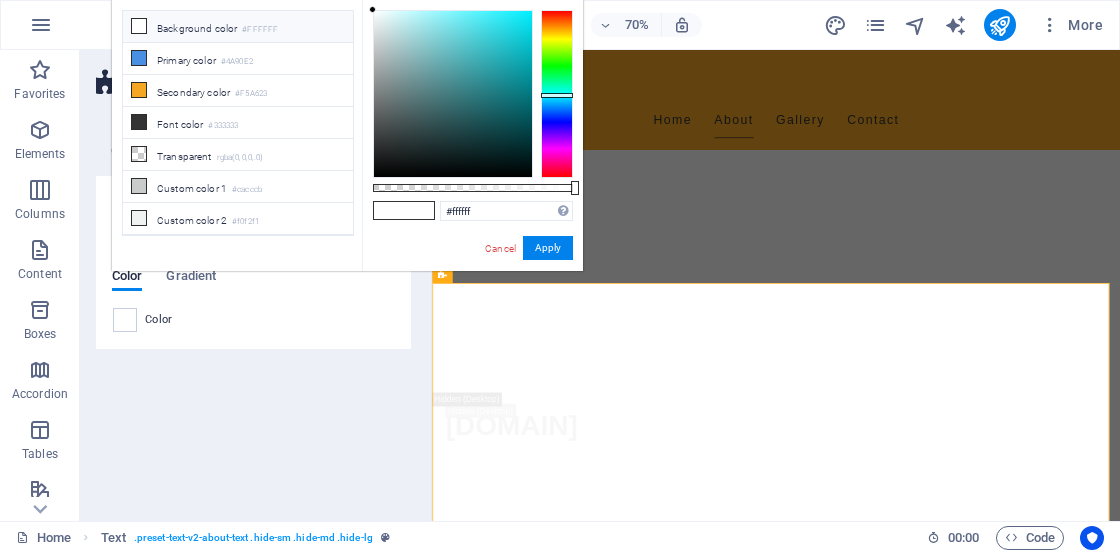 type on "#08ecfa" 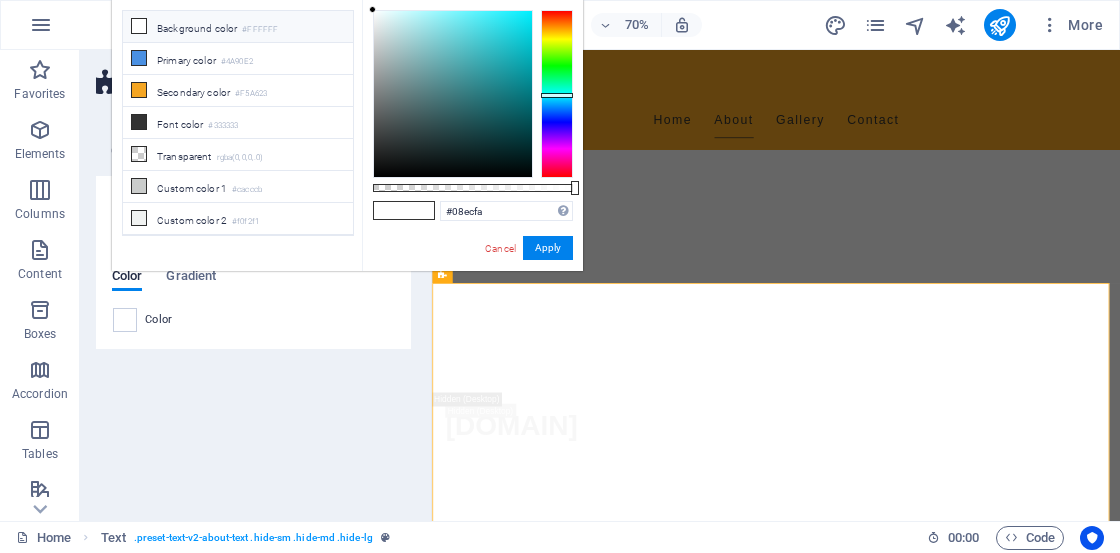 click at bounding box center [453, 94] 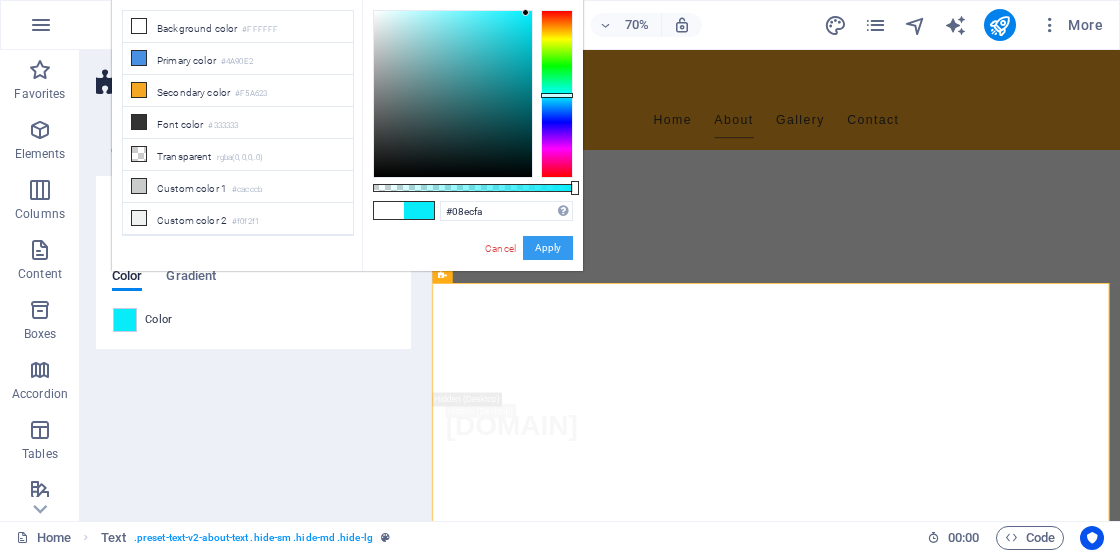 click on "Apply" at bounding box center (548, 248) 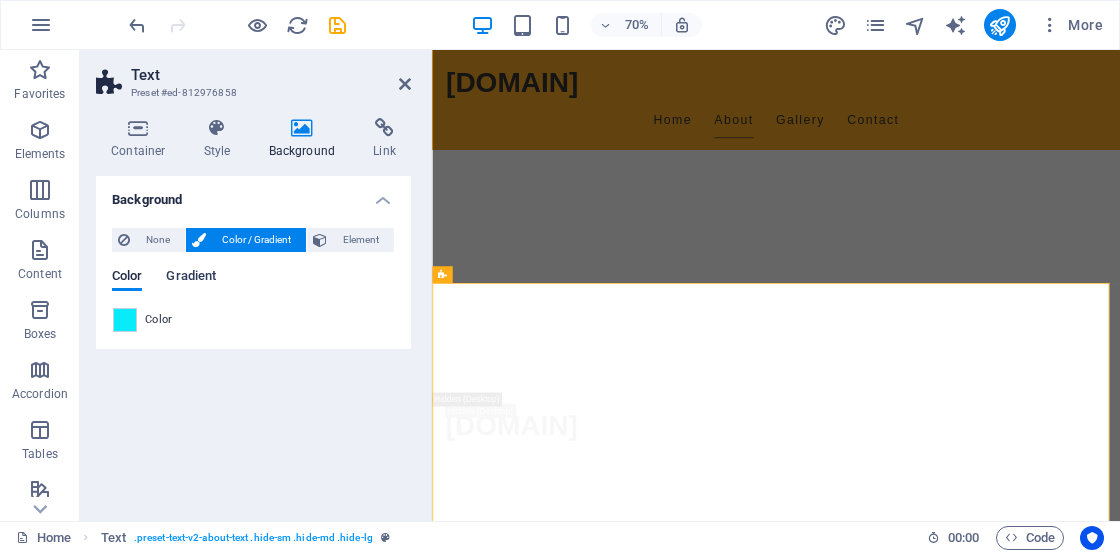 click on "Gradient" at bounding box center [191, 278] 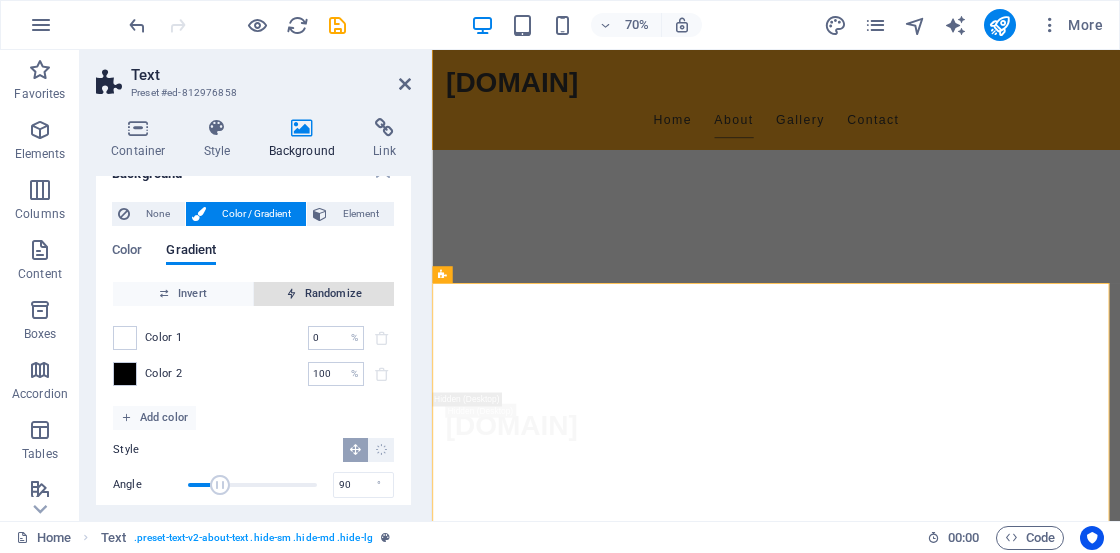 scroll, scrollTop: 0, scrollLeft: 0, axis: both 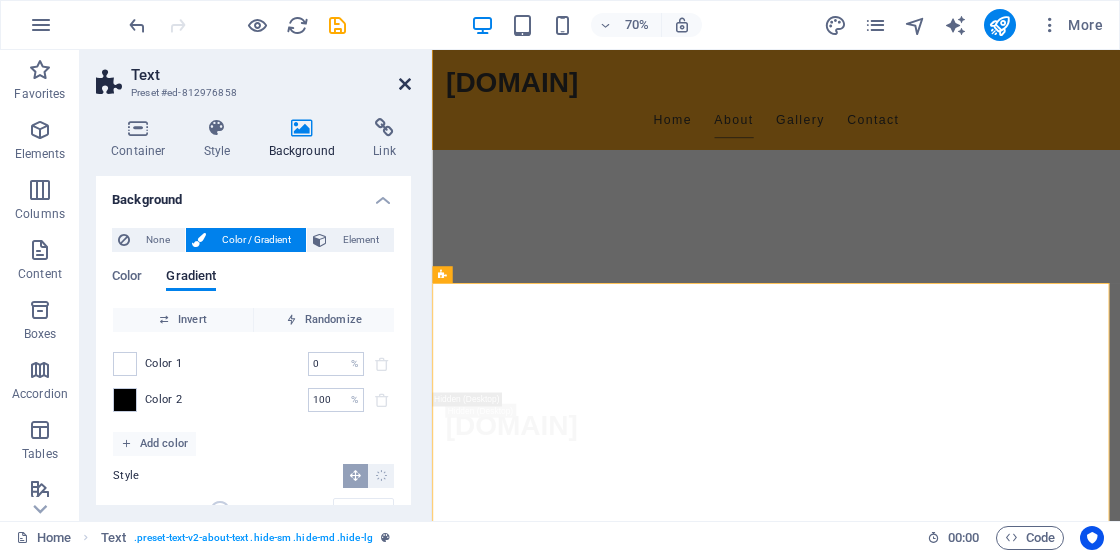 drag, startPoint x: 406, startPoint y: 82, endPoint x: 384, endPoint y: 227, distance: 146.65947 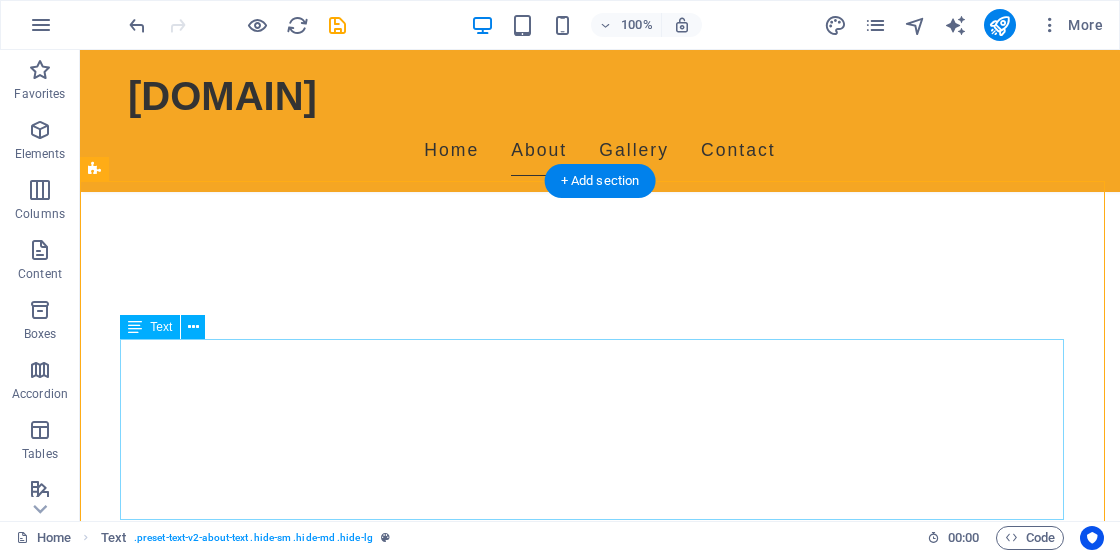 click on "I write songs as well as instrumental tracks for TV and media in many different styles ranging from soft rock, folk, Canadiana, country, and rock & roll. My music is intelligent and thought provoking. ALL SONGS on this site are available to recording artists who are looking for songs to record, and I am adding new songs regularly. ALL SONGS are available for film and TV licensing. If you are interested in recording any of my songs, please contact me . Thanks for visiting! My first album as well as several recently released singles are available for streaming and purchase/download on all the major online retailers such as Apple Music , Amazon and Spotify . You can hear some of my instrumental compositions and vocal songs on my SoundCloud page and on my BandCamp page." at bounding box center (600, 1854) 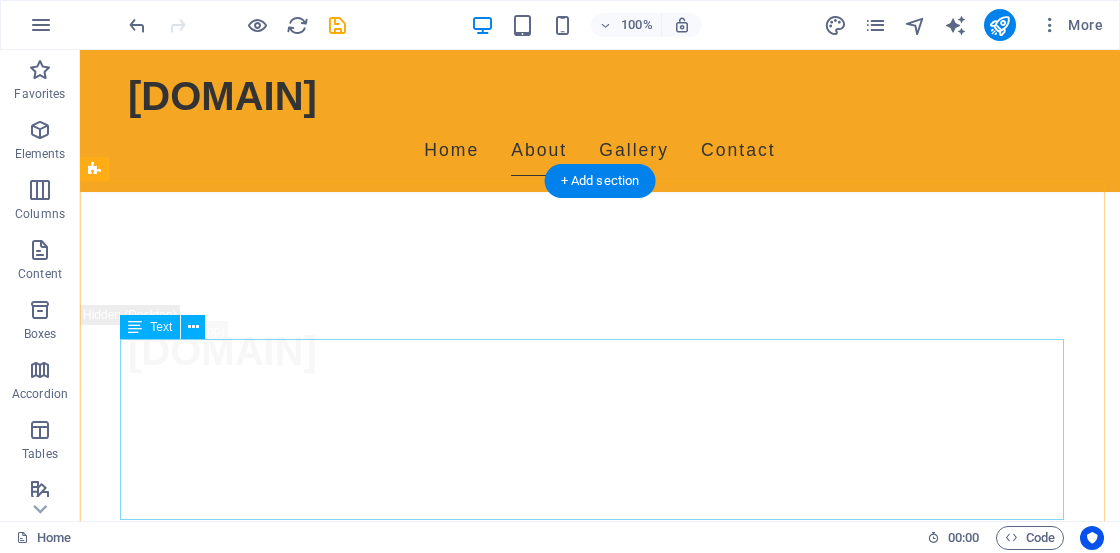 scroll, scrollTop: 1686, scrollLeft: 0, axis: vertical 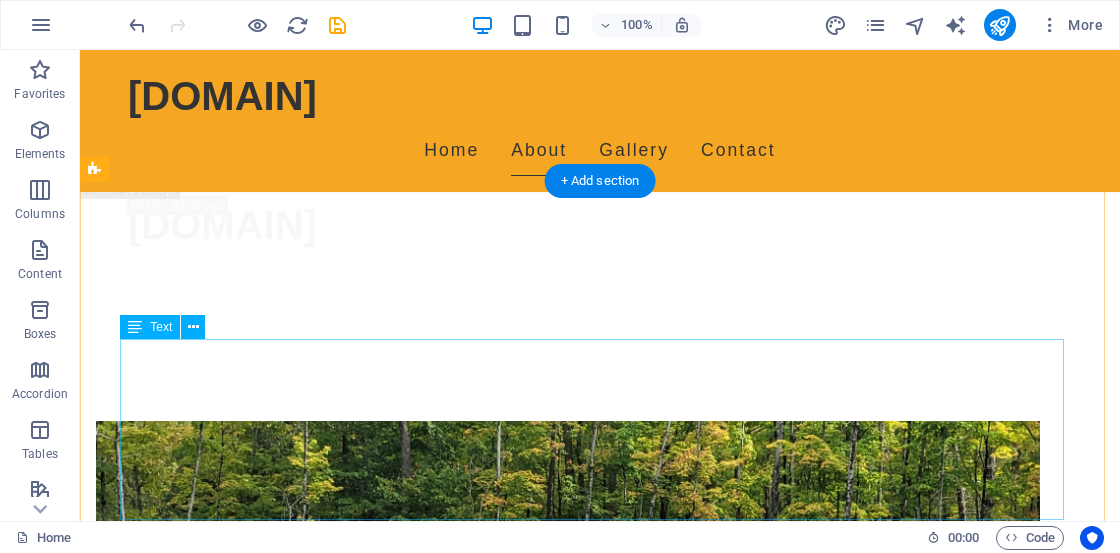 click on "I write songs as well as instrumental tracks for TV and media in many different styles ranging from soft rock, folk, Canadiana, country, and rock & roll. My music is intelligent and thought provoking. ALL SONGS on this site are available to recording artists who are looking for songs to record, and I am adding new songs regularly. ALL SONGS are available for film and TV licensing. If you are interested in recording any of my songs, please contact me . Thanks for visiting! My first album as well as several recently released singles are available for streaming and purchase/download on all the major online retailers such as Apple Music , Amazon and Spotify . You can hear some of my instrumental compositions and vocal songs on my SoundCloud page and on my BandCamp page." at bounding box center (600, 1494) 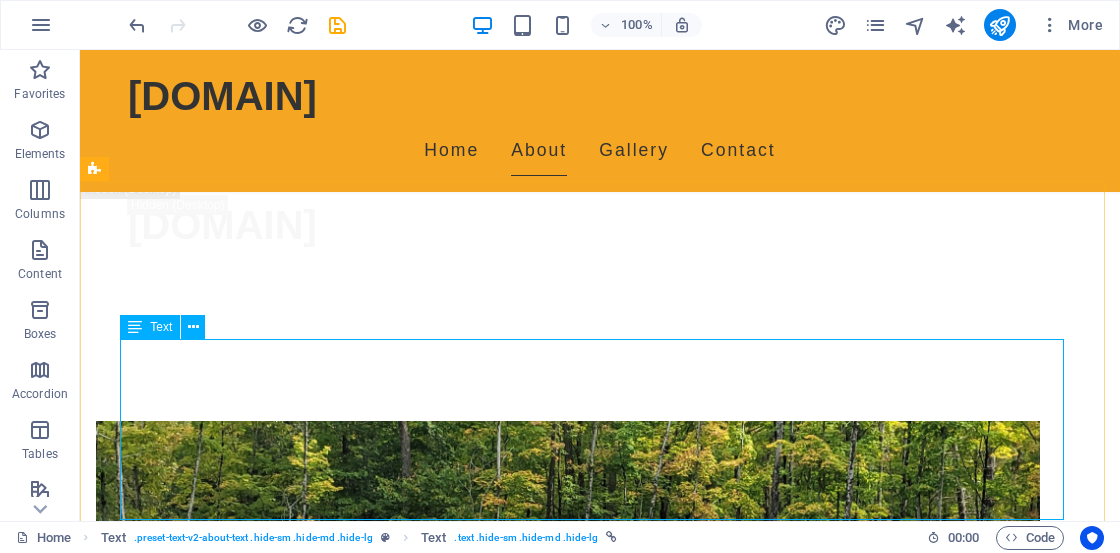 click at bounding box center [135, 327] 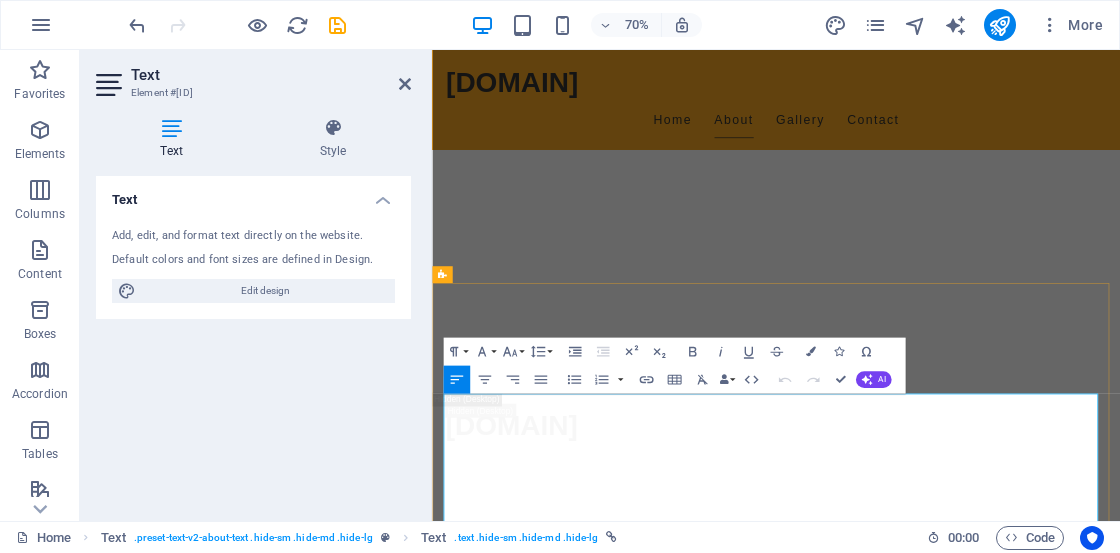 click on "I write songs as well as instrumental tracks for TV and media in many different styles ranging from soft rock, folk, Canadiana, country and rock & roll. My music is intelligent and thought provoking. ALL SONGS on this site are available to recording artists who are looking for songs to record, and I am adding new songs regularly. ALL SONGS are available for film and TV licensing. If you are interested in recording any of my songs, please" at bounding box center [921, 1807] 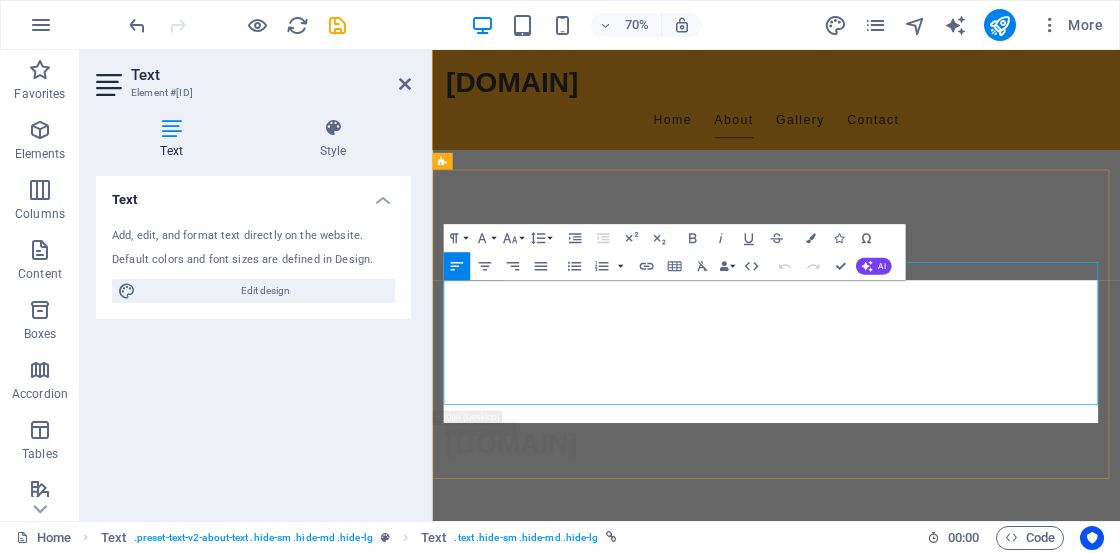 scroll, scrollTop: 1860, scrollLeft: 0, axis: vertical 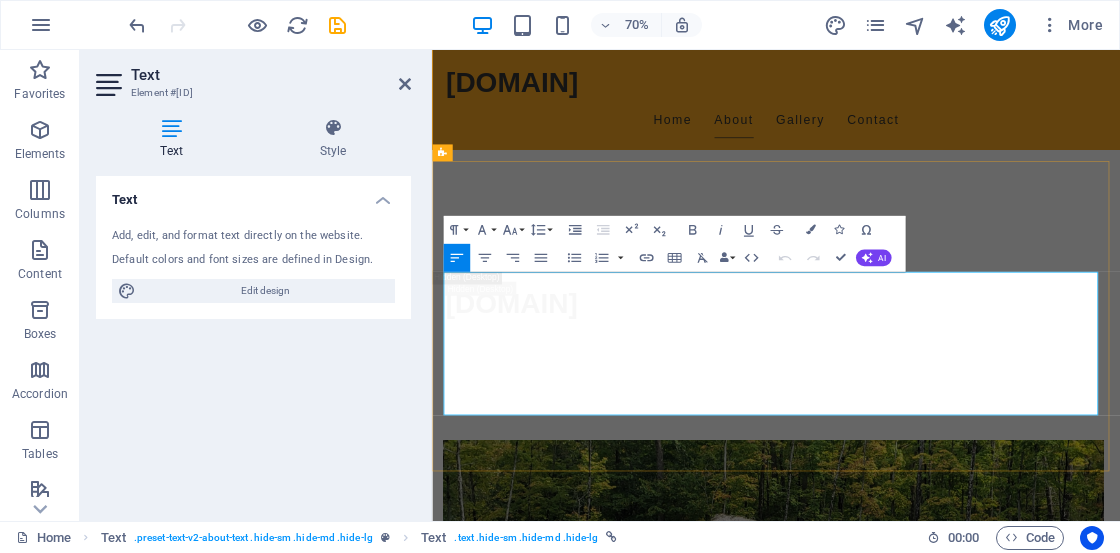 drag, startPoint x: 450, startPoint y: 385, endPoint x: 945, endPoint y: 558, distance: 524.36053 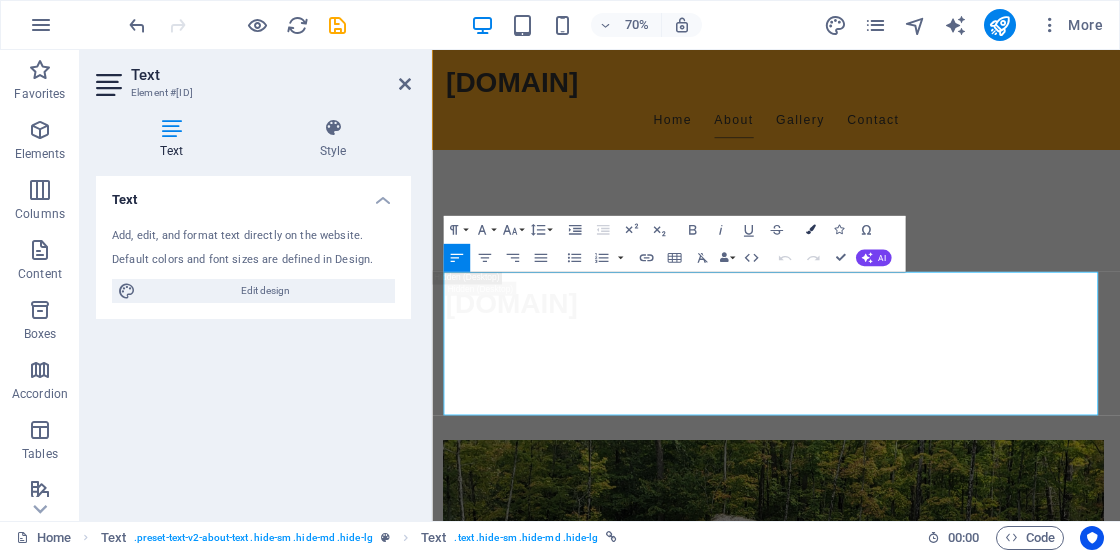 click at bounding box center [810, 230] 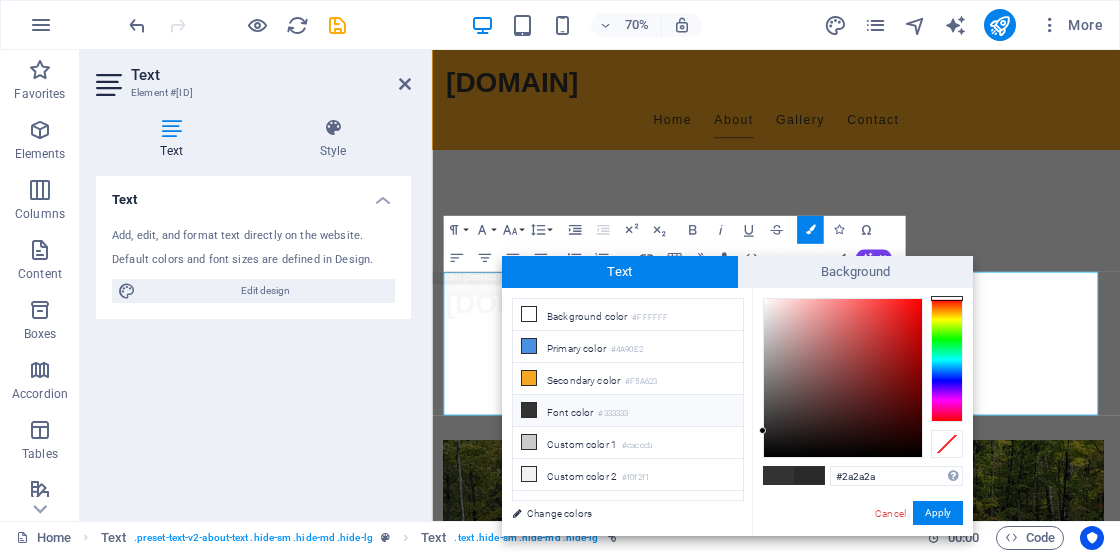 click at bounding box center (529, 410) 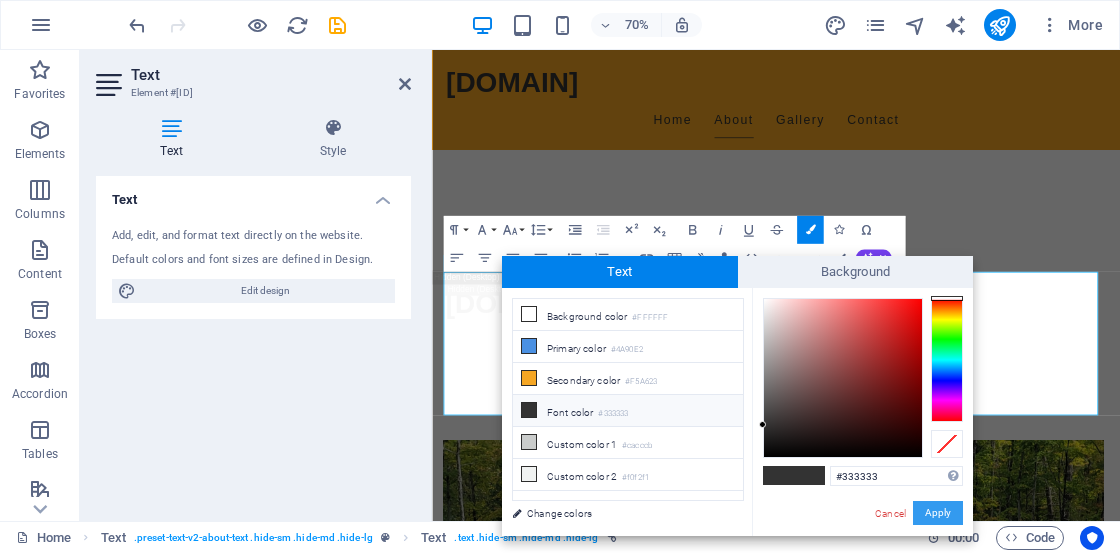 click on "Apply" at bounding box center (938, 513) 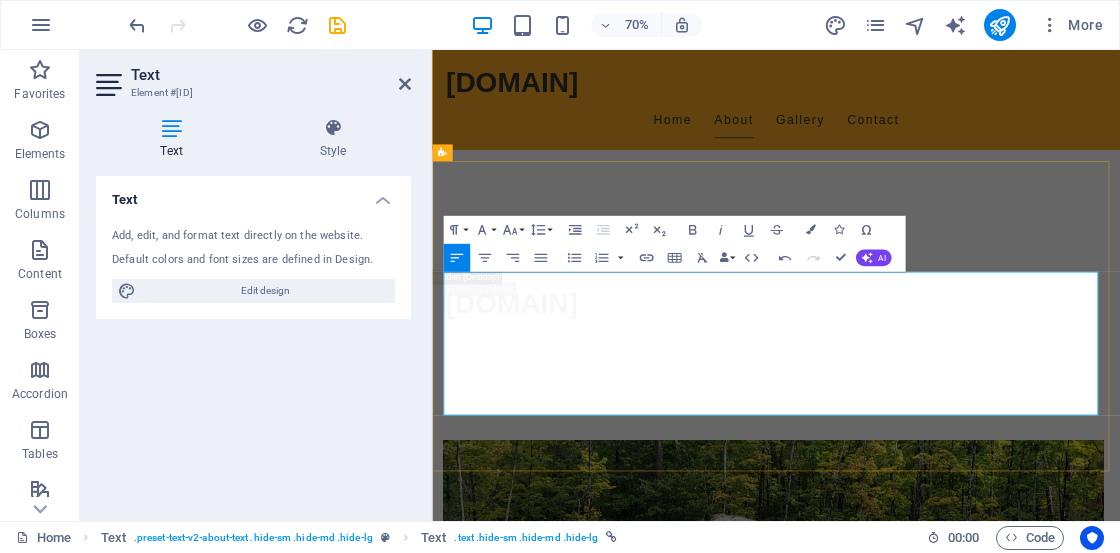 click on "I write songs as well as instrumental tracks for TV and media in many different styles ranging from soft rock, folk, Canadiana, country, and rock & roll. My music is intelligent and thought provoking. ALL SONGS on this site are available to recording artists who are looking for songs to record, and I am adding new songs regularly. ALL SONGS are available for film and TV licensing. If you are interested in recording any of my songs, please contact me . Thanks for visiting! My first album as well as several recently released singles are available for streaming and purchase/download on all the major online retailers such as Apple Music , Amazon and Spotify . You can hear some of my instrumental compositions and vocal songs on my SoundCloud page and on my BandCamp page." at bounding box center [924, 1680] 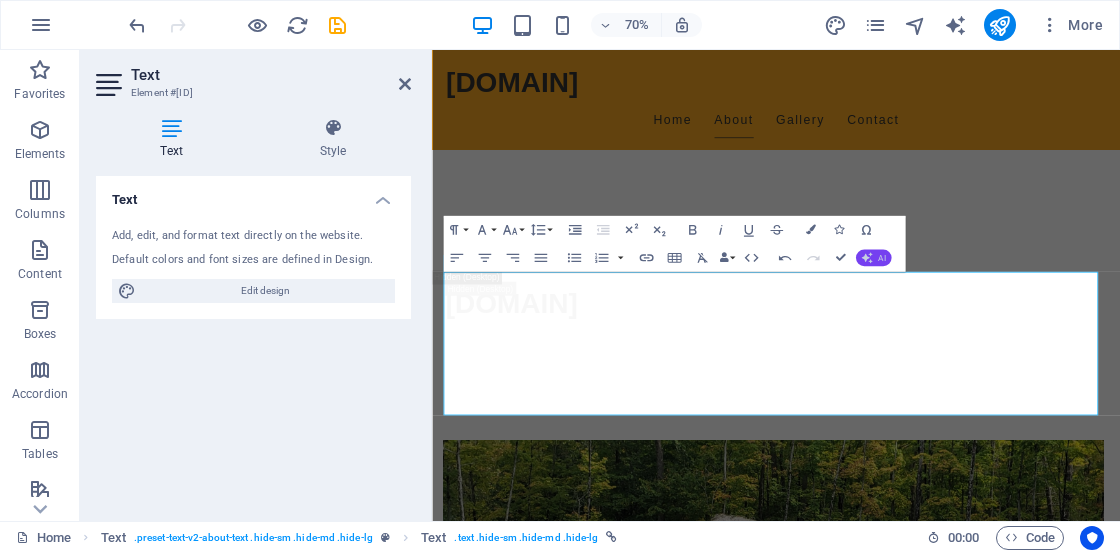 click on "AI" at bounding box center (882, 258) 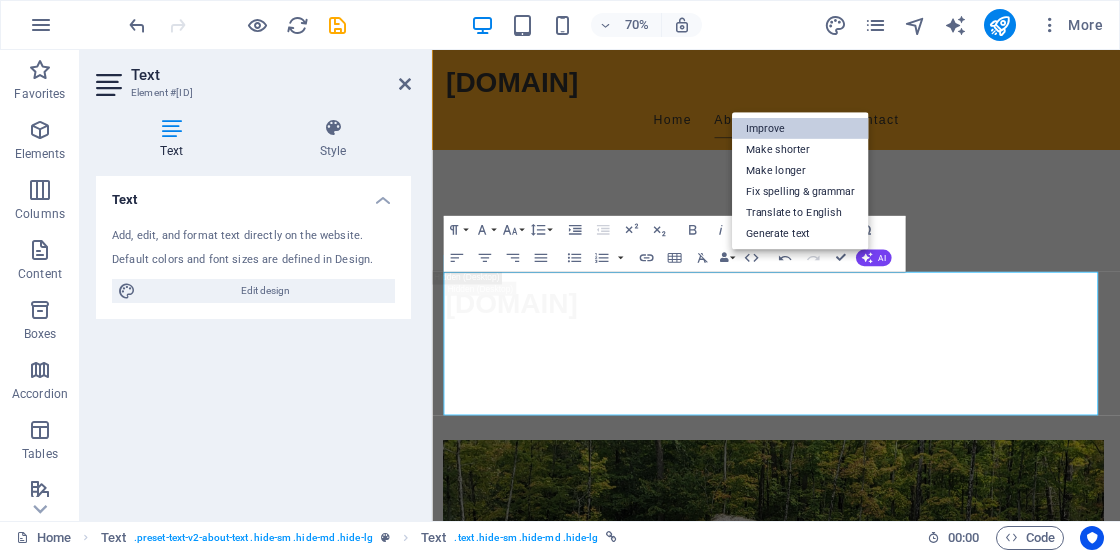 click on "Improve" at bounding box center [800, 128] 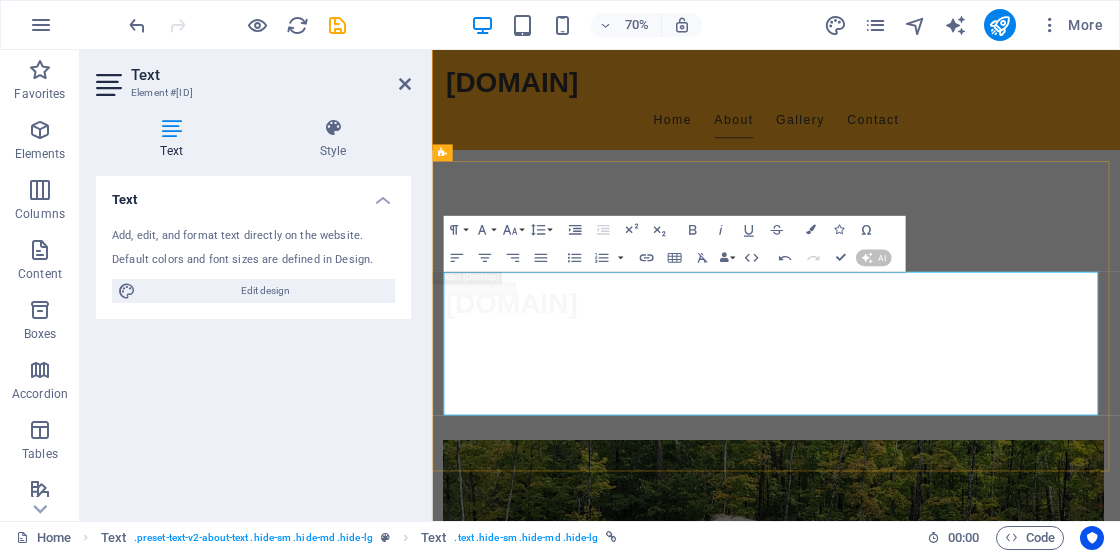 type 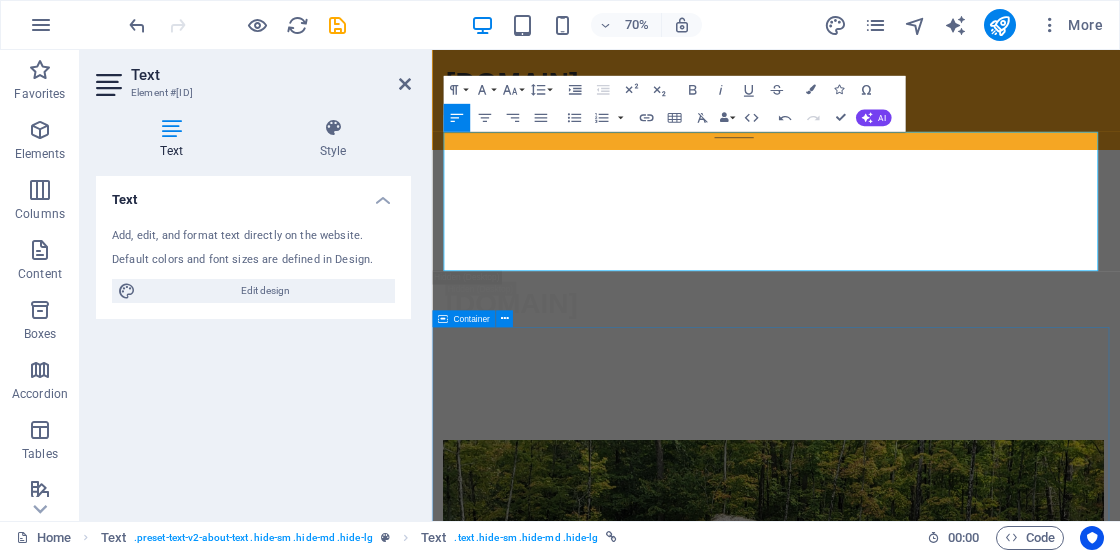 scroll, scrollTop: 2060, scrollLeft: 0, axis: vertical 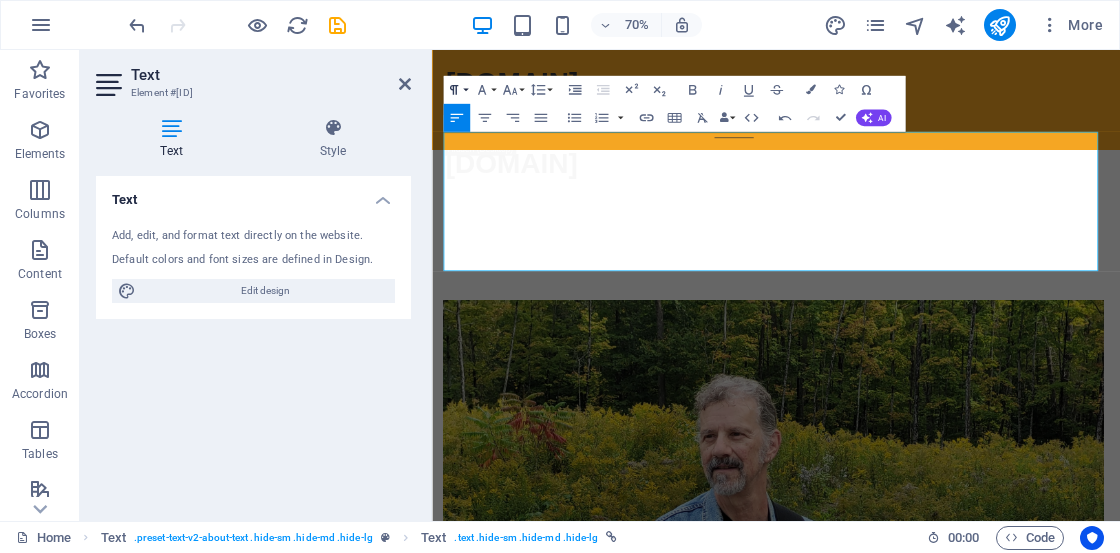 click on "Paragraph Format" at bounding box center (456, 90) 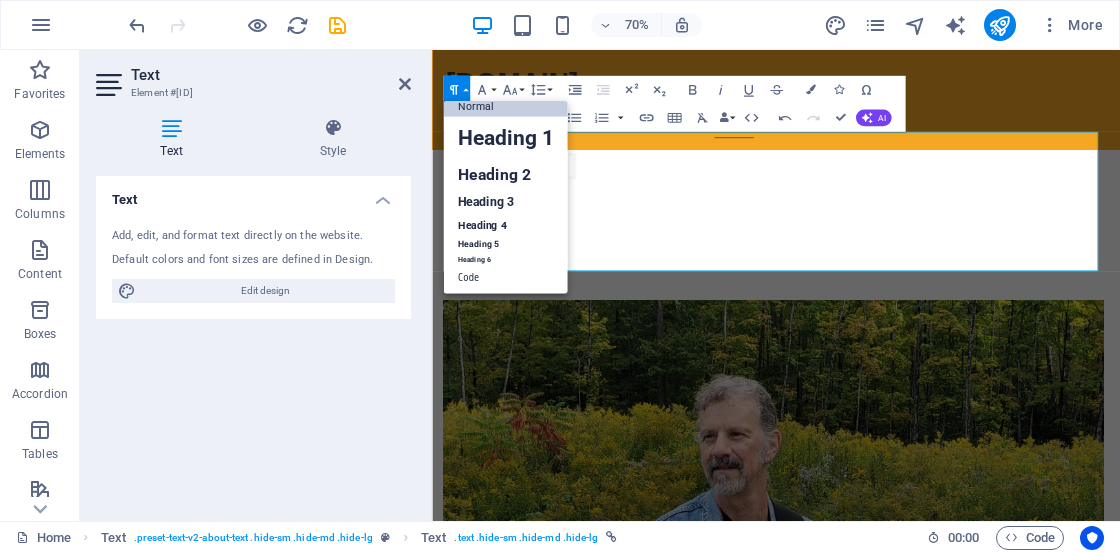 scroll, scrollTop: 16, scrollLeft: 0, axis: vertical 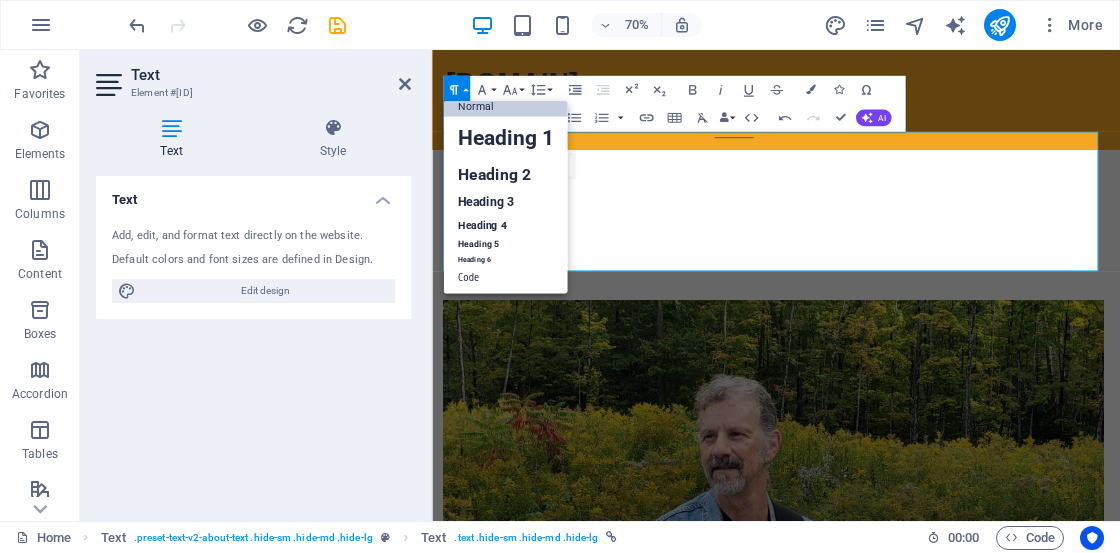 click on "Paragraph Format" at bounding box center (456, 90) 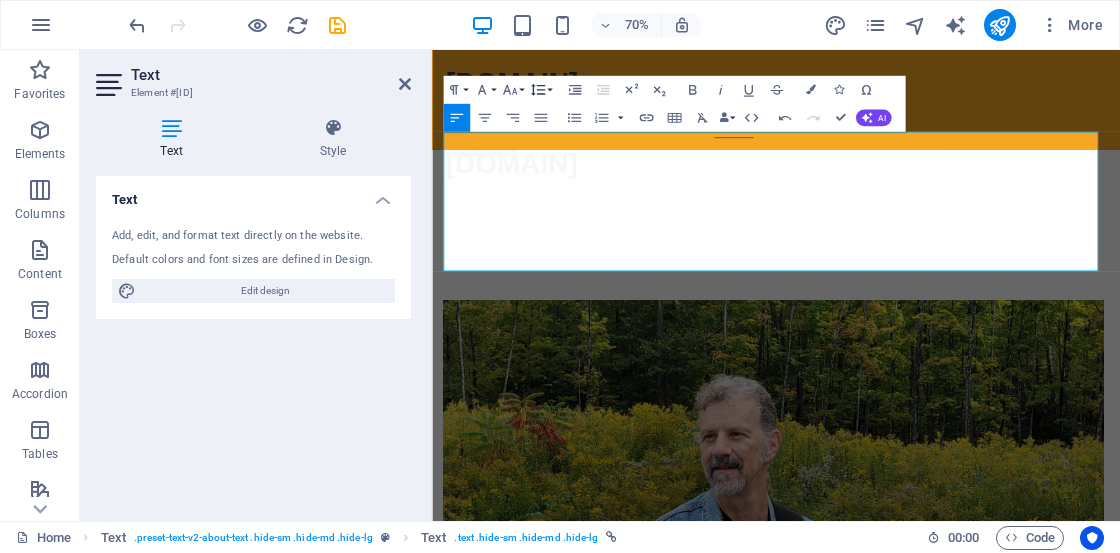 click on "Line Height" at bounding box center [540, 90] 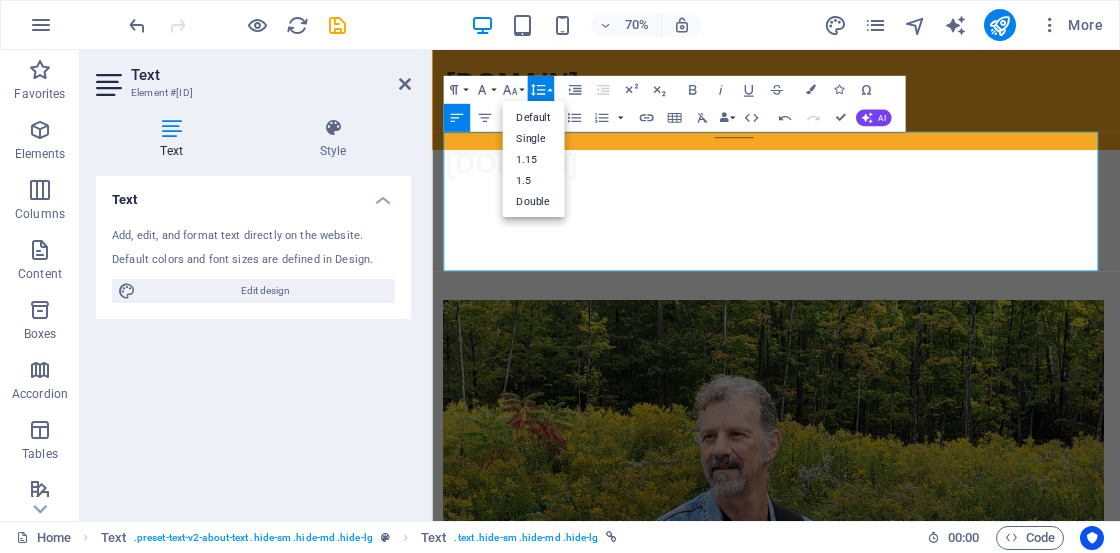 click on "Line Height" at bounding box center [540, 90] 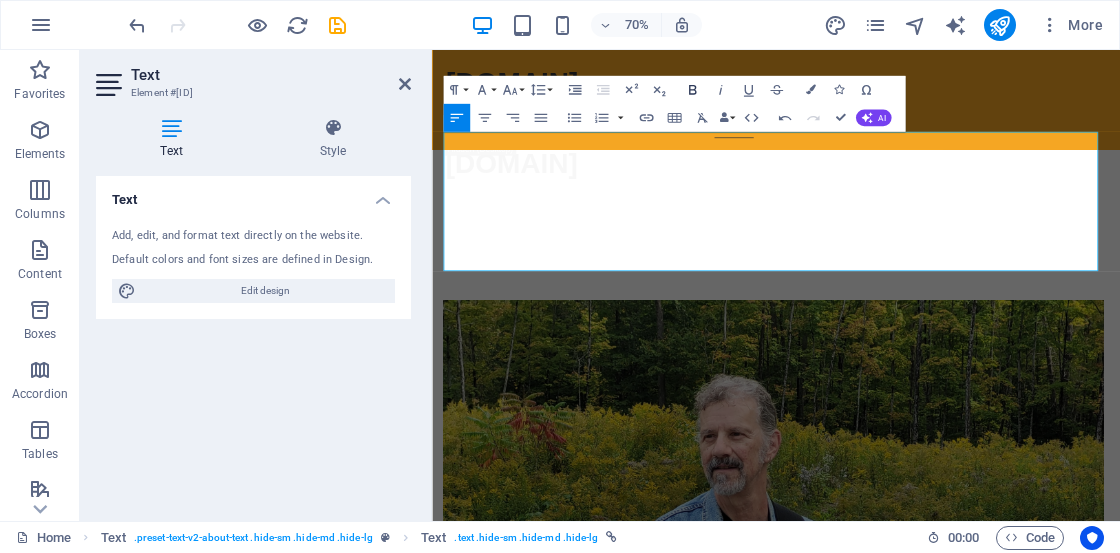 click 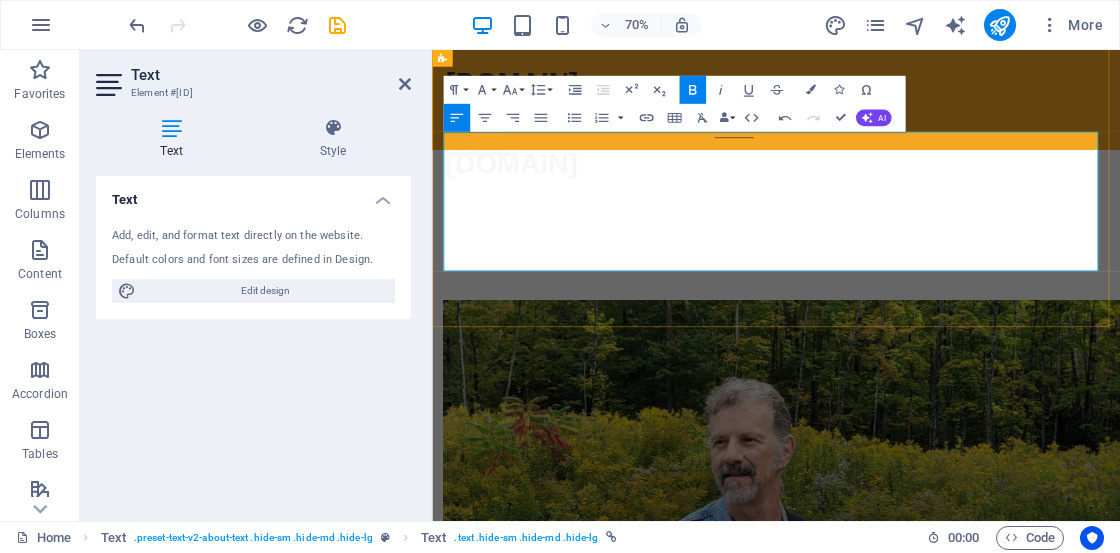 click on "I create songs and instrumental tracks for TV and media across a variety of styles, including soft rock, folk, Canadiana, country, and rock & roll. My music is both intelligent and thought-provoking. All songs featured on this site are available for recording artists seeking new material, and I regularly add new tracks. Additionally, all songs are available for film and TV licensing. If you're interested in recording any of my songs, please don't hesitate to reach out. Thank you for visiting! My debut album, along with several recently released singles, can be streamed, purchased, or downloaded from major online retailers like Apple Music, Amazon, and Spotify. You can also listen to some of my instrumental compositions and vocal tracks on my SoundCloud and BandCamp pages. ​" at bounding box center (924, 1489) 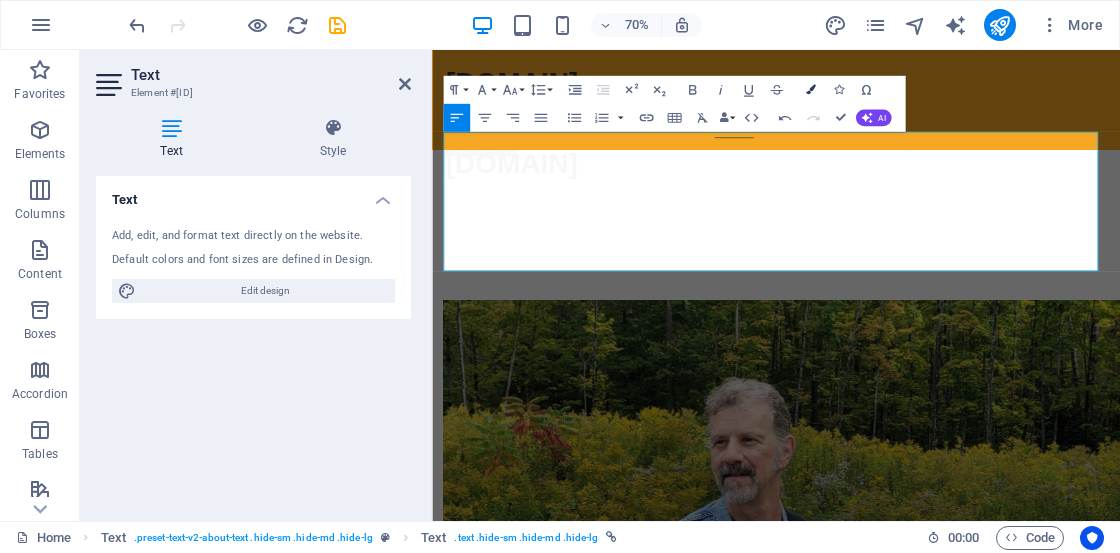 click at bounding box center (810, 90) 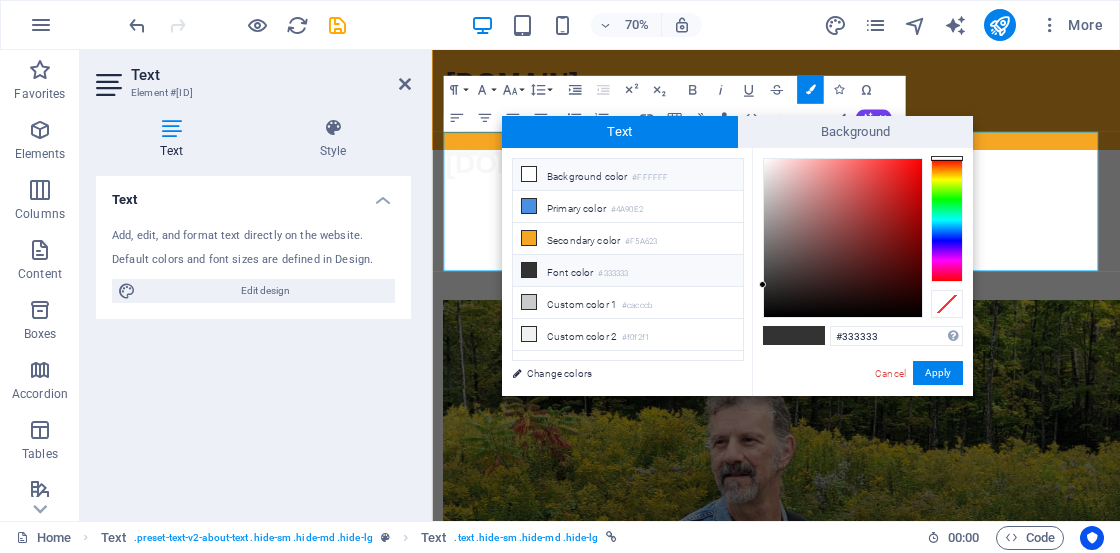 click at bounding box center [529, 174] 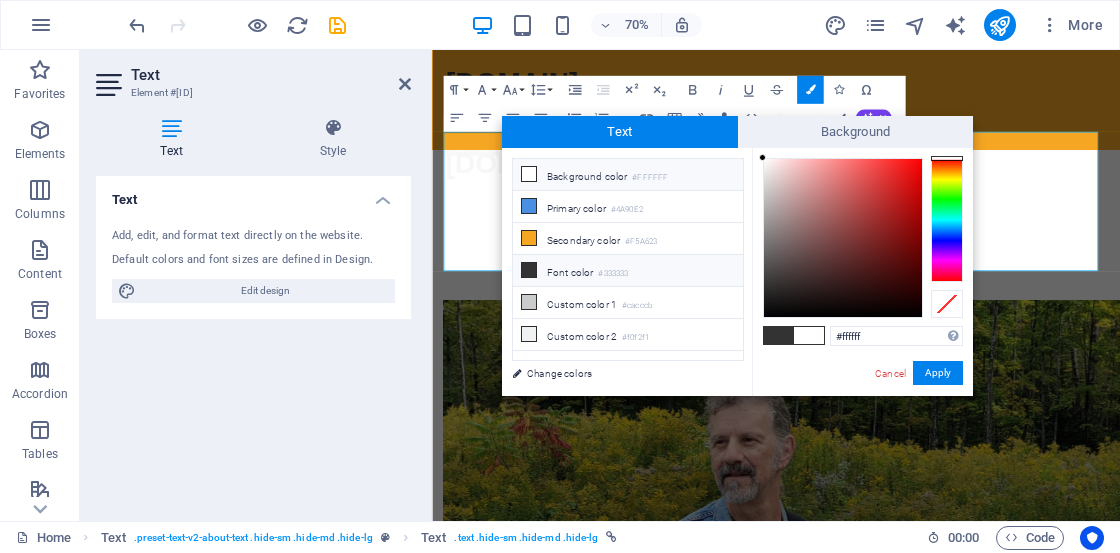 click at bounding box center [529, 270] 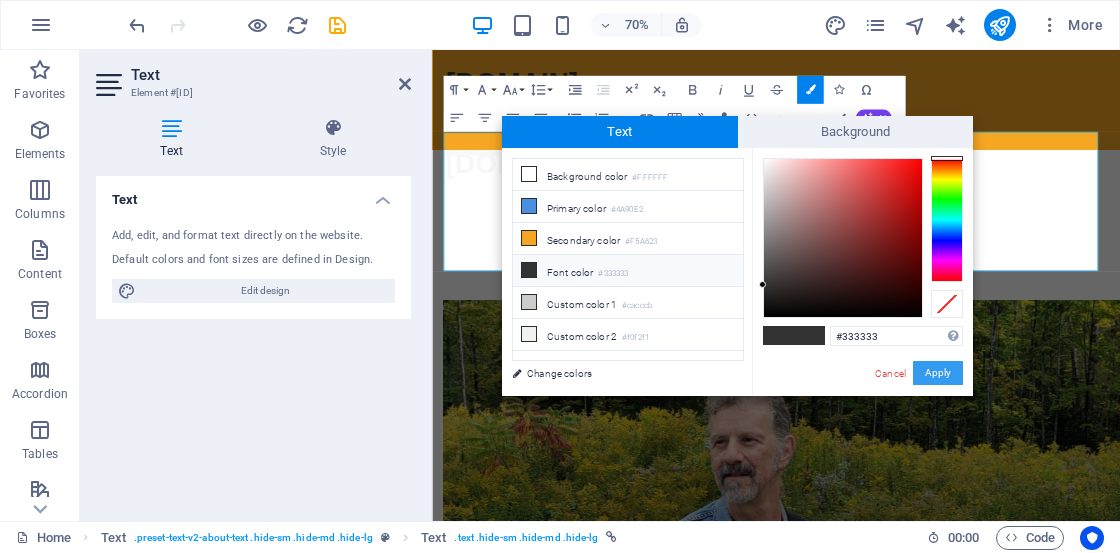 click on "Apply" at bounding box center (938, 373) 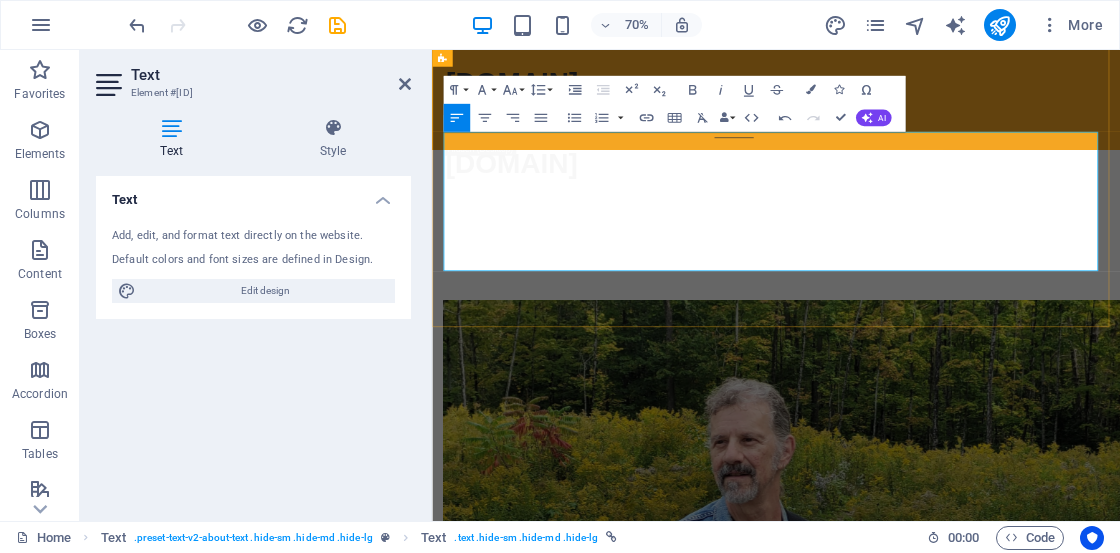 click on "I create songs and instrumental tracks for TV and media across a variety of styles, including soft rock, folk, Canadiana, country, and rock & roll. My music is both intelligent and thought-provoking. All songs featured on this site are available for recording artists seeking new material, and I regularly add new tracks. Additionally, all songs are available for film and TV licensing. If you're interested in recording any of my songs, please don't hesitate to reach out. Thank you for visiting! My debut album, along with several recently released singles, can be streamed, purchased, or downloaded from major online retailers like Apple Music, Amazon, and Spotify. ​ You can also listen to some of my instrumental compositions and vocal tracks on my SoundCloud and BandCamp pages. ​" at bounding box center [924, 1489] 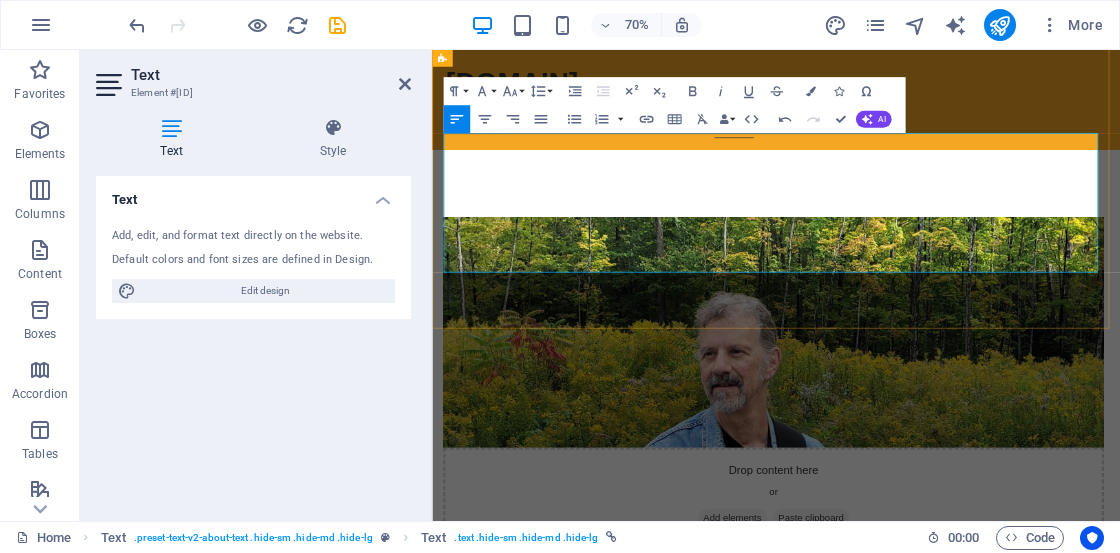 scroll, scrollTop: 1734, scrollLeft: 0, axis: vertical 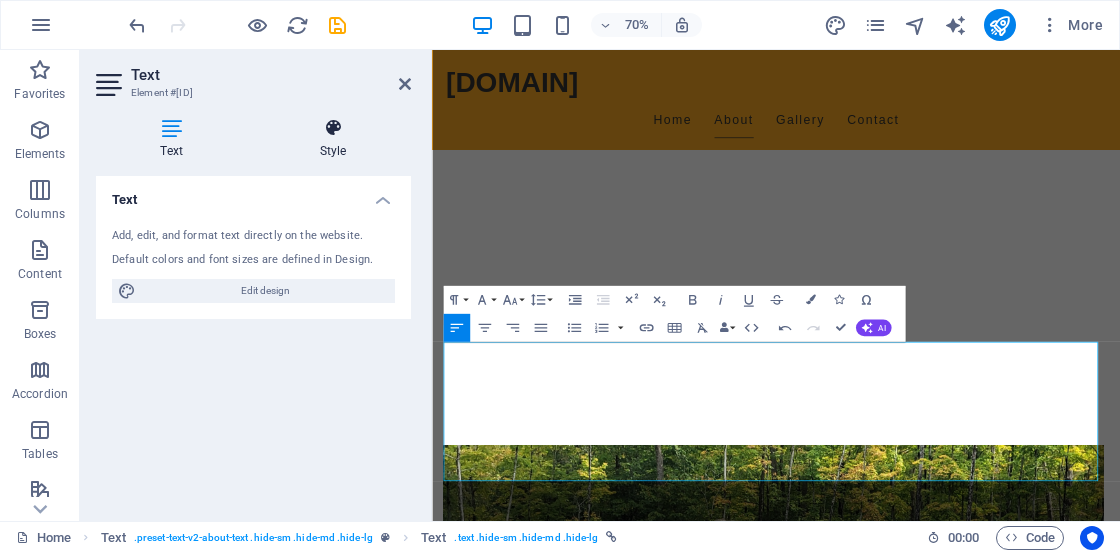 click at bounding box center [333, 128] 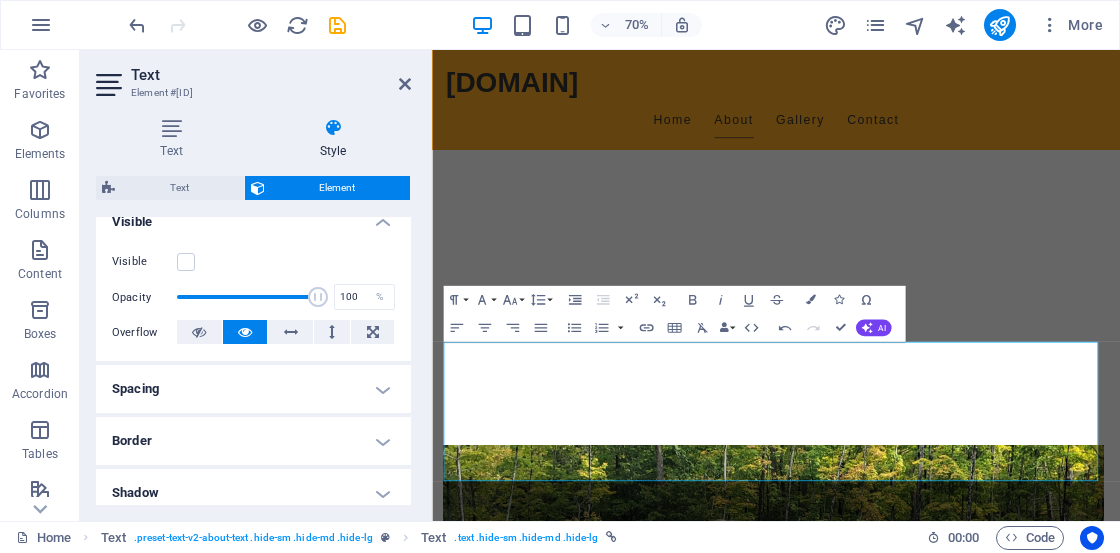 scroll, scrollTop: 256, scrollLeft: 0, axis: vertical 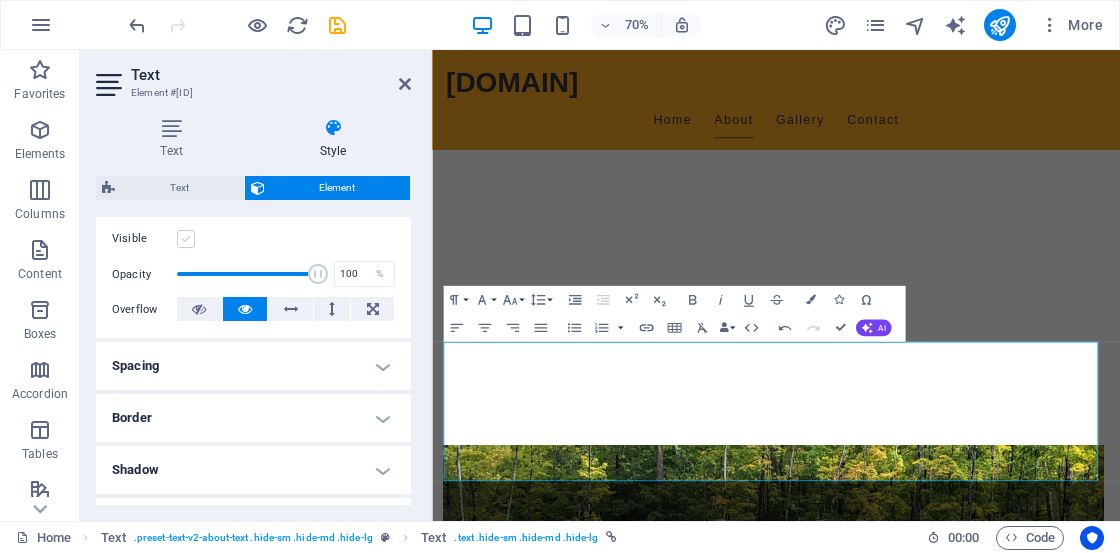 click at bounding box center (186, 239) 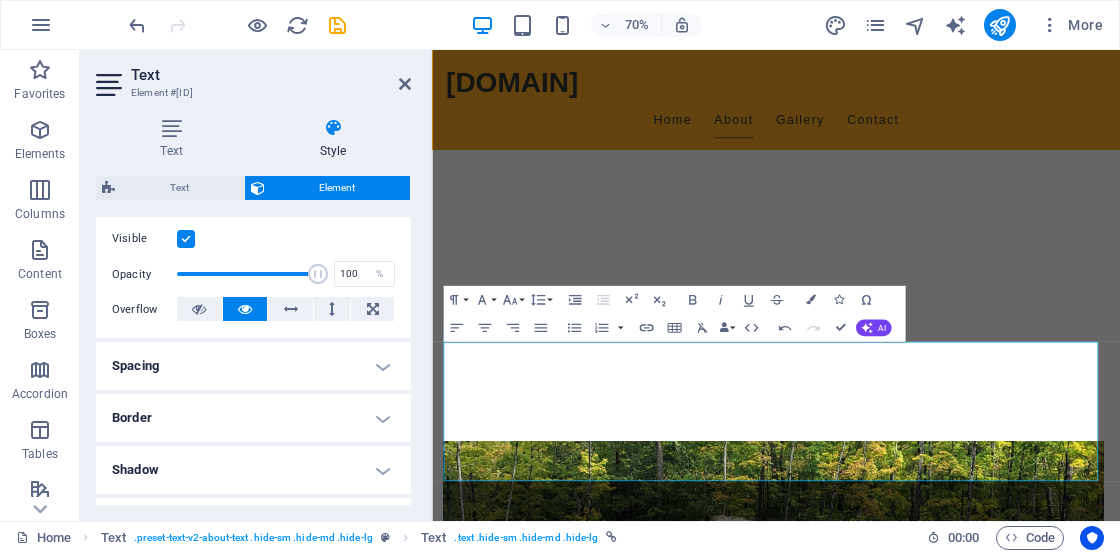 click on "Spacing" at bounding box center [253, 366] 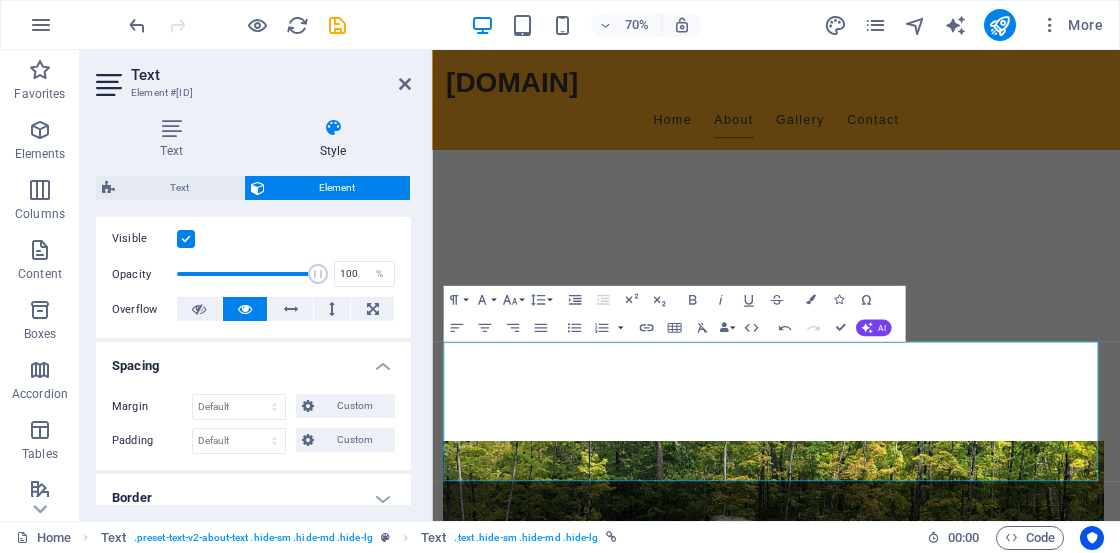 click on "Spacing" at bounding box center [253, 360] 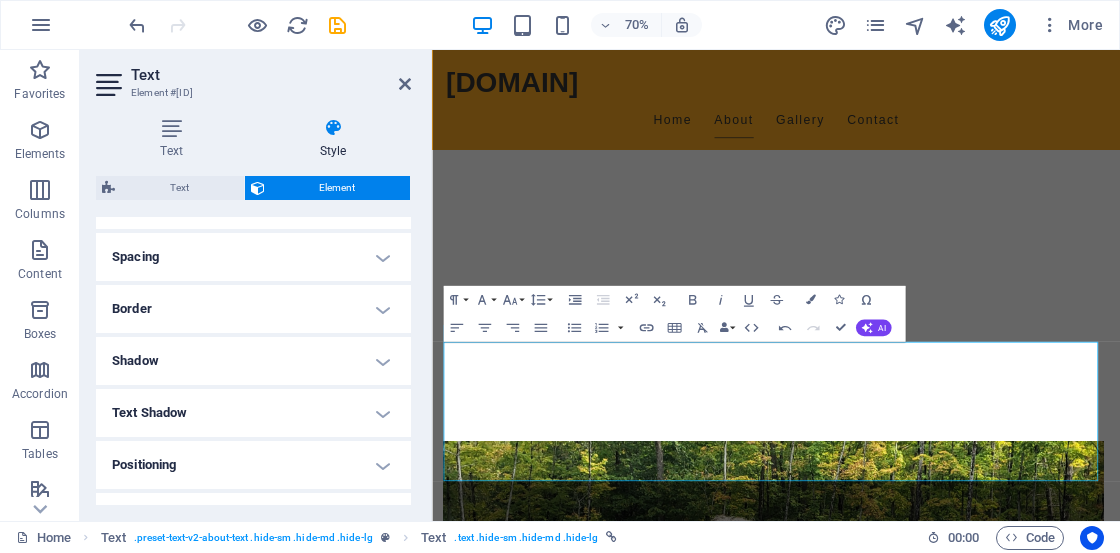 scroll, scrollTop: 456, scrollLeft: 0, axis: vertical 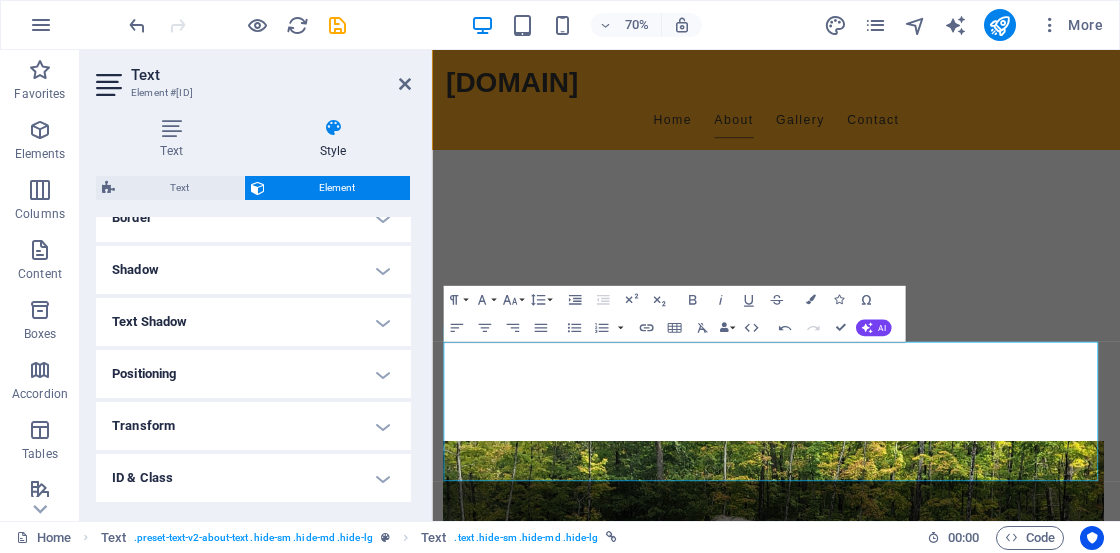 click on "Text Shadow" at bounding box center [253, 322] 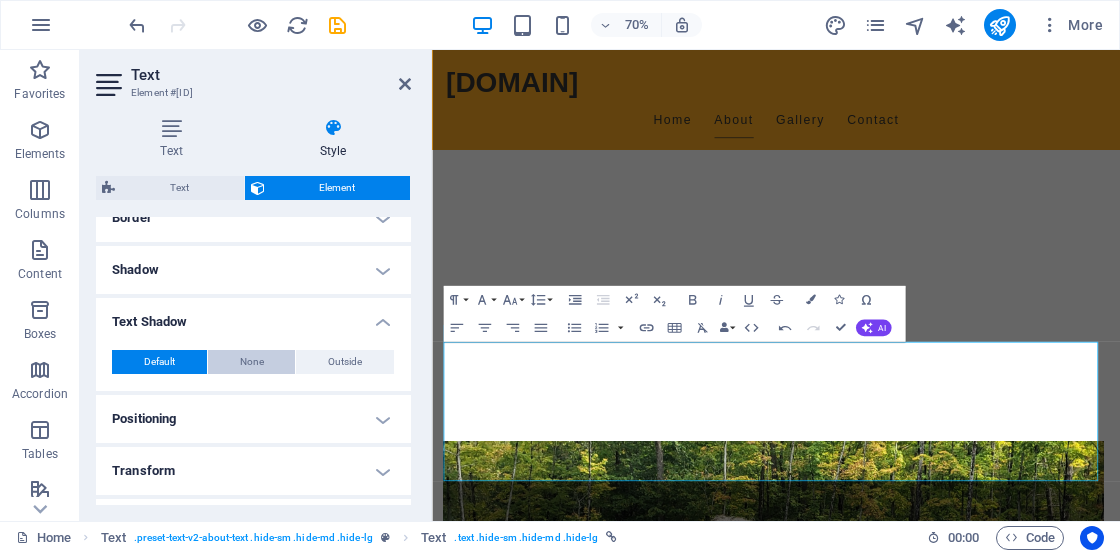 click on "None" at bounding box center [252, 362] 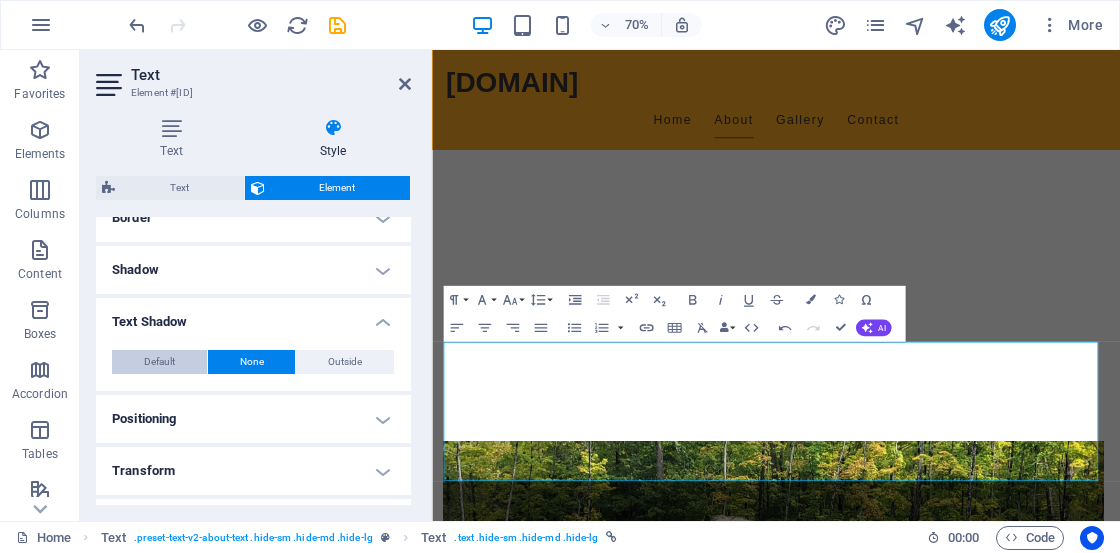click on "Default" at bounding box center [159, 362] 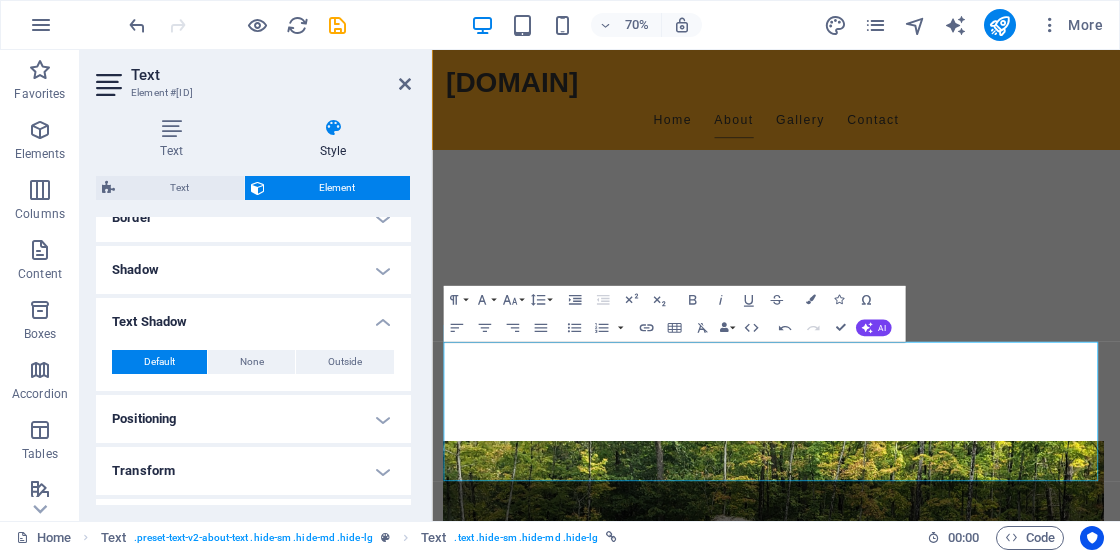 click on "Positioning" at bounding box center (253, 419) 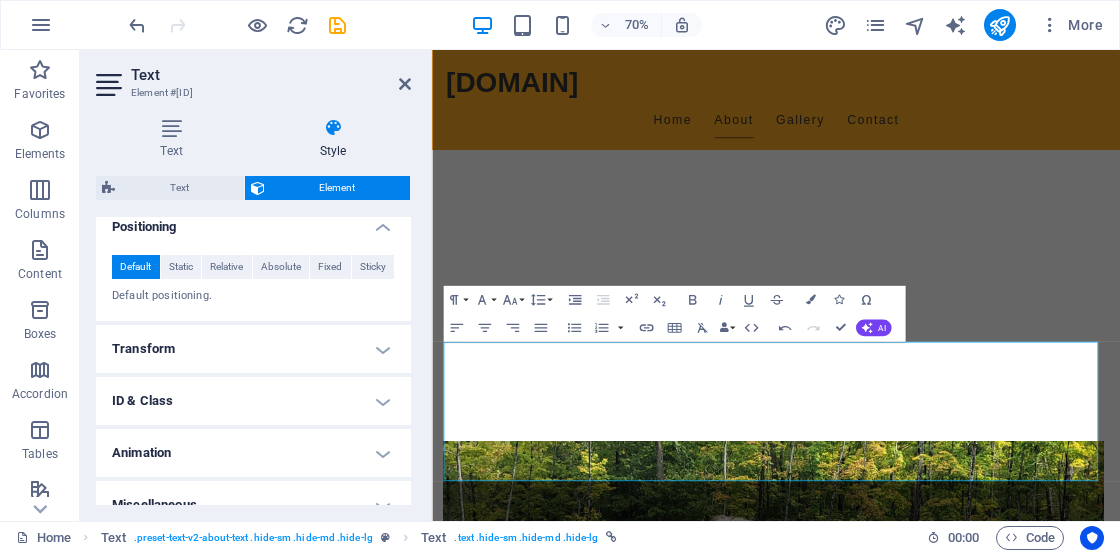 scroll, scrollTop: 656, scrollLeft: 0, axis: vertical 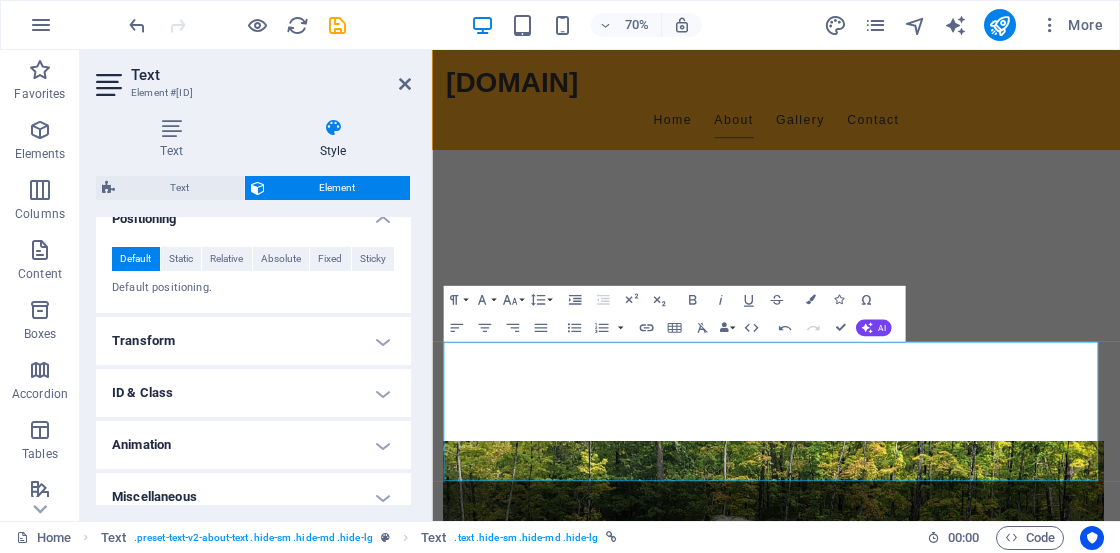 click on "Transform" at bounding box center (253, 341) 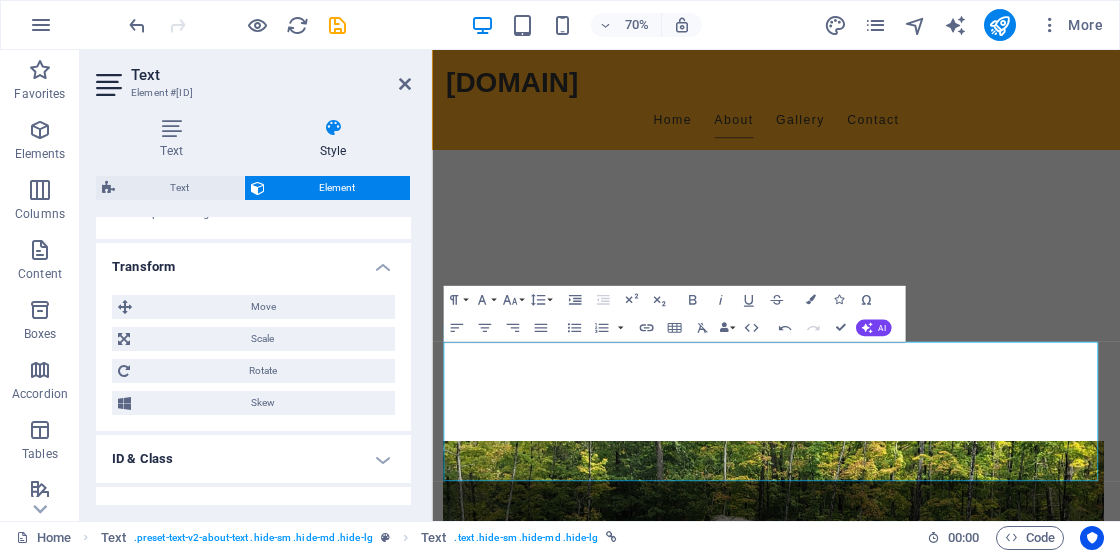 scroll, scrollTop: 756, scrollLeft: 0, axis: vertical 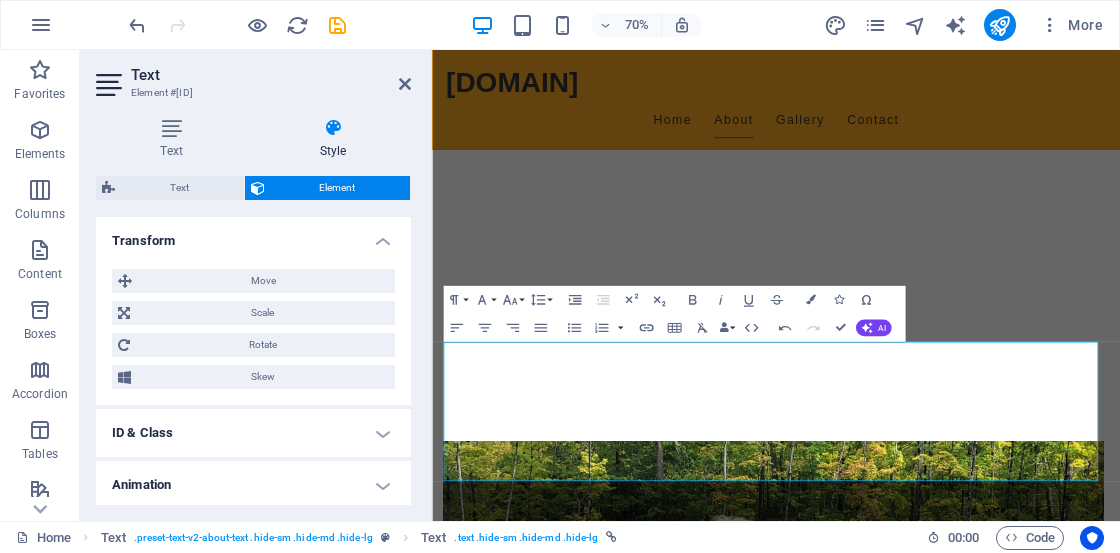 click on "ID & Class" at bounding box center [253, 433] 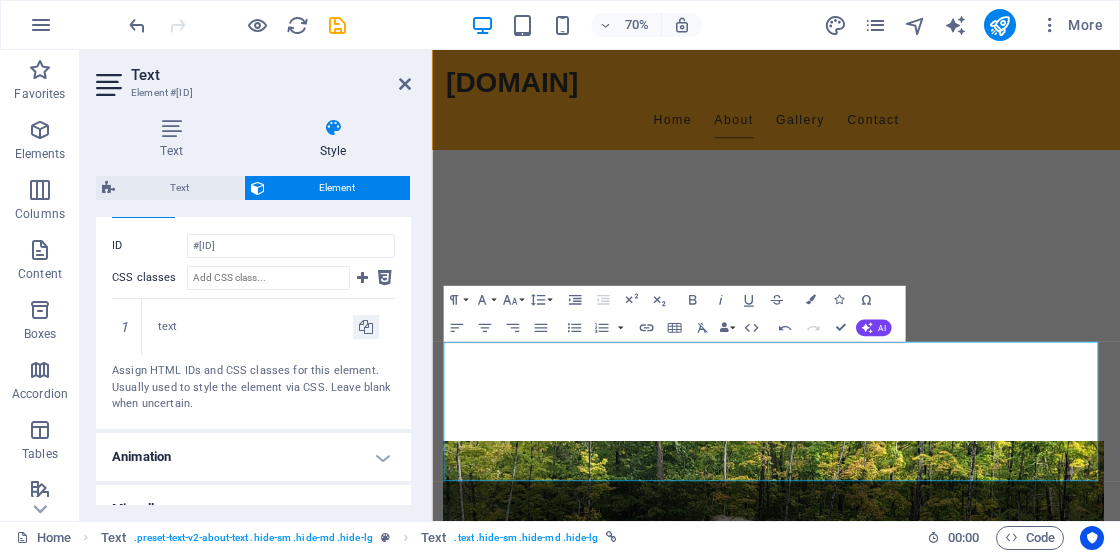 scroll, scrollTop: 1046, scrollLeft: 0, axis: vertical 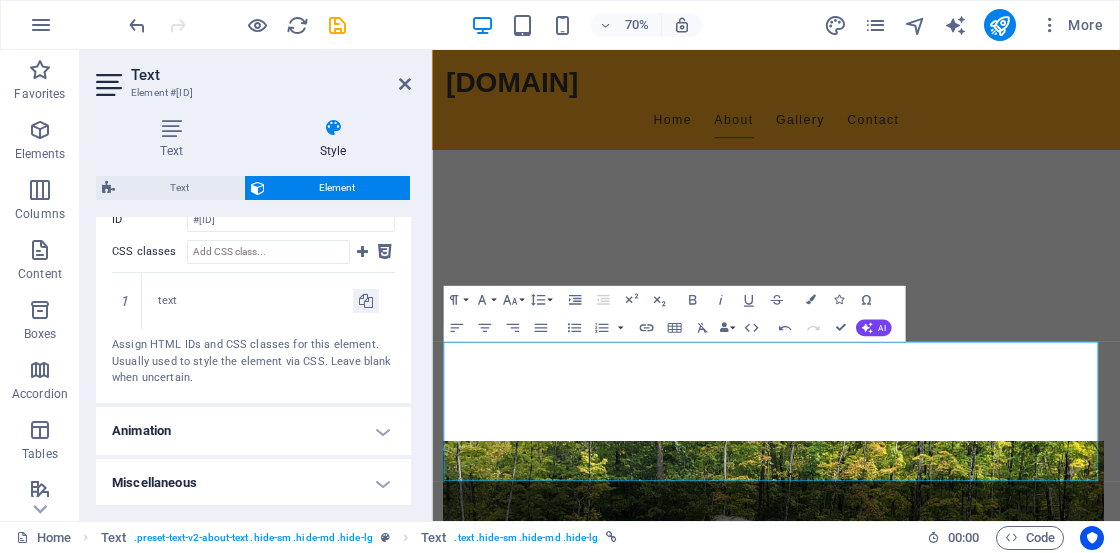 click on "Animation" at bounding box center (253, 431) 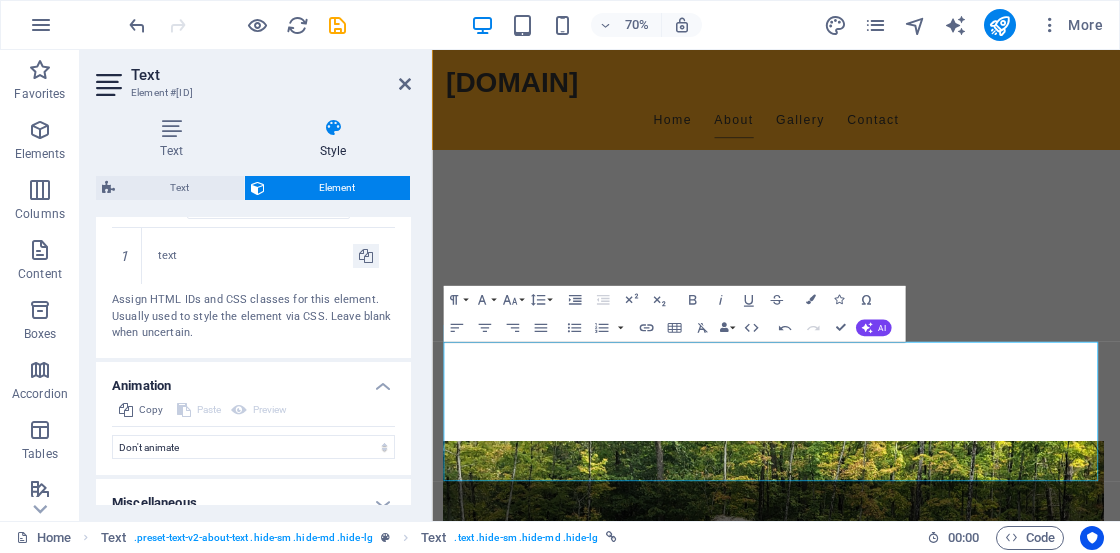 scroll, scrollTop: 1111, scrollLeft: 0, axis: vertical 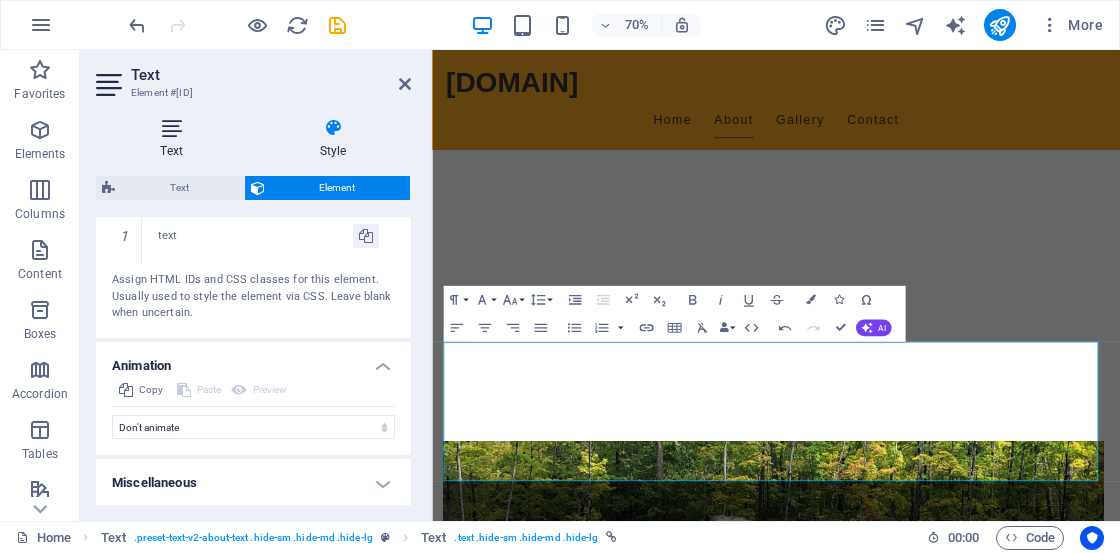 click at bounding box center (171, 128) 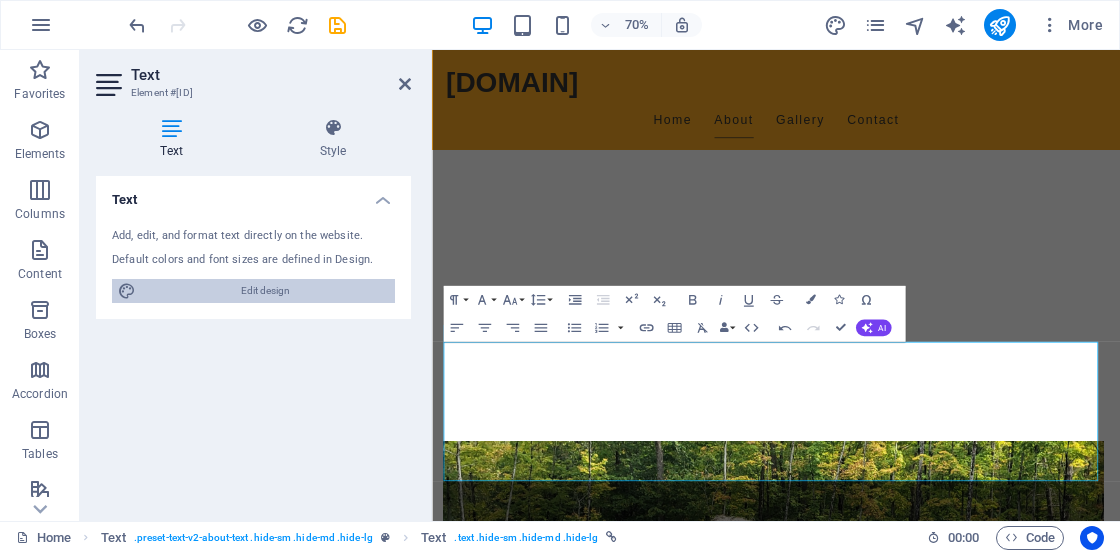 drag, startPoint x: 248, startPoint y: 290, endPoint x: 581, endPoint y: 1710, distance: 1458.5228 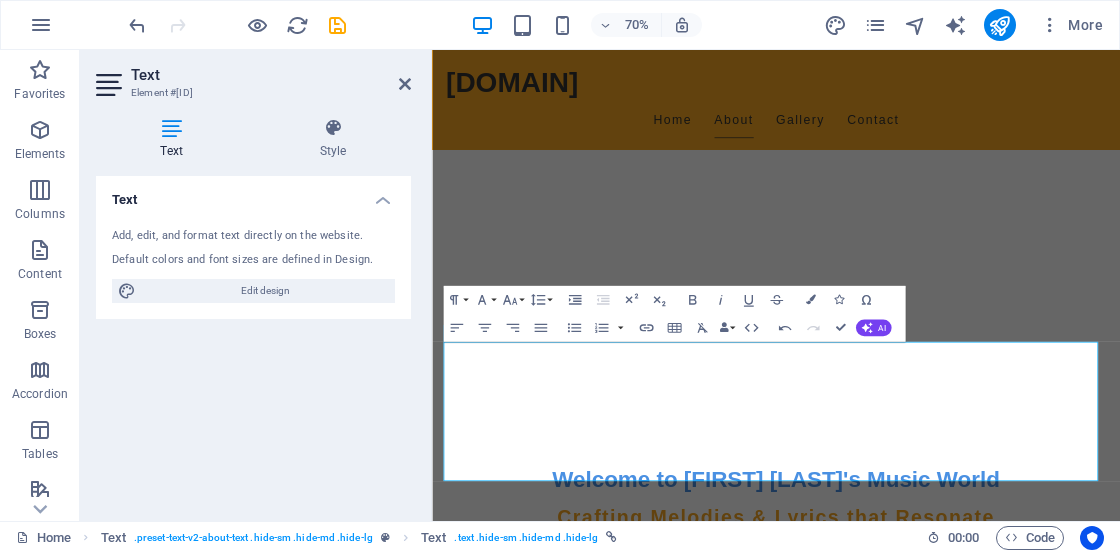 select on "px" 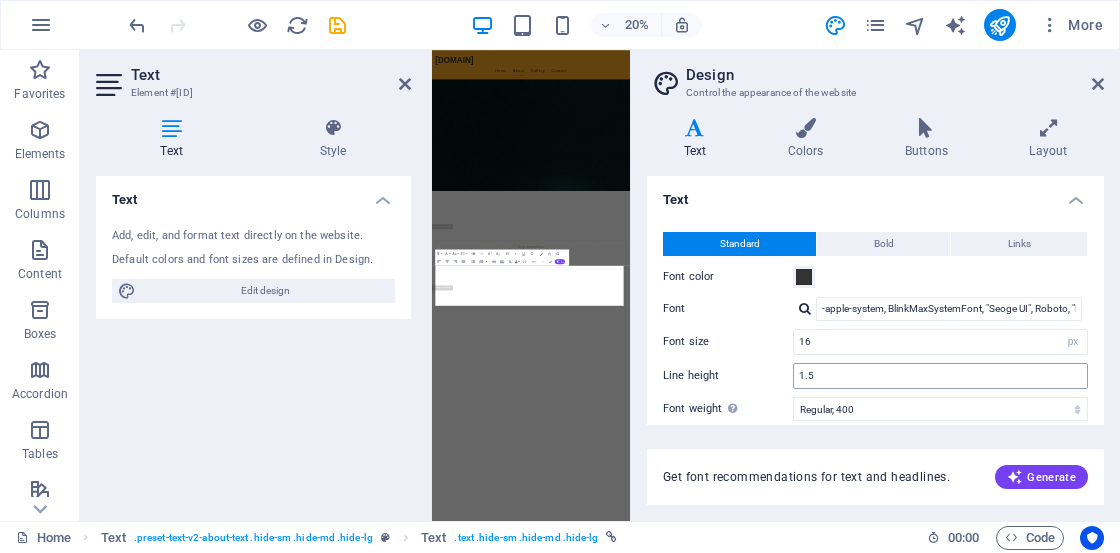 scroll, scrollTop: 3372, scrollLeft: 0, axis: vertical 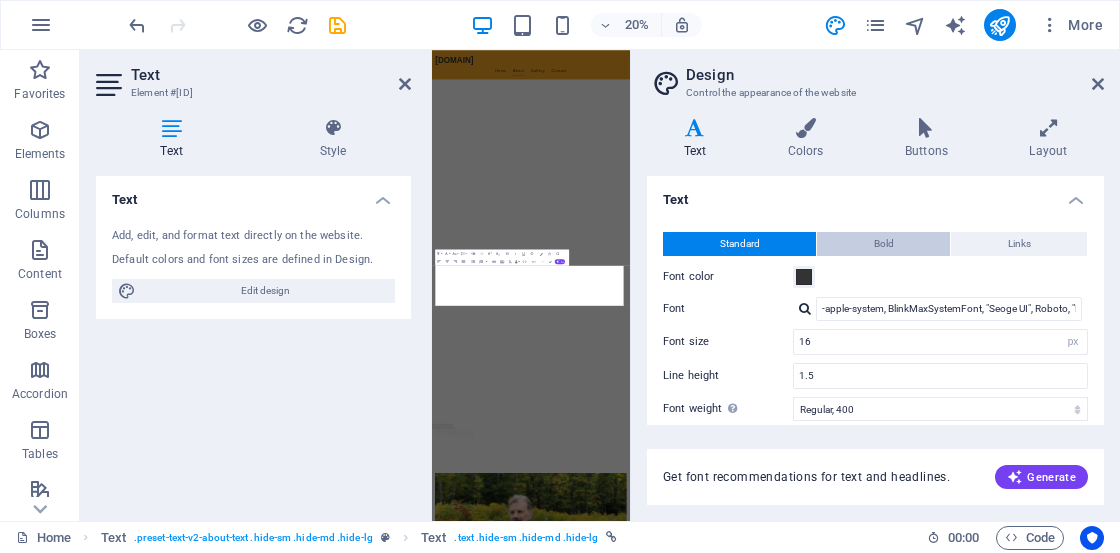 click on "Bold" at bounding box center (884, 244) 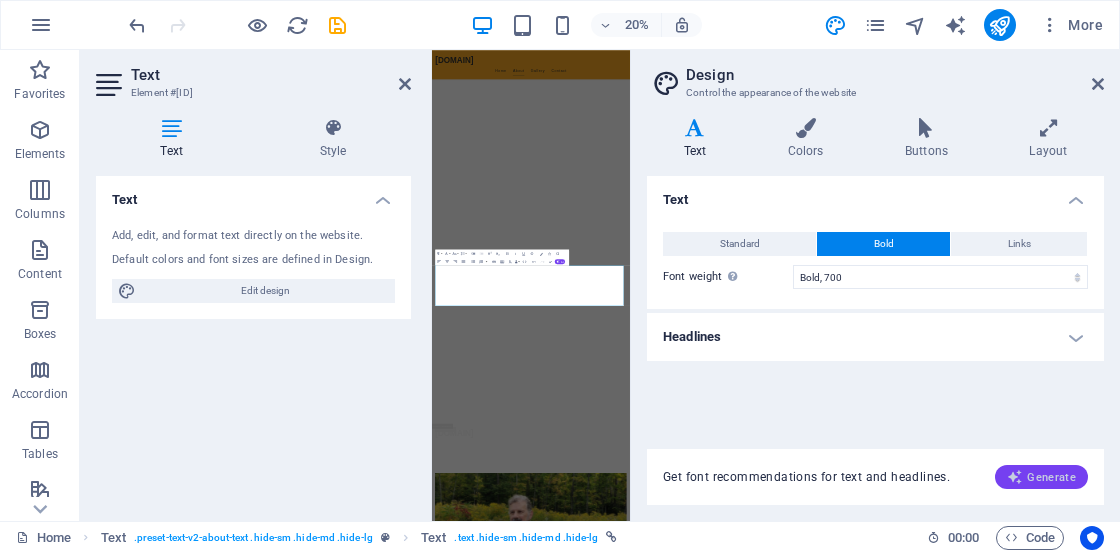 click on "Generate" at bounding box center [1041, 477] 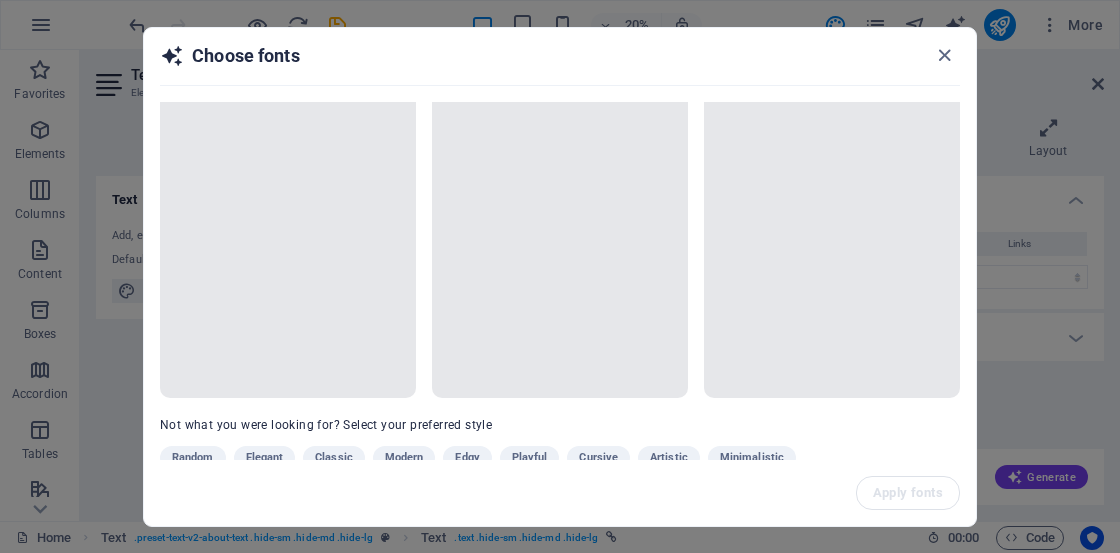 scroll, scrollTop: 0, scrollLeft: 0, axis: both 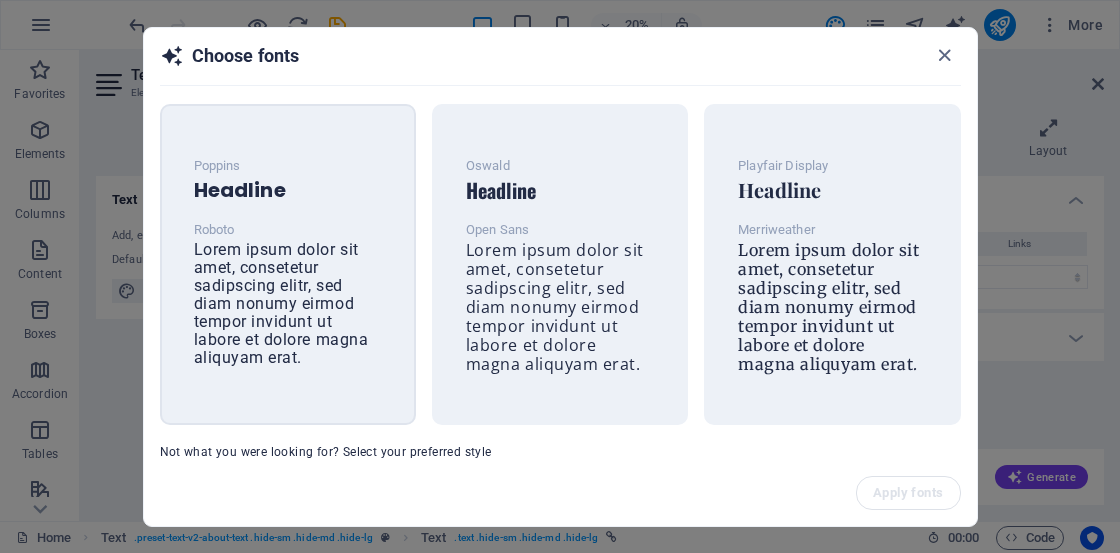 click on "Lorem ipsum dolor sit amet, consetetur sadipscing elitr, sed diam nonumy eirmod tempor invidunt ut labore et dolore magna aliquyam erat." at bounding box center (281, 303) 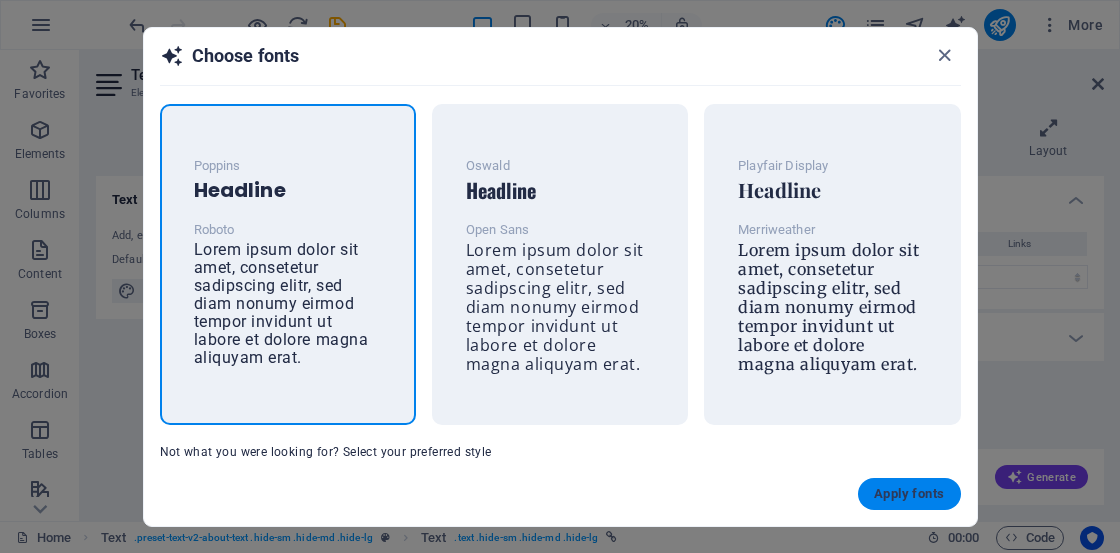 click on "Apply fonts" at bounding box center (909, 494) 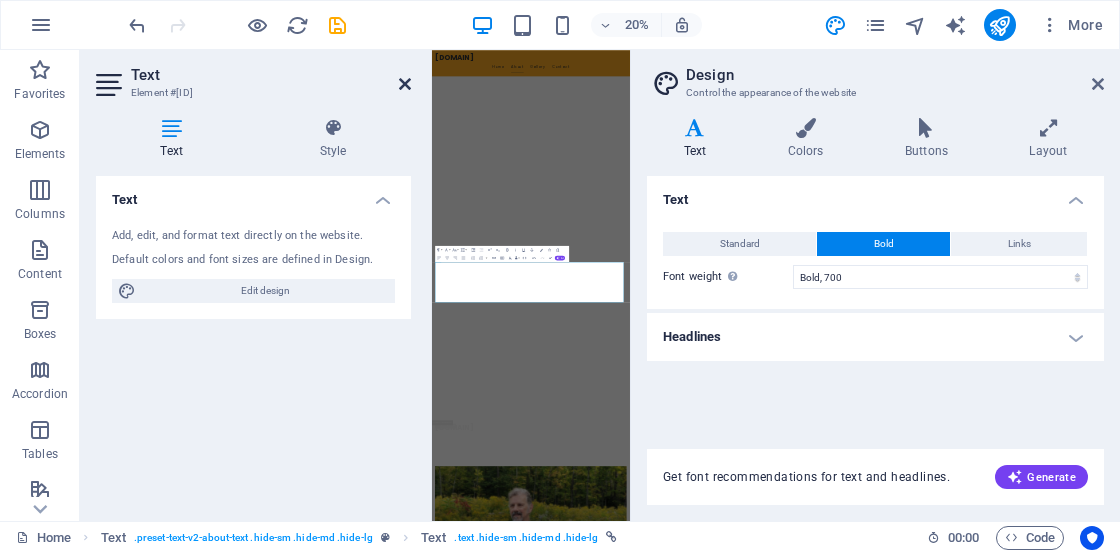 click at bounding box center [405, 84] 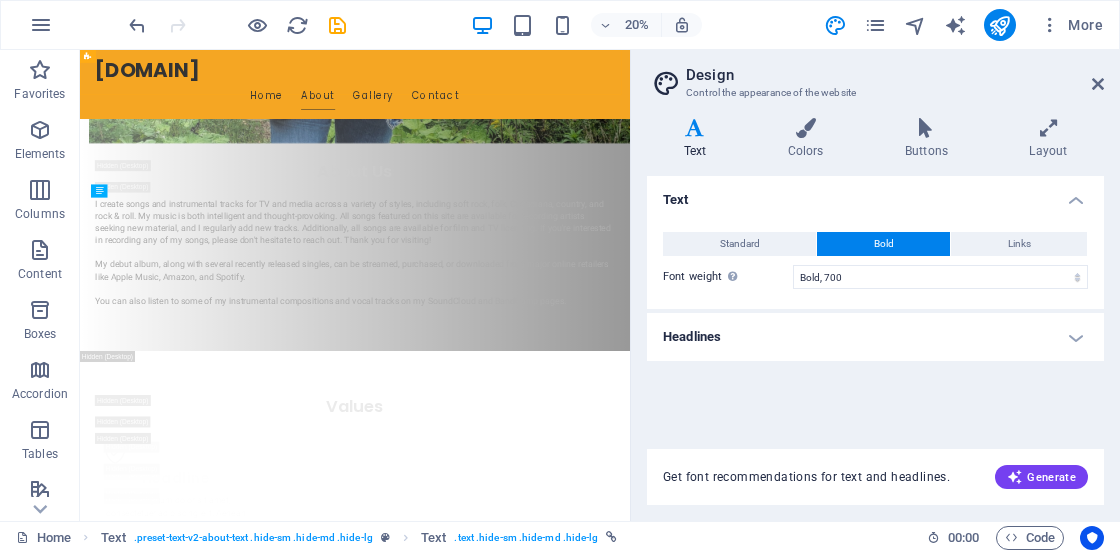 scroll, scrollTop: 2056, scrollLeft: 0, axis: vertical 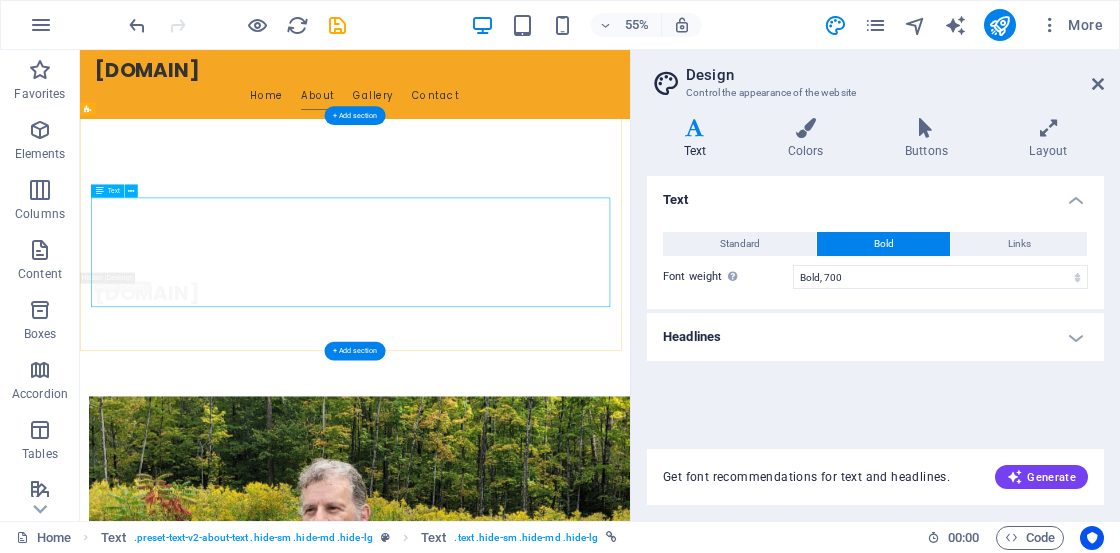 click on "I create songs and instrumental tracks for TV and media across a variety of styles, including soft rock, folk, Canadiana, country, and rock & roll. My music is both intelligent and thought-provoking. All songs featured on this site are available for recording artists seeking new material, and I regularly add new tracks. Additionally, all songs are available for film and TV licensing. If you're interested in recording any of my songs, please don't hesitate to reach out. Thank you for visiting! My debut album, along with several recently released singles, can be streamed, purchased, or downloaded from major online retailers like Apple Music, Amazon, and Spotify. You can also listen to some of my instrumental compositions and vocal tracks on my SoundCloud and BandCamp pages." at bounding box center (580, 1735) 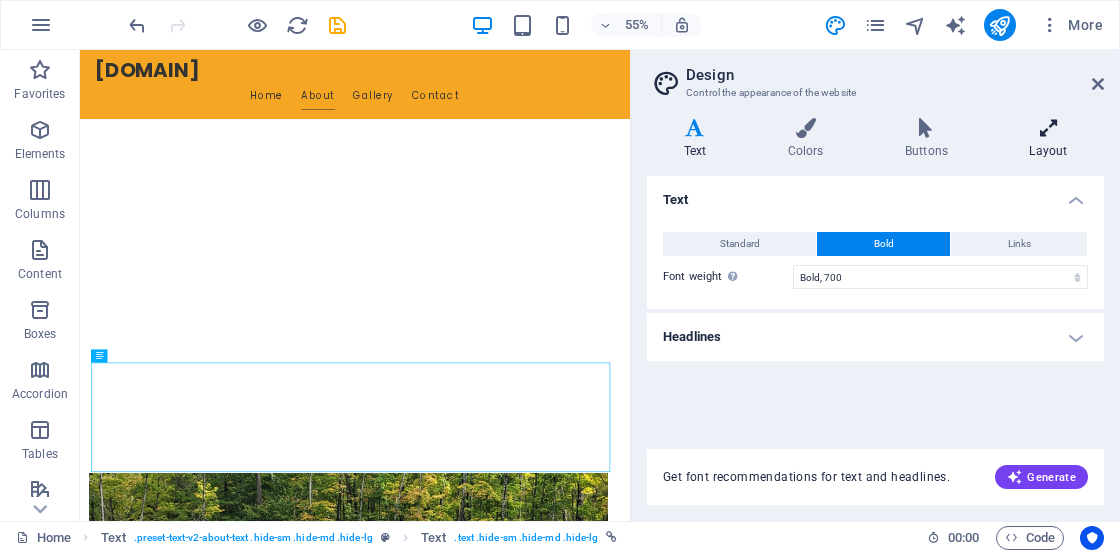 scroll, scrollTop: 1696, scrollLeft: 0, axis: vertical 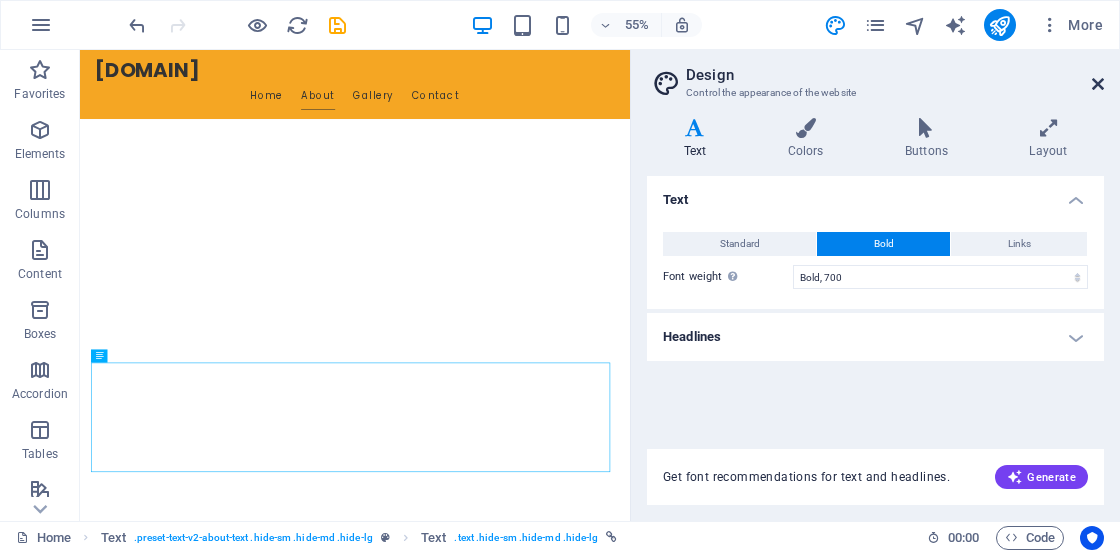 click at bounding box center [1098, 84] 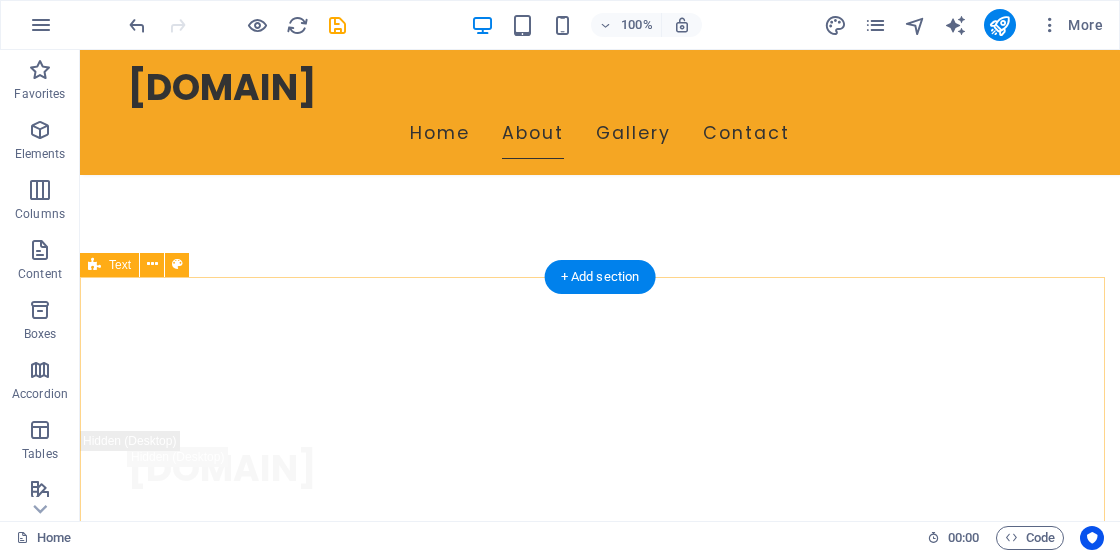 scroll, scrollTop: 1564, scrollLeft: 0, axis: vertical 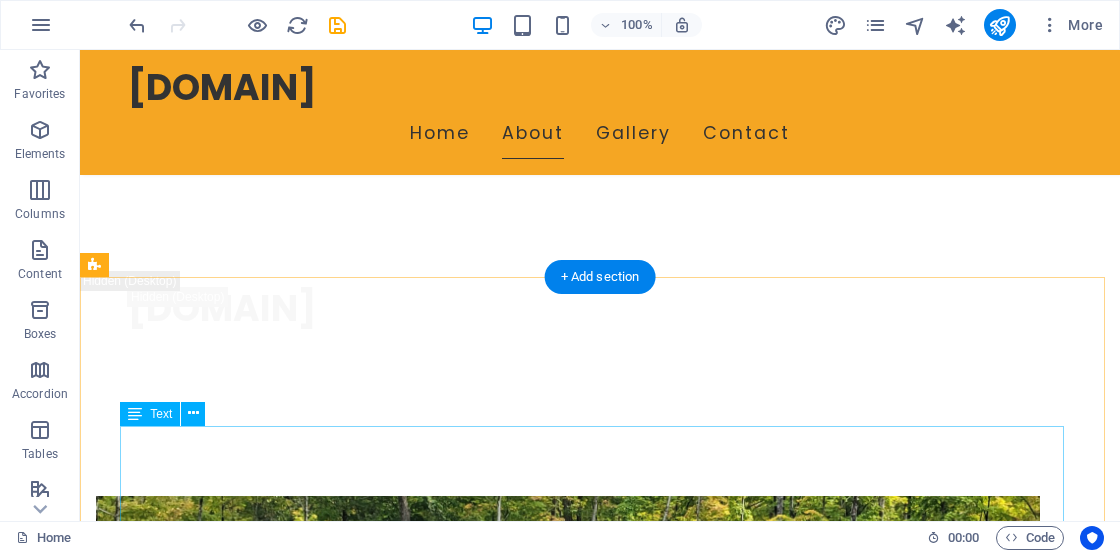 click on "I create songs and instrumental tracks for TV and media across a variety of styles, including soft rock, folk, Canadiana, country, and rock & roll. My music is both intelligent and thought-provoking. All songs featured on this site are available for recording artists seeking new material, and I regularly add new tracks. Additionally, all songs are available for film and TV licensing. If you're interested in recording any of my songs, please don't hesitate to reach out. Thank you for visiting! My debut album, along with several recently released singles, can be streamed, purchased, or downloaded from major online retailers like Apple Music, Amazon, and Spotify. You can also listen to some of my instrumental compositions and vocal tracks on my SoundCloud and BandCamp pages." at bounding box center [600, 1551] 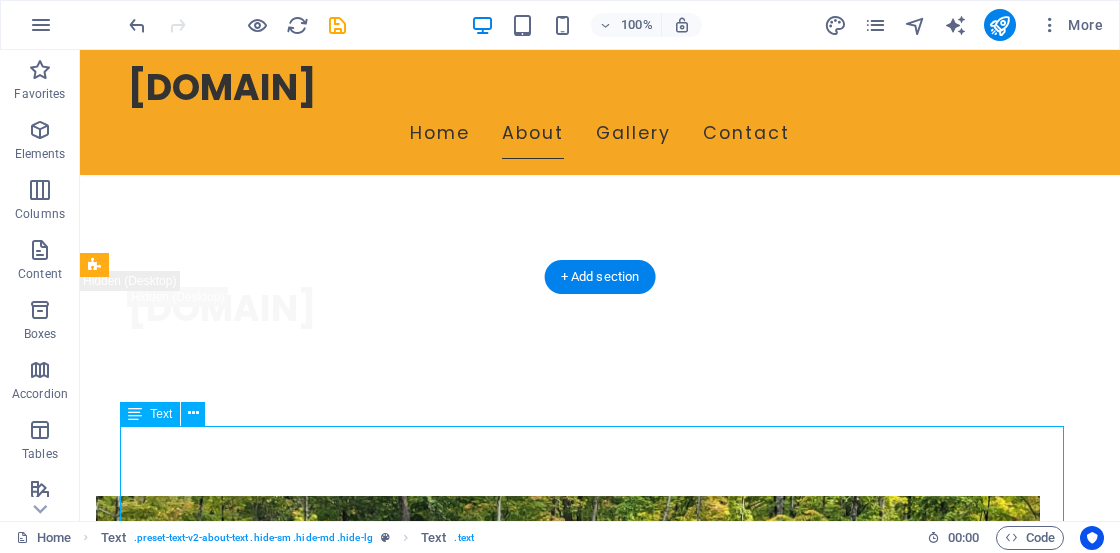 click on "I create songs and instrumental tracks for TV and media across a variety of styles, including soft rock, folk, Canadiana, country, and rock & roll. My music is both intelligent and thought-provoking. All songs featured on this site are available for recording artists seeking new material, and I regularly add new tracks. Additionally, all songs are available for film and TV licensing. If you're interested in recording any of my songs, please don't hesitate to reach out. Thank you for visiting! My debut album, along with several recently released singles, can be streamed, purchased, or downloaded from major online retailers like Apple Music, Amazon, and Spotify. You can also listen to some of my instrumental compositions and vocal tracks on my SoundCloud and BandCamp pages." at bounding box center [600, 1551] 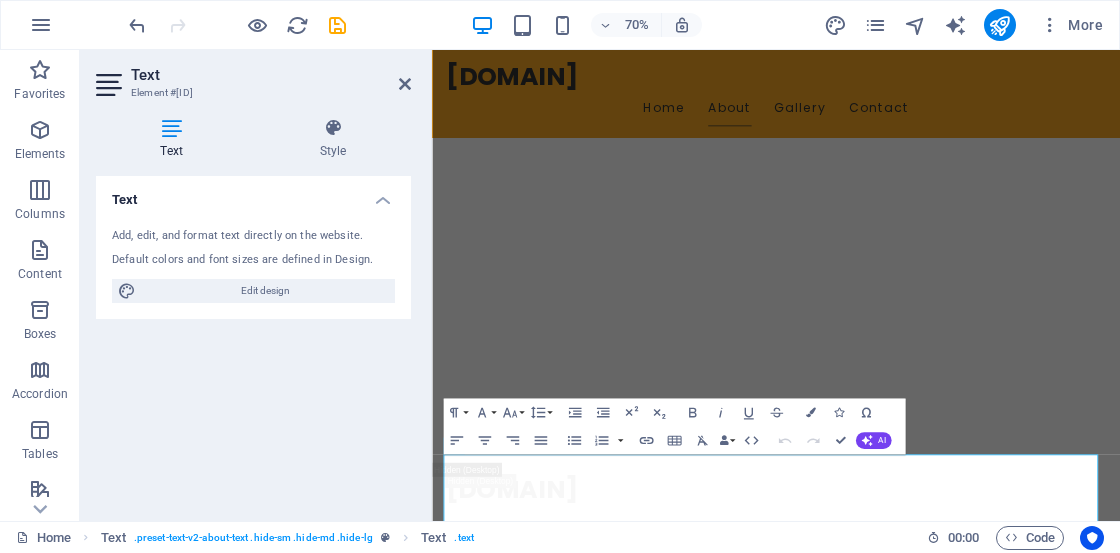 click on "Text Add, edit, and format text directly on the website. Default colors and font sizes are defined in Design. Edit design Alignment Left aligned Centered Right aligned" at bounding box center (253, 340) 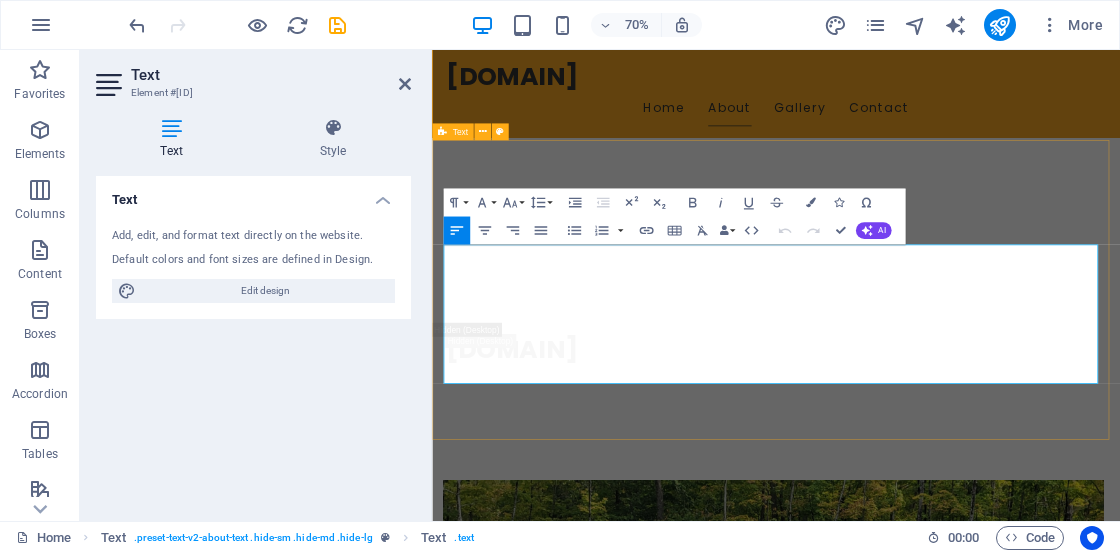 scroll, scrollTop: 1864, scrollLeft: 0, axis: vertical 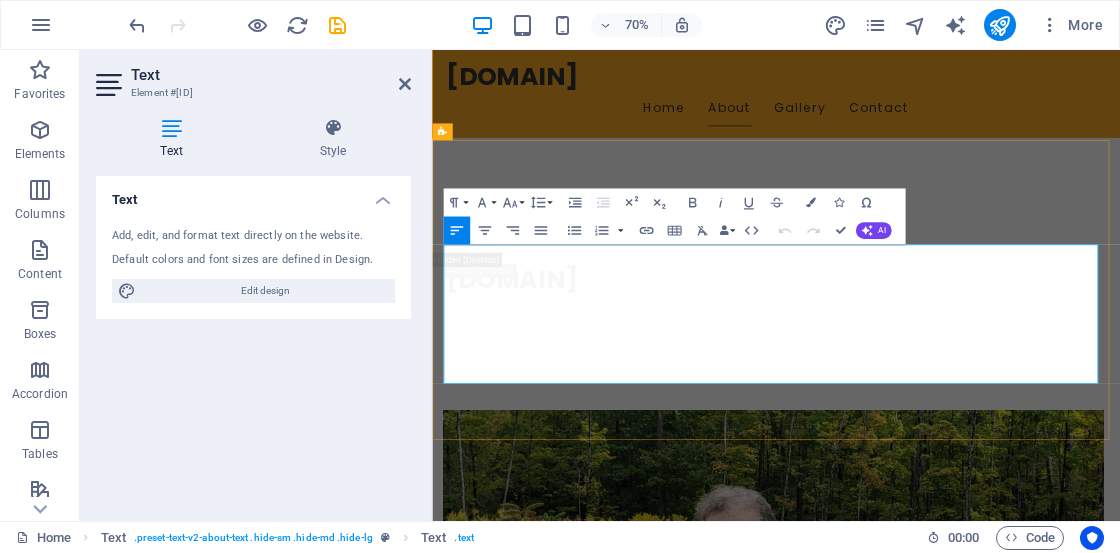 drag, startPoint x: 450, startPoint y: 641, endPoint x: 1293, endPoint y: 496, distance: 855.37946 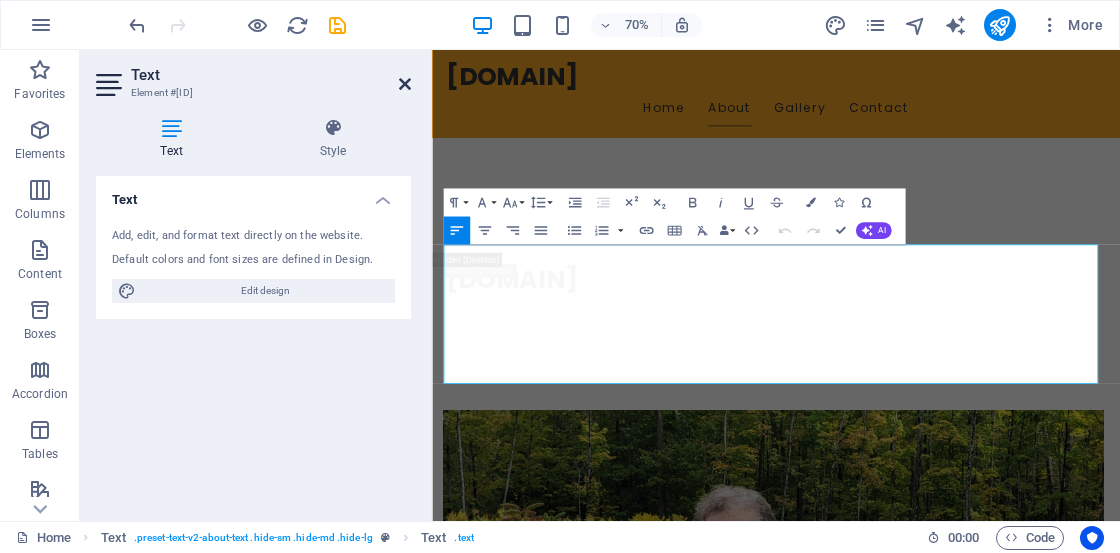 drag, startPoint x: 404, startPoint y: 83, endPoint x: 525, endPoint y: 297, distance: 245.83939 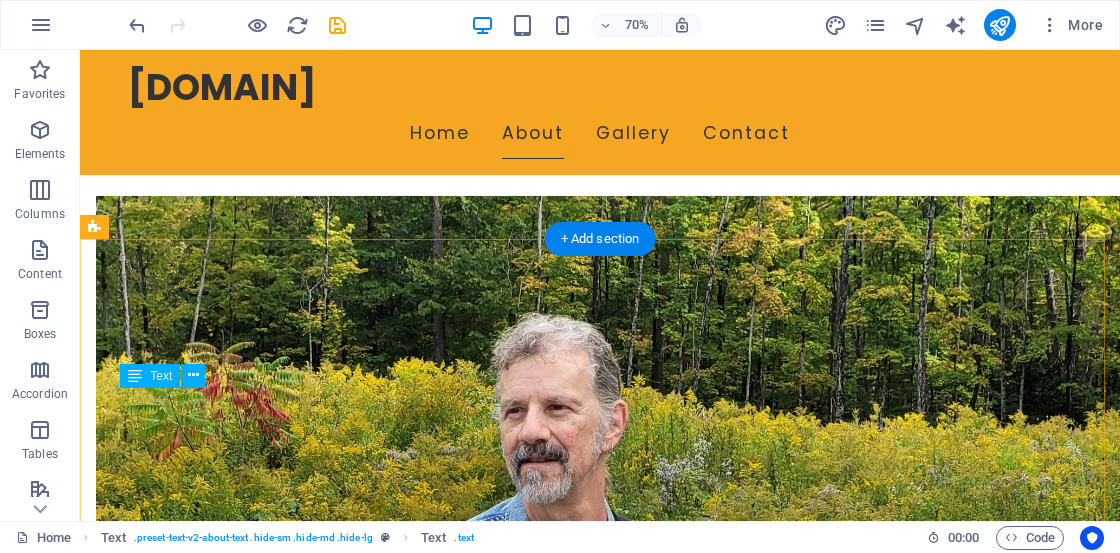 scroll, scrollTop: 1662, scrollLeft: 0, axis: vertical 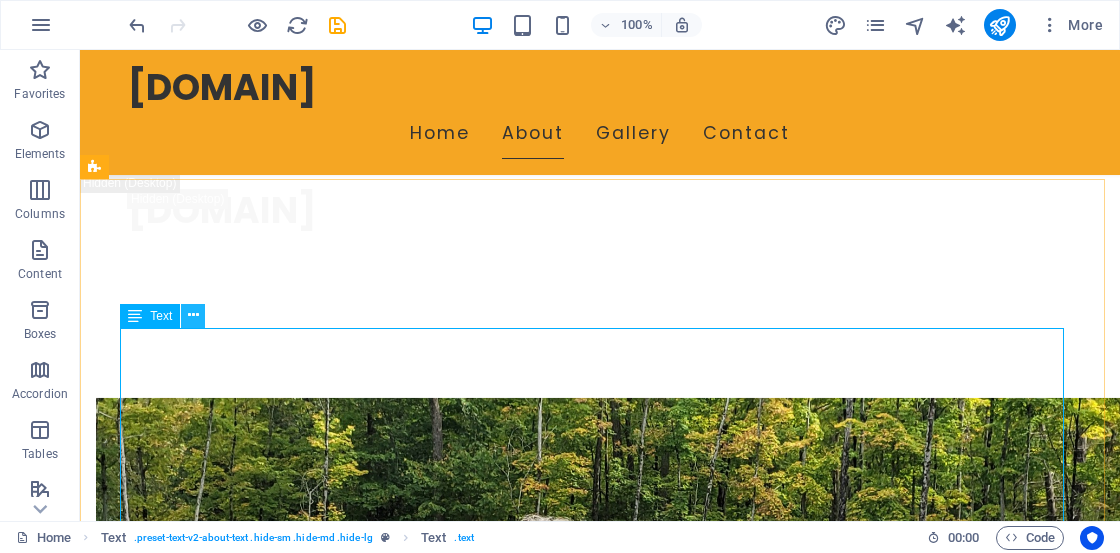 click at bounding box center [193, 315] 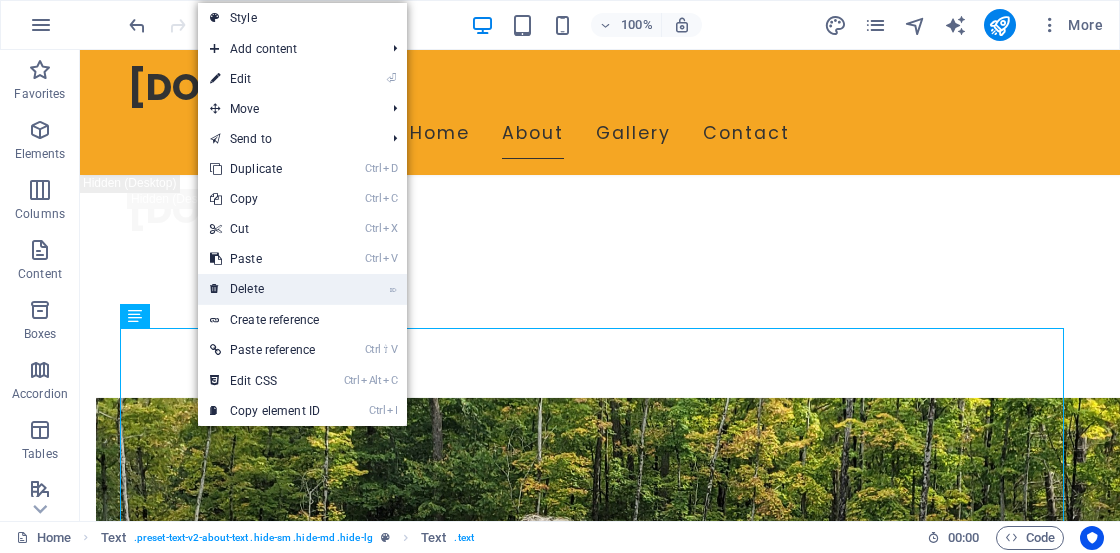 click on "⌦  Delete" at bounding box center (265, 289) 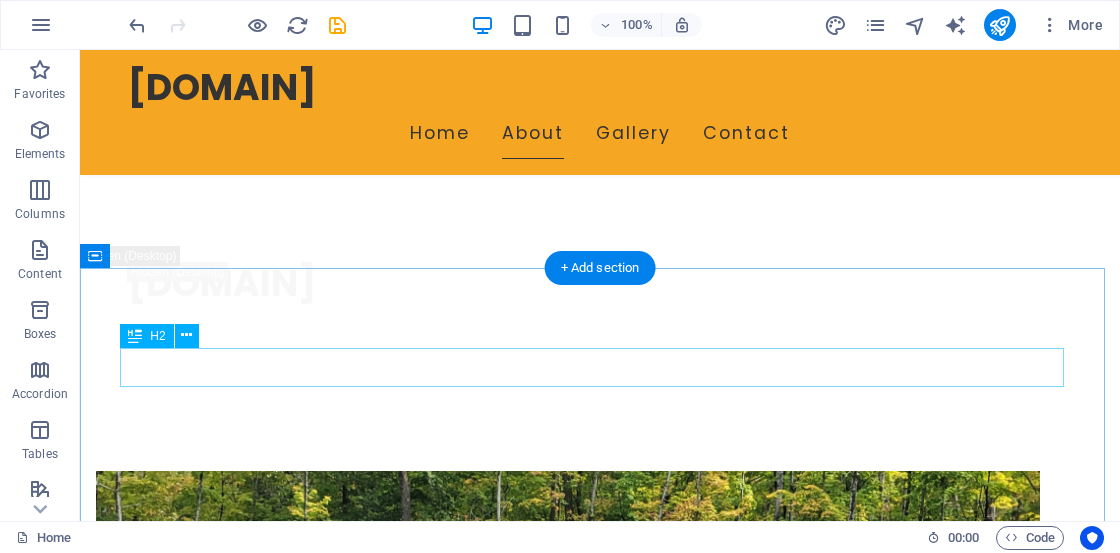 scroll, scrollTop: 1802, scrollLeft: 0, axis: vertical 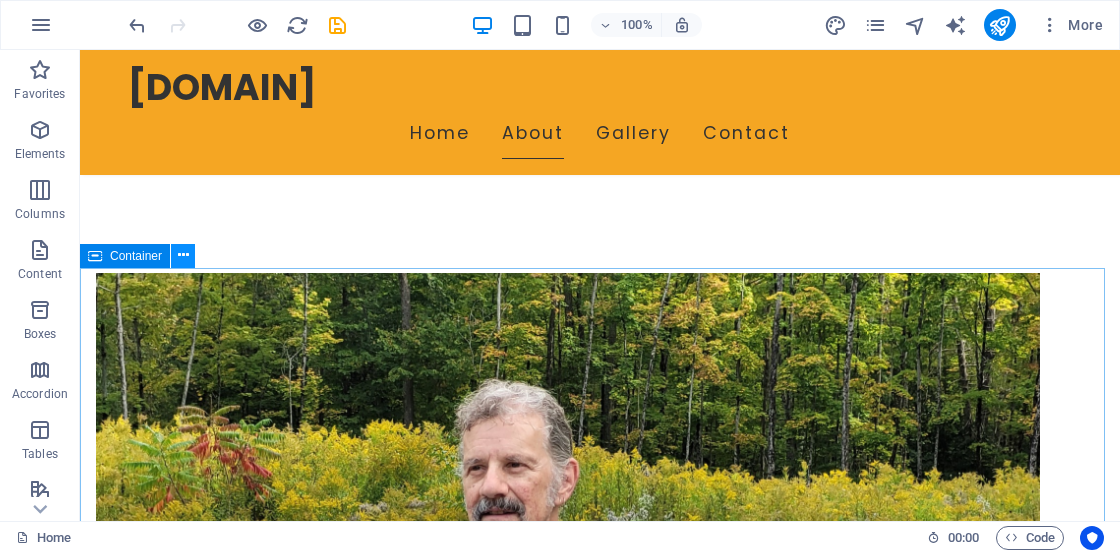 click at bounding box center [183, 255] 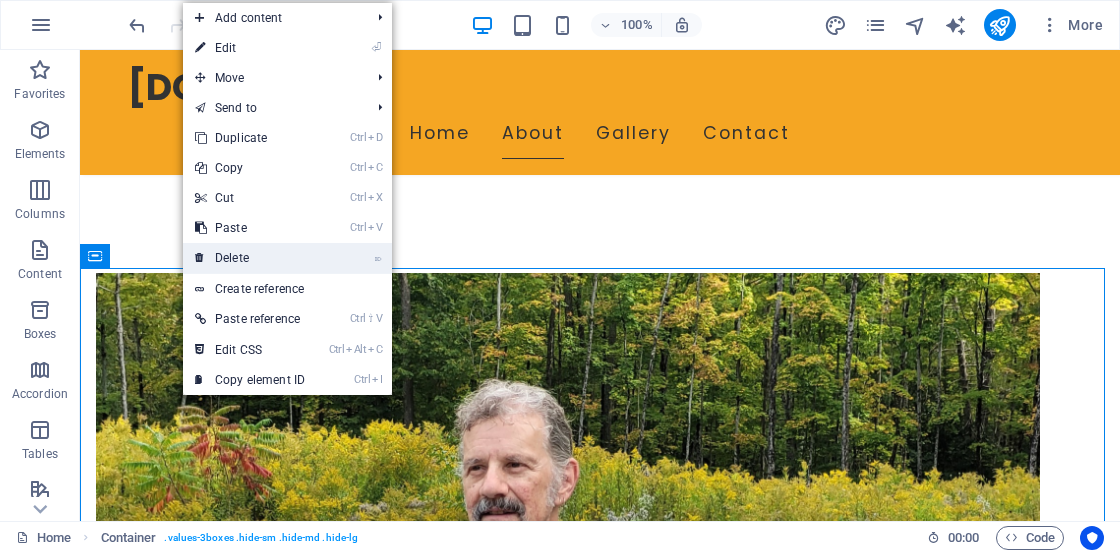 click on "⌦  Delete" at bounding box center [250, 258] 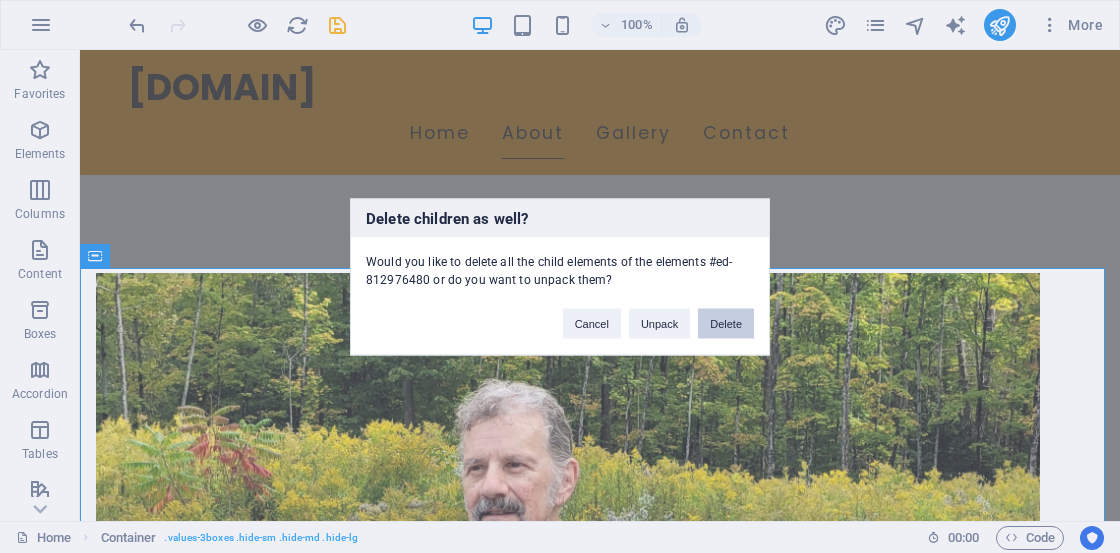 click on "Delete" at bounding box center [726, 323] 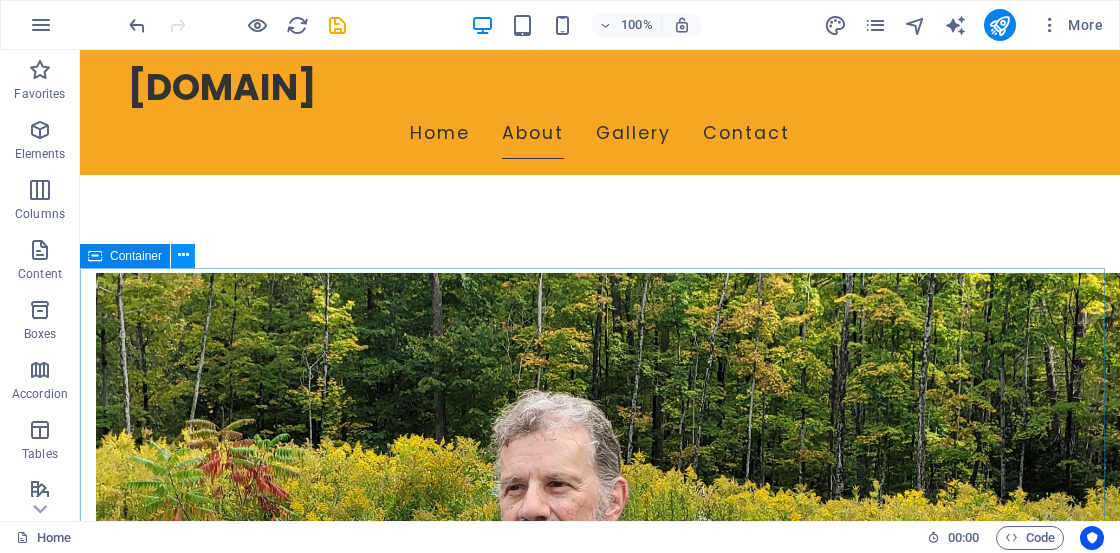 click at bounding box center [183, 255] 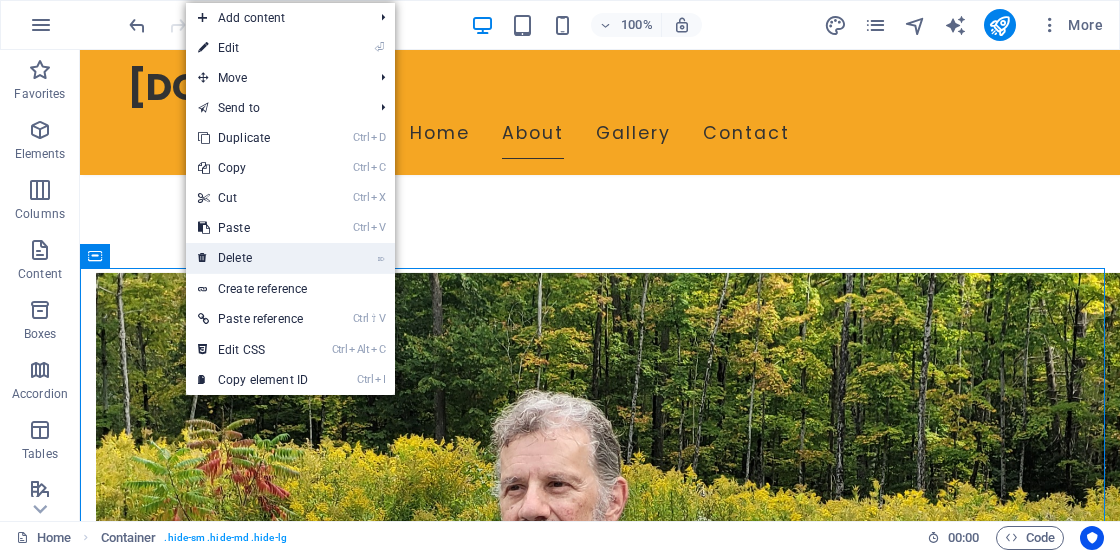 click on "⌦  Delete" at bounding box center (253, 258) 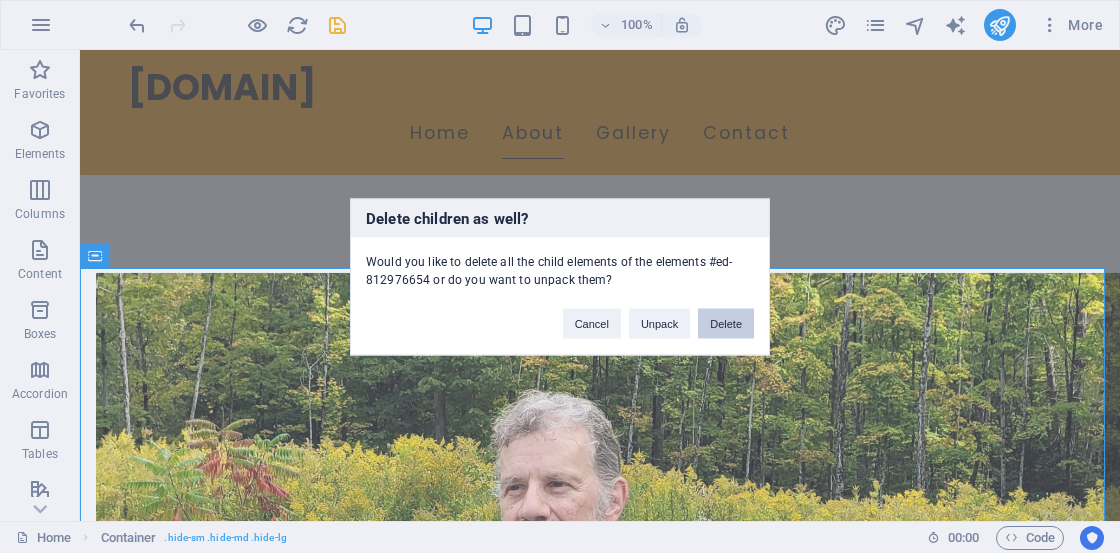 click on "Delete" at bounding box center [726, 323] 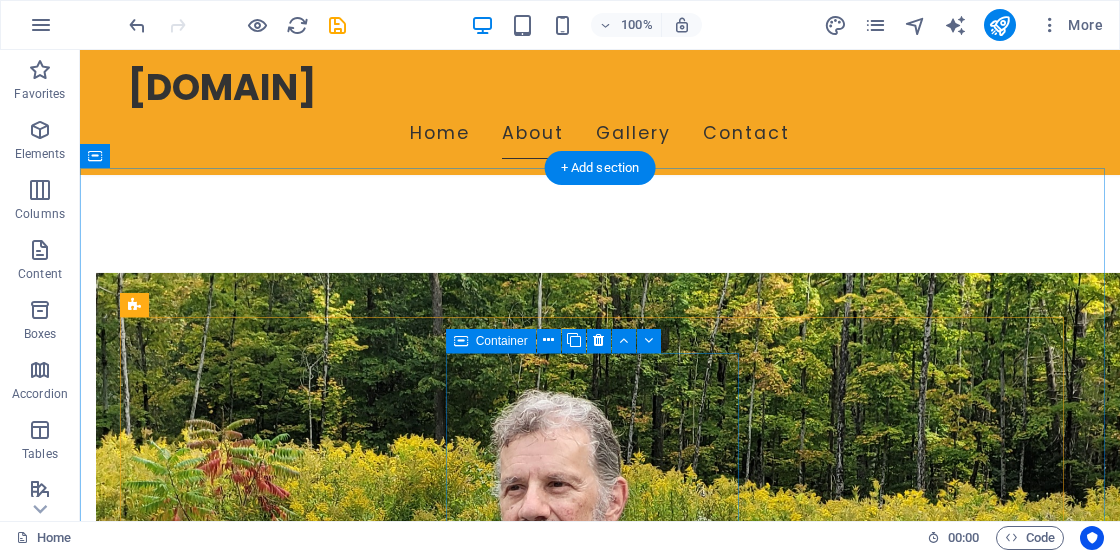 scroll, scrollTop: 1902, scrollLeft: 0, axis: vertical 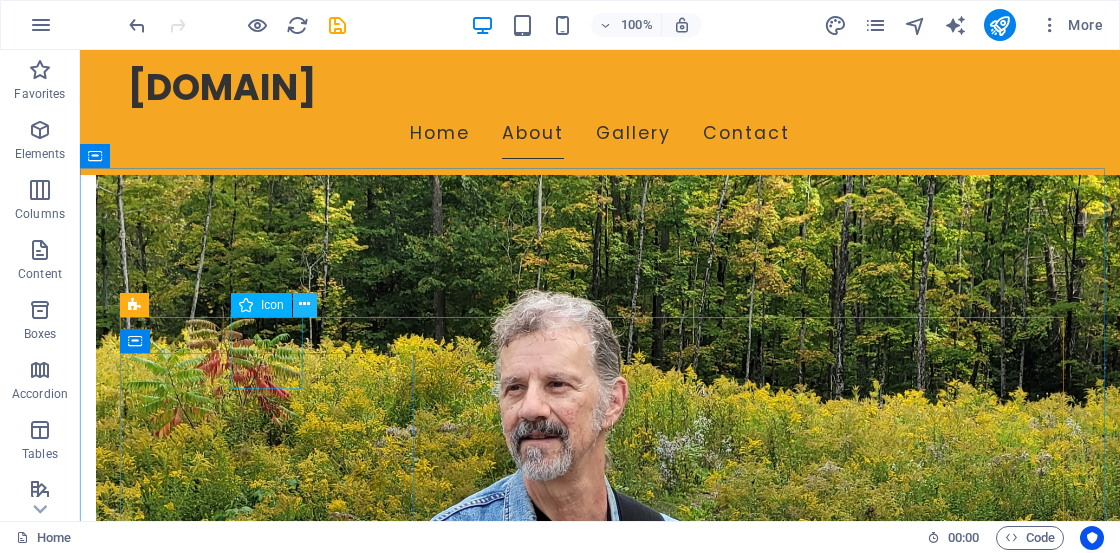 click at bounding box center [304, 304] 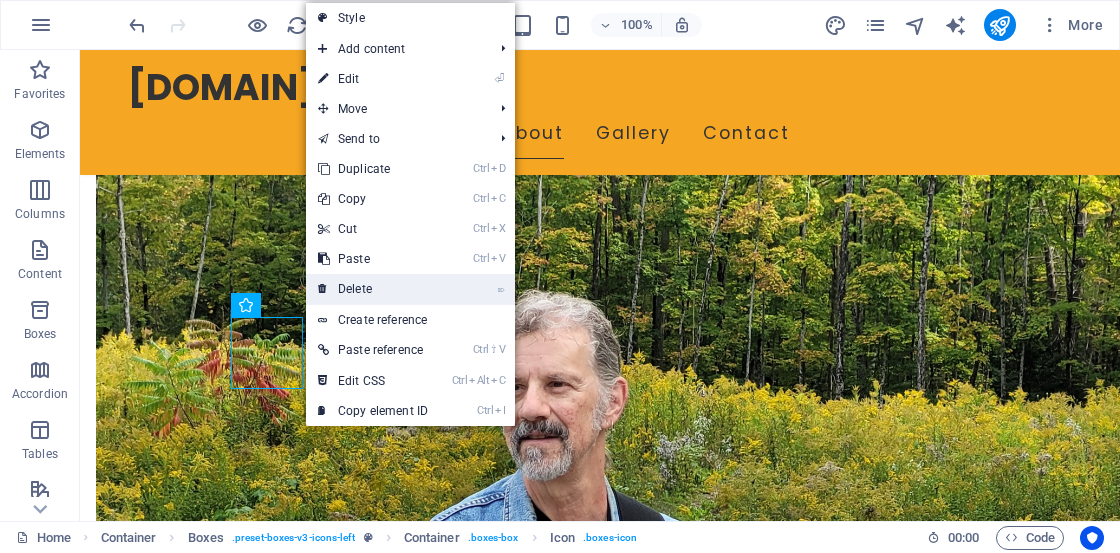 click on "⌦  Delete" at bounding box center [373, 289] 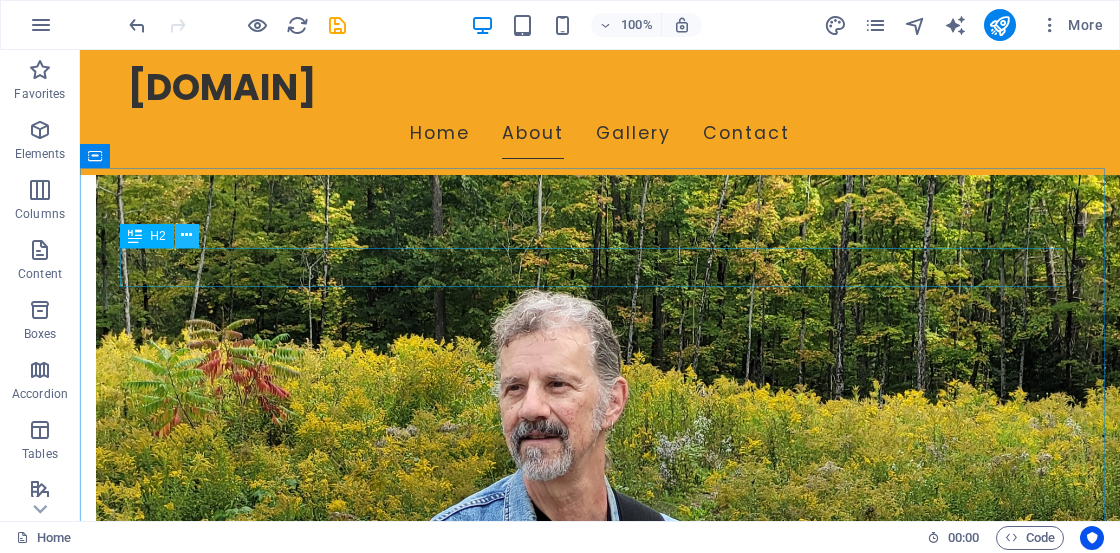 click at bounding box center (186, 235) 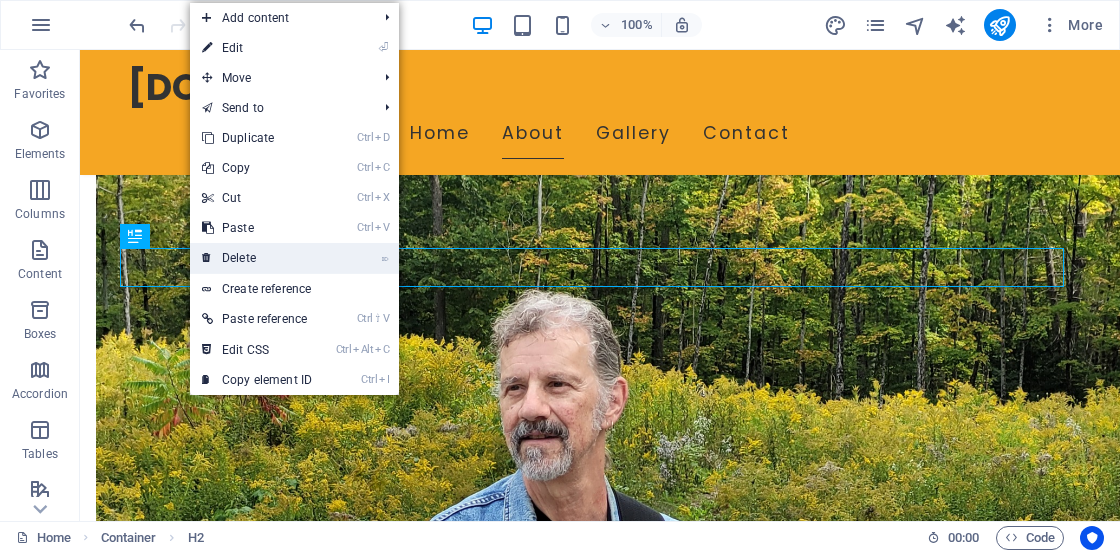click on "⌦  Delete" at bounding box center (257, 258) 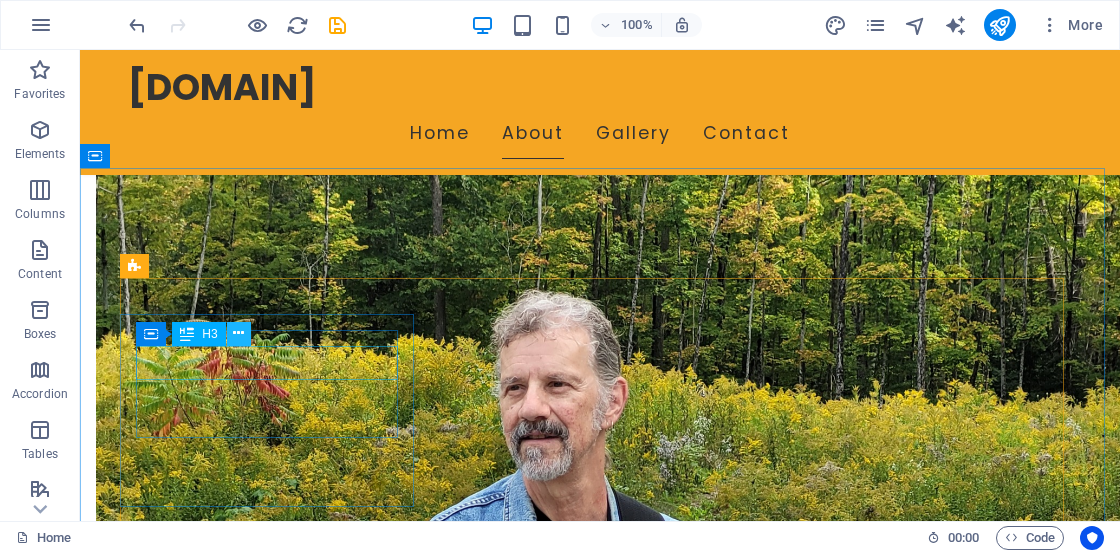 click at bounding box center [238, 333] 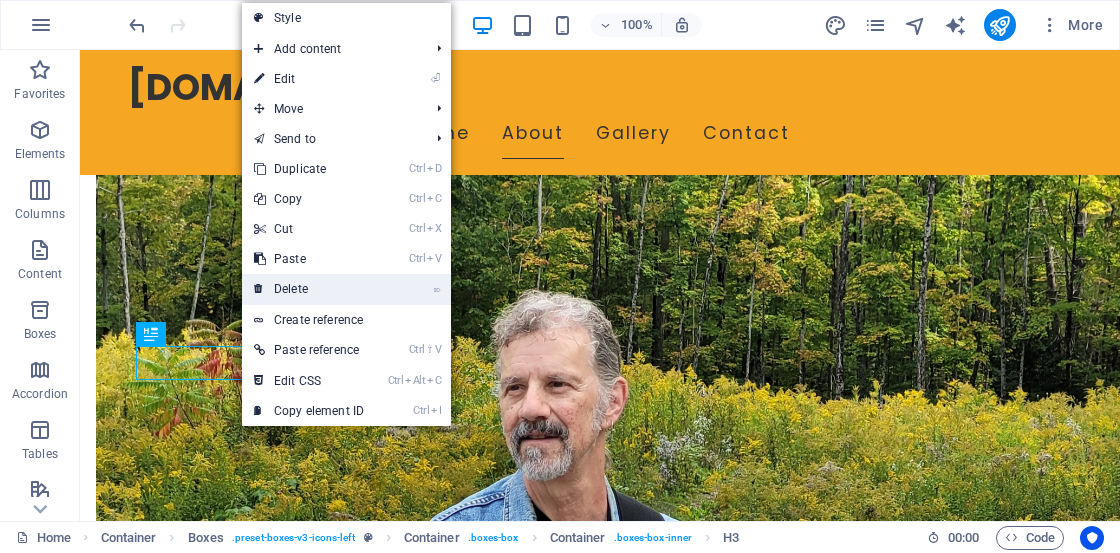 click on "⌦  Delete" at bounding box center (309, 289) 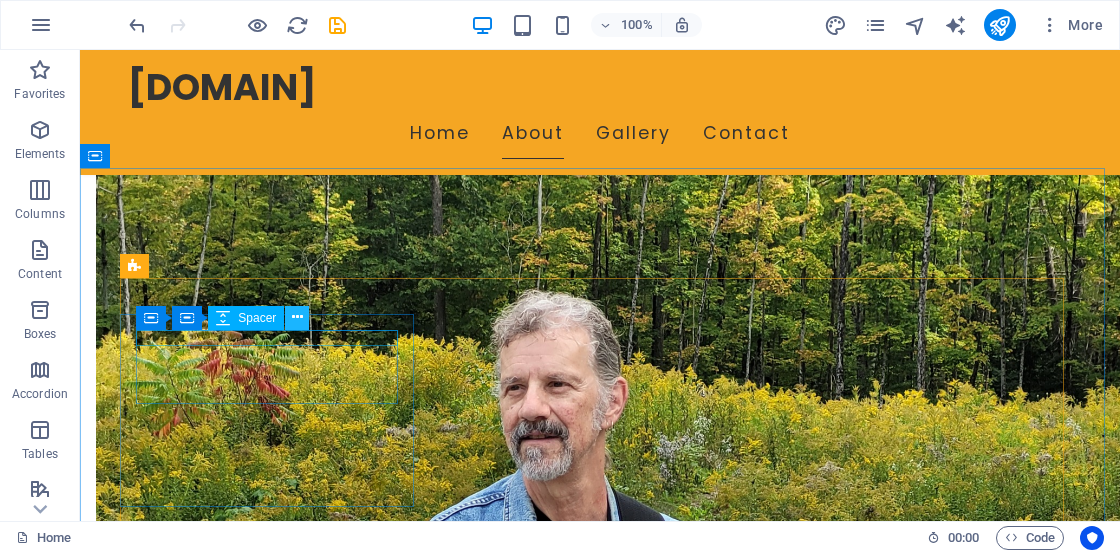 click at bounding box center (297, 317) 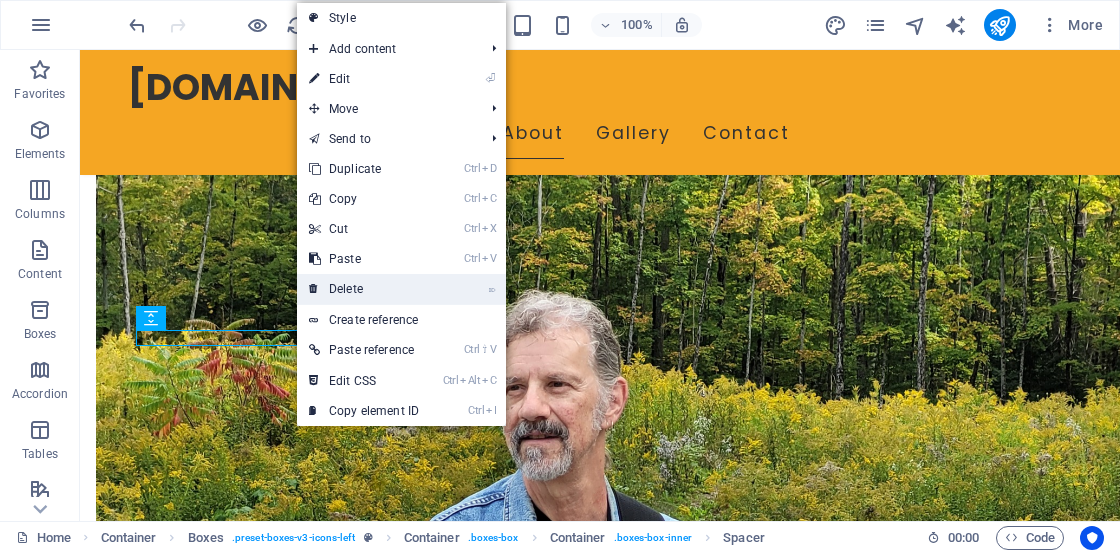 click on "⌦  Delete" at bounding box center [364, 289] 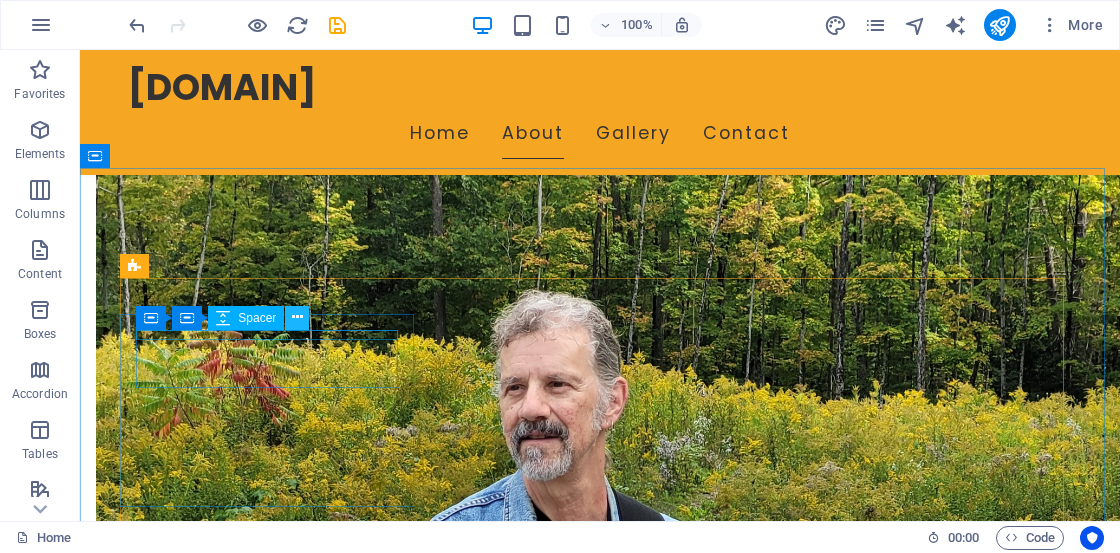 click at bounding box center (297, 317) 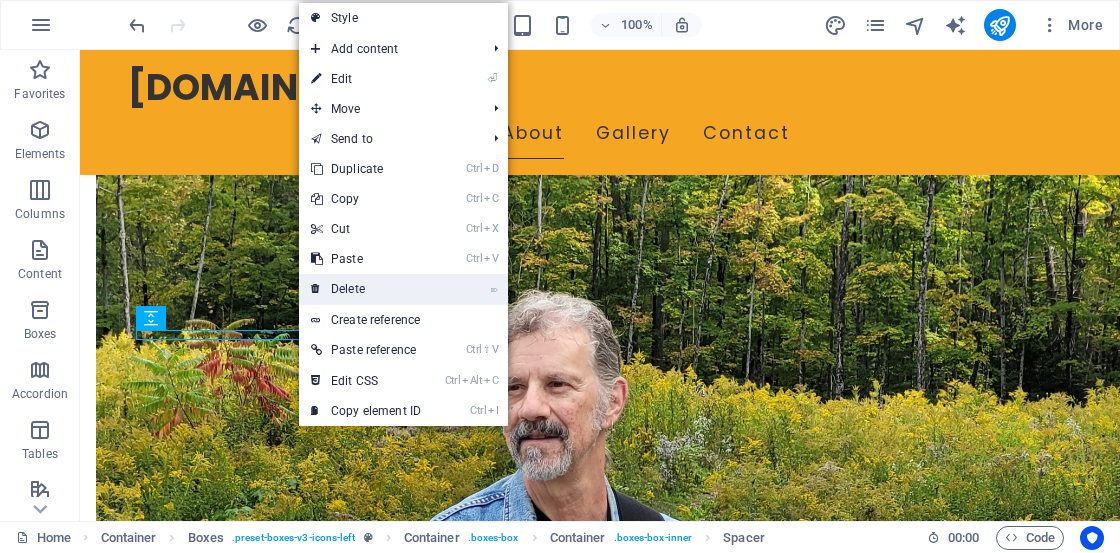 click on "⌦  Delete" at bounding box center (366, 289) 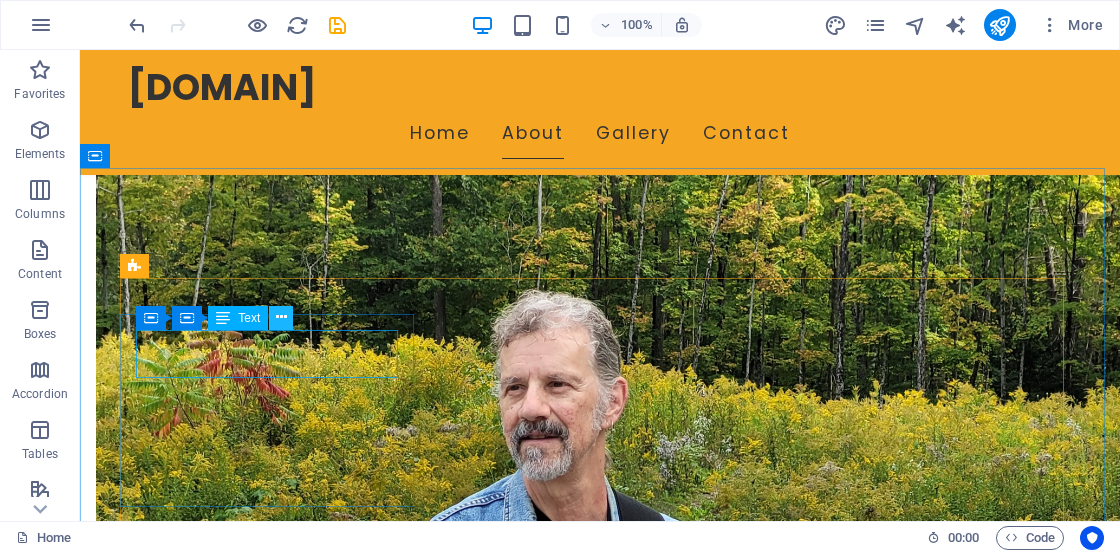 click at bounding box center (281, 317) 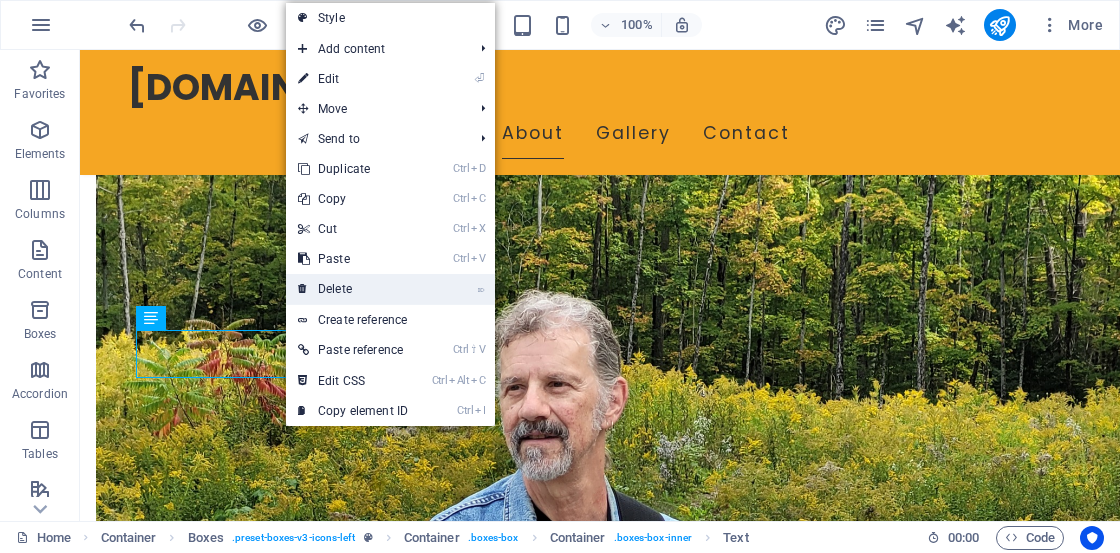 click on "⌦  Delete" at bounding box center [353, 289] 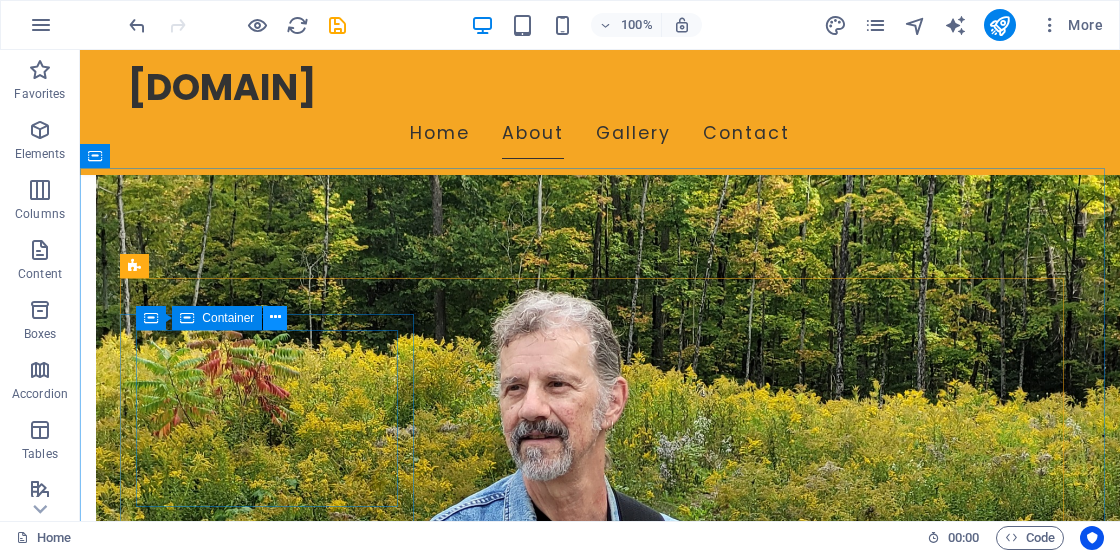 click at bounding box center [275, 317] 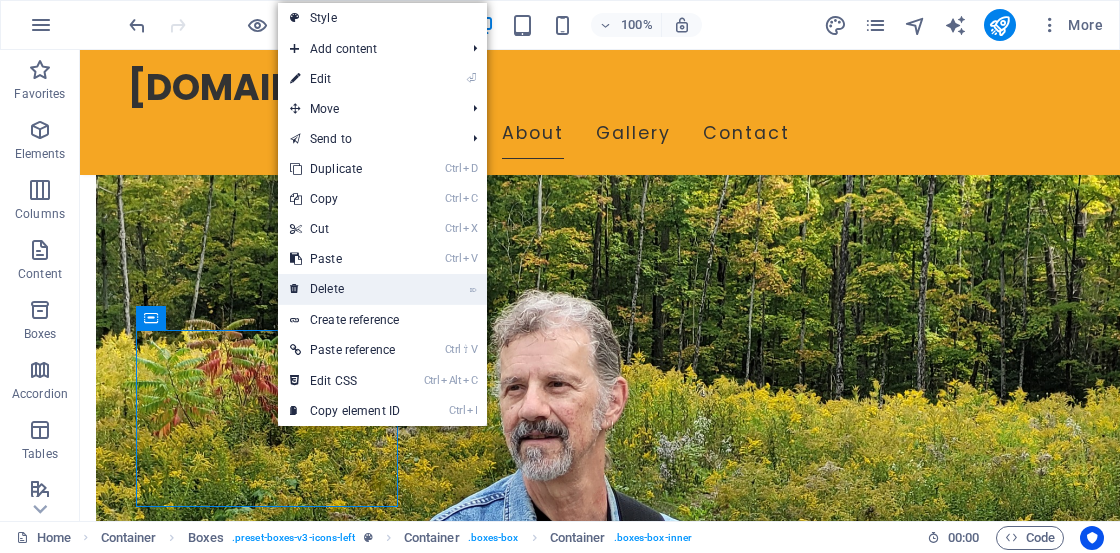 click on "⌦  Delete" at bounding box center (345, 289) 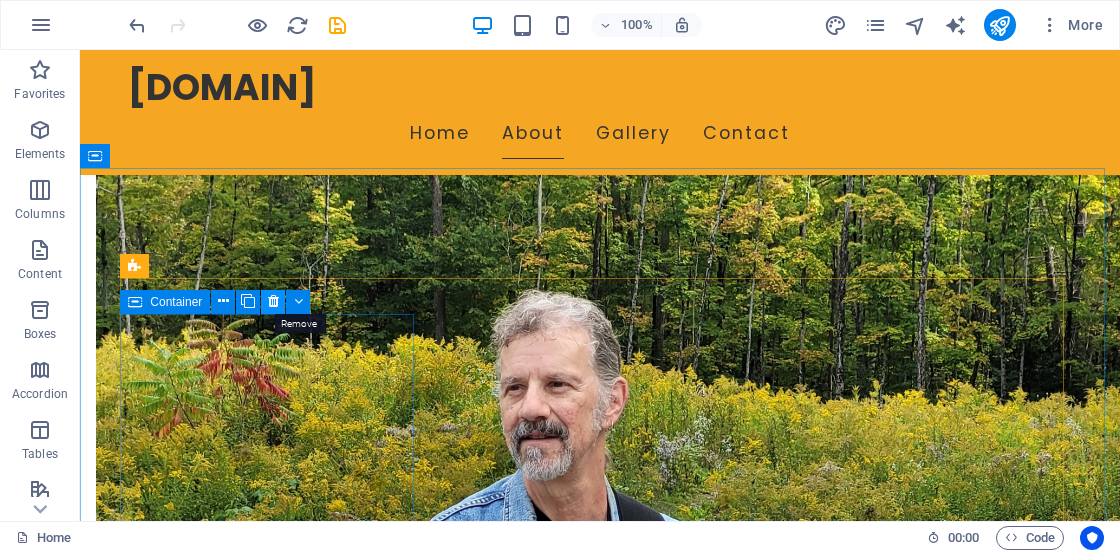 click at bounding box center (273, 301) 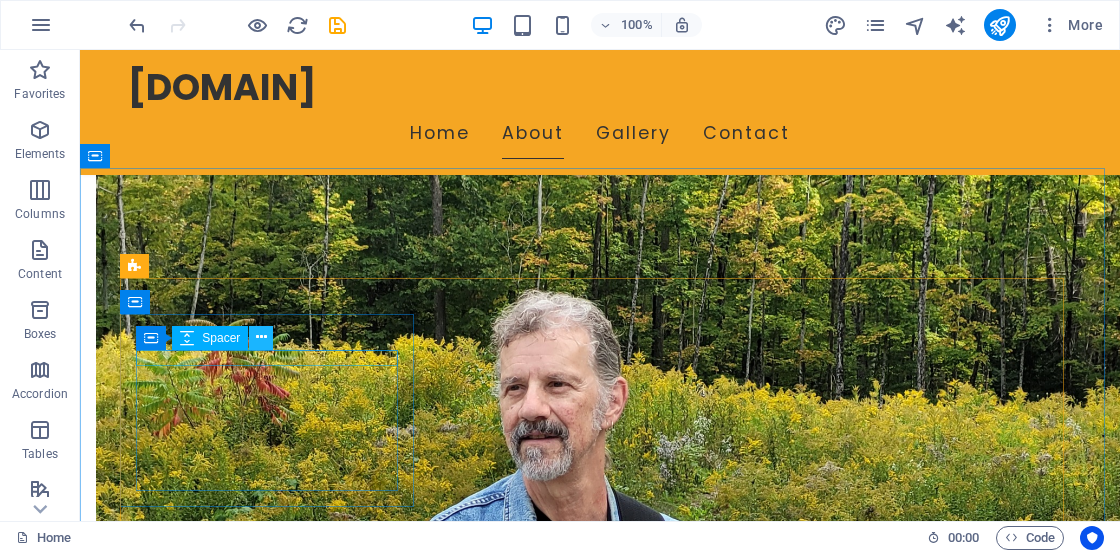 click at bounding box center [261, 337] 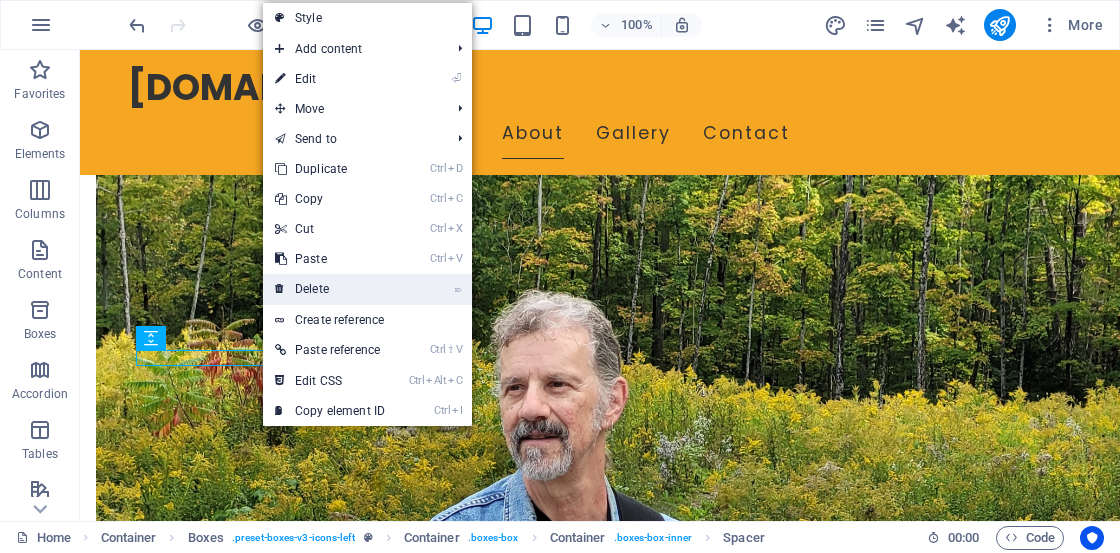 click on "⌦  Delete" at bounding box center [330, 289] 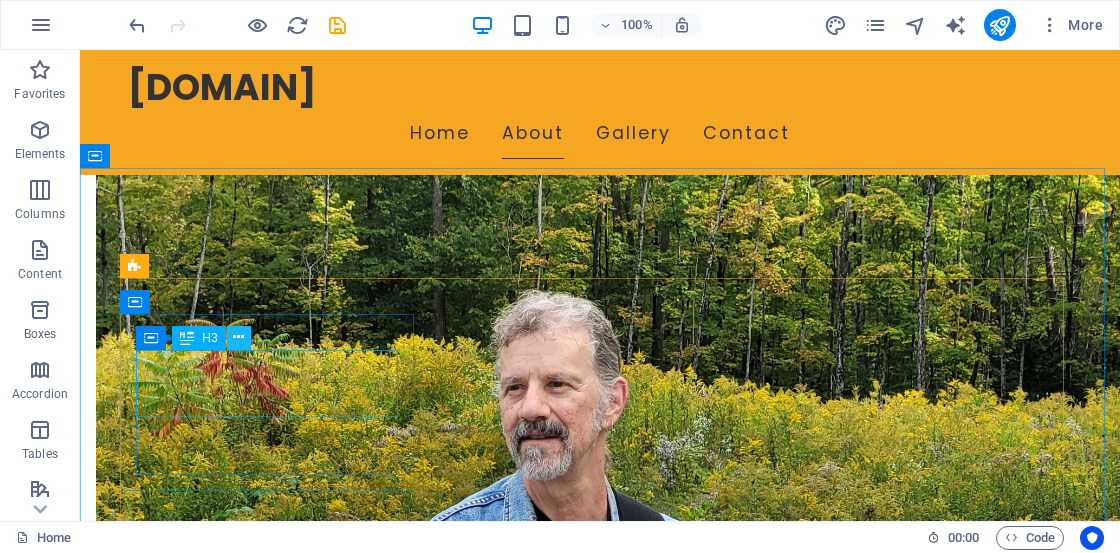 click at bounding box center [238, 337] 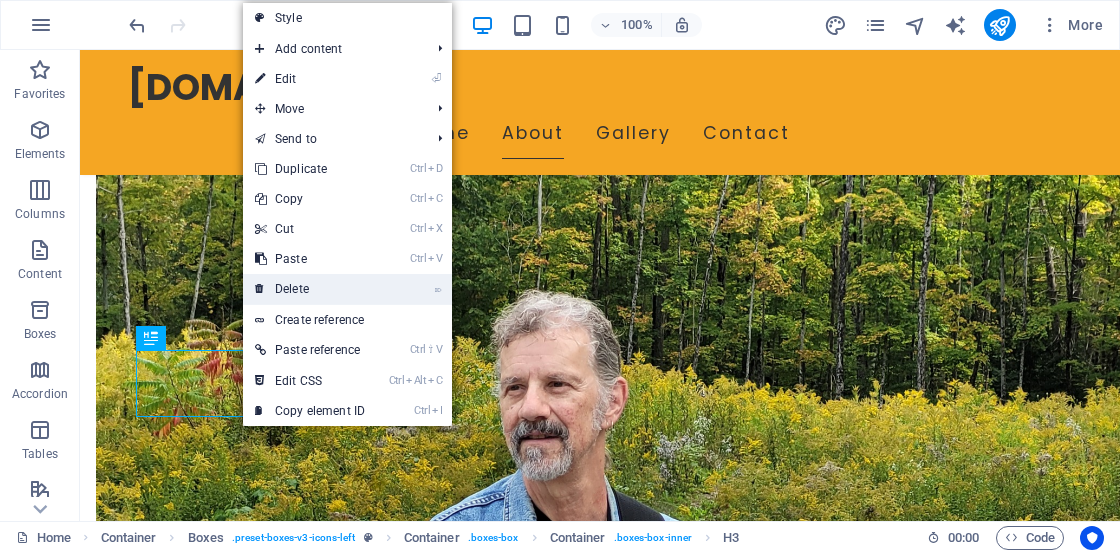 click on "⌦  Delete" at bounding box center (310, 289) 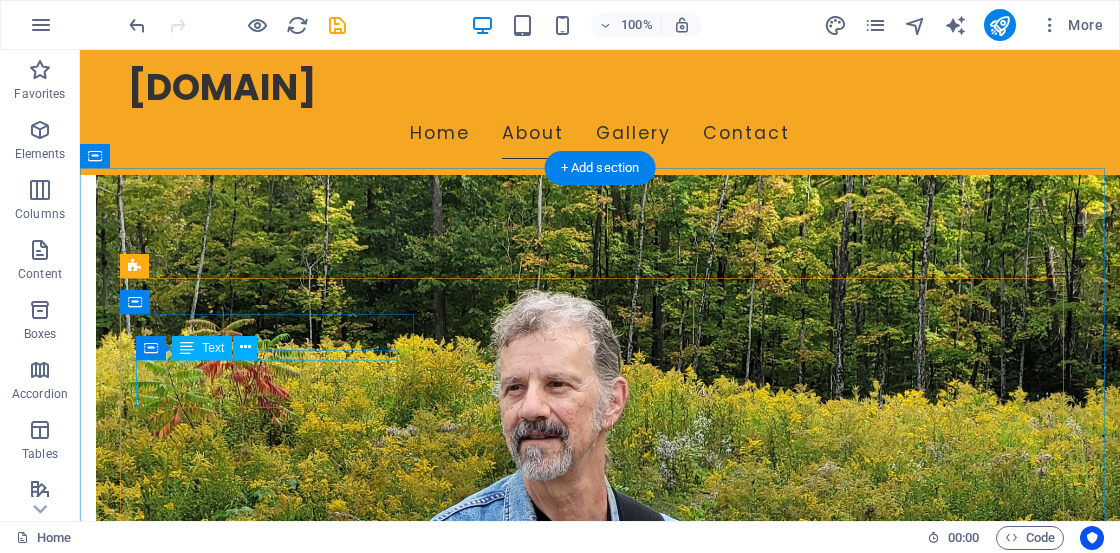 click on "Interactive workshops to help you enhance your songwriting skills." at bounding box center (274, 1425) 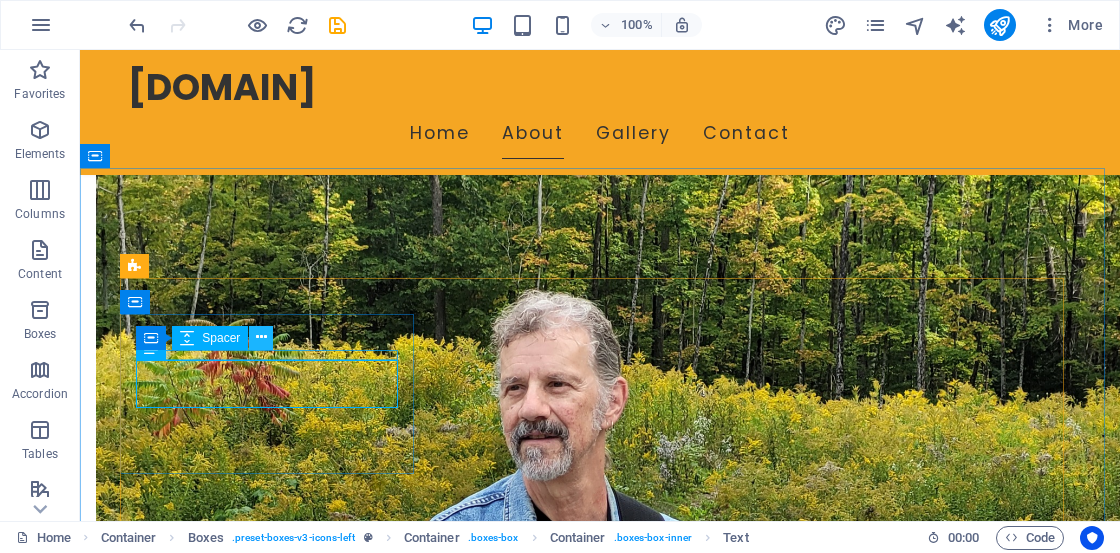 click at bounding box center [261, 337] 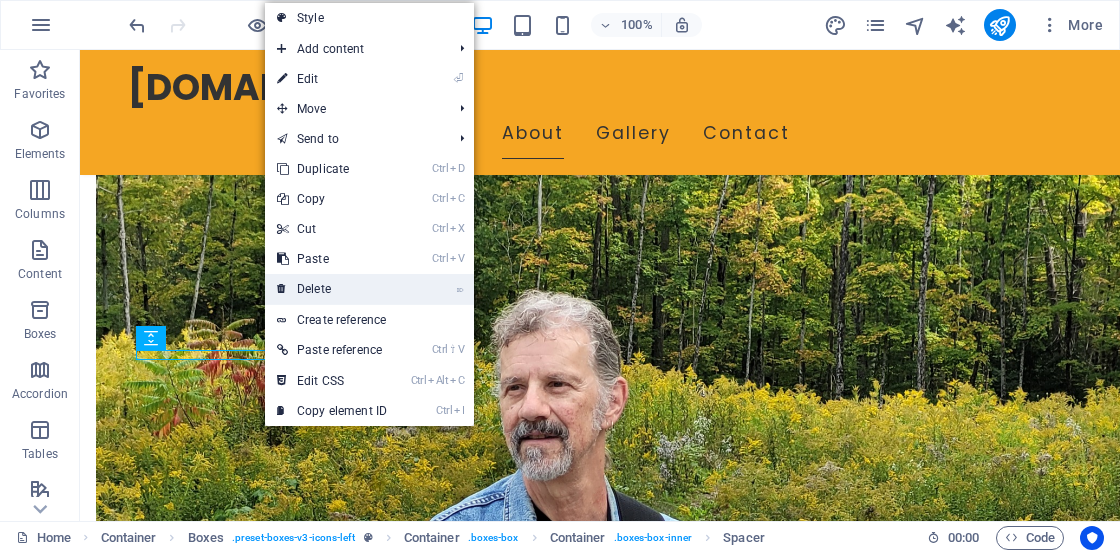 click on "⌦  Delete" at bounding box center [332, 289] 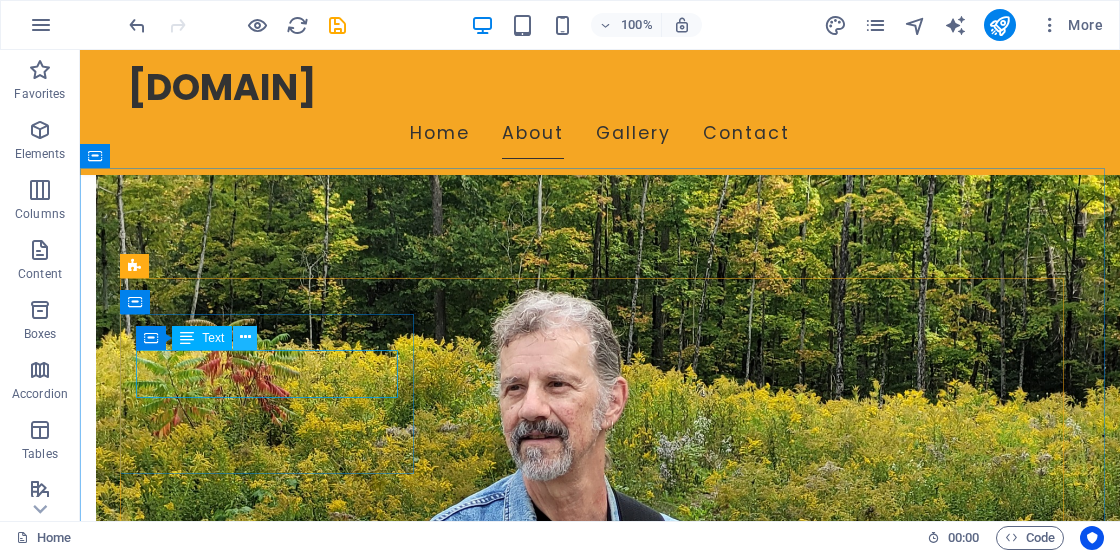 click at bounding box center (245, 337) 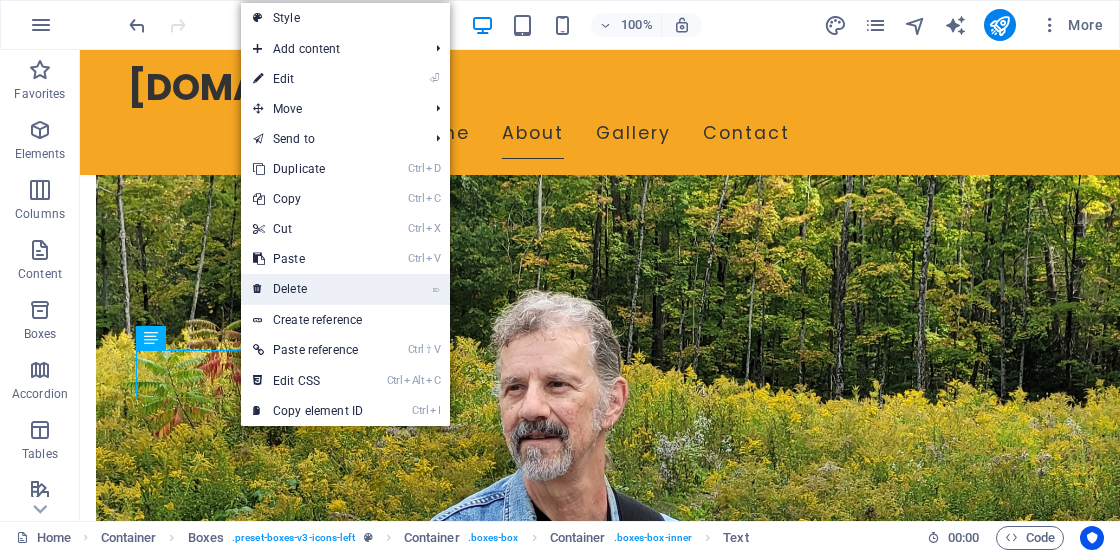 click on "⌦  Delete" at bounding box center (308, 289) 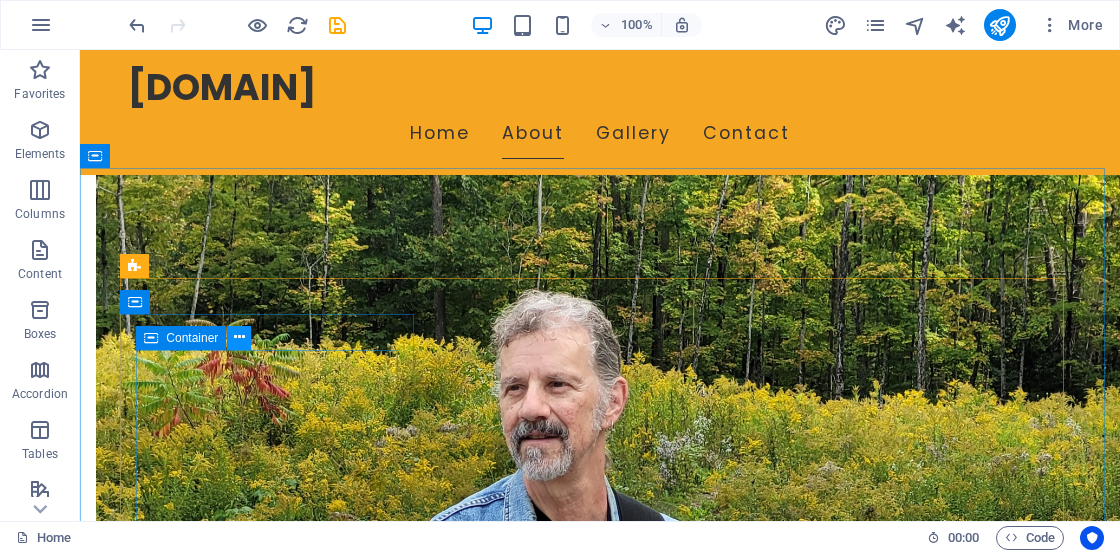 click at bounding box center [239, 337] 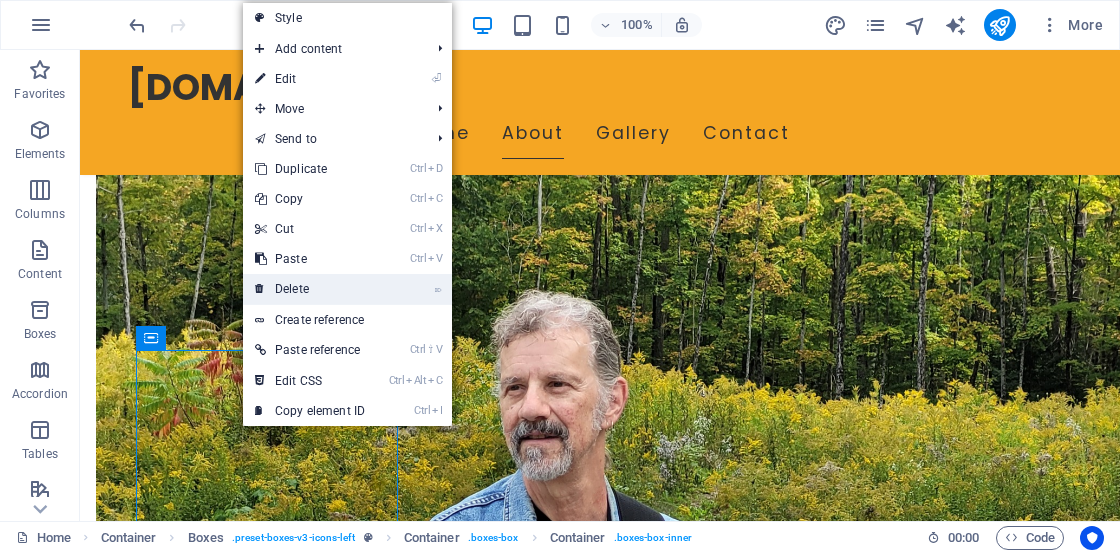 click on "⌦  Delete" at bounding box center (310, 289) 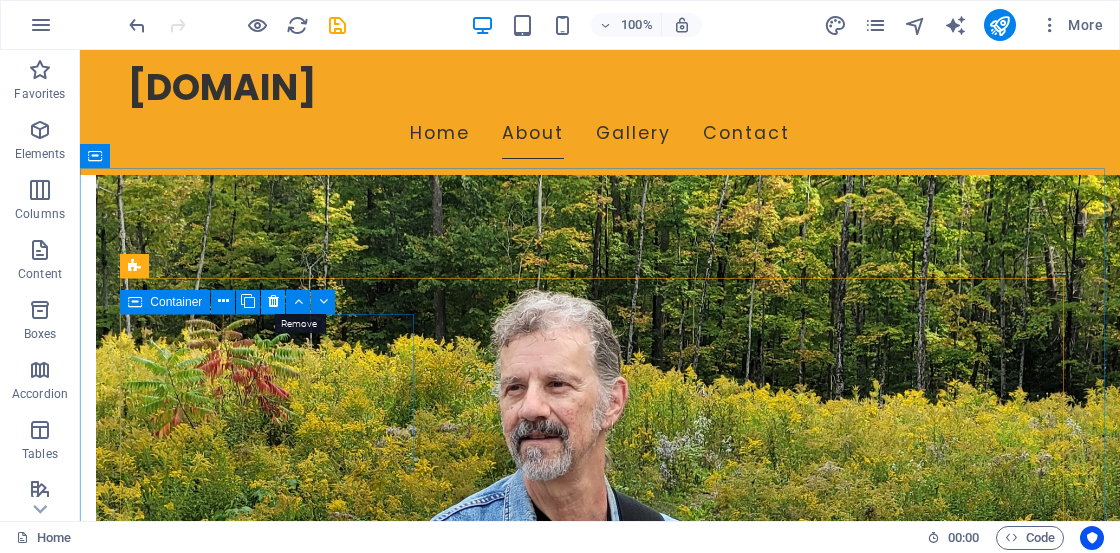 click at bounding box center [273, 301] 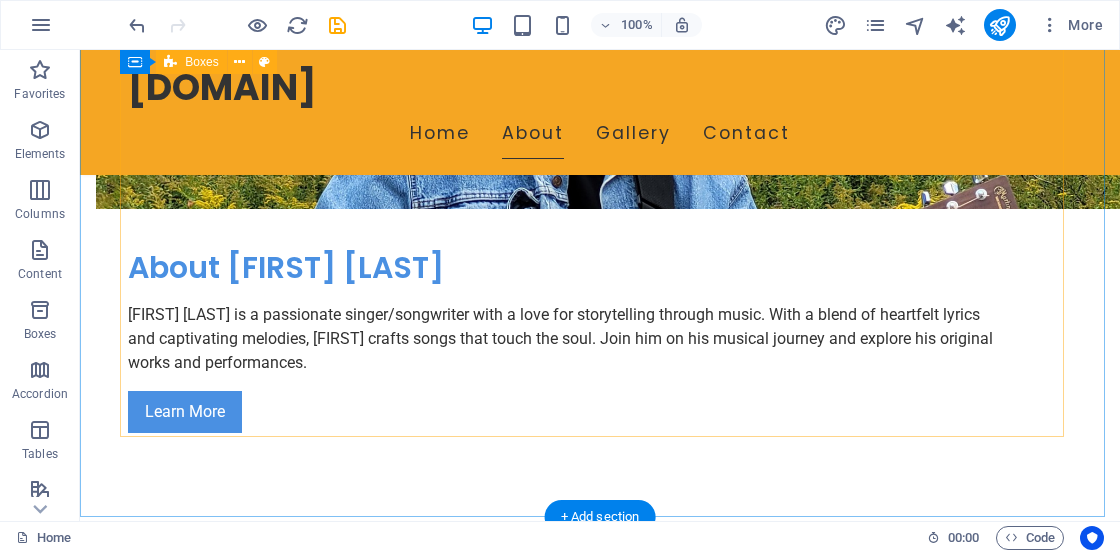 scroll, scrollTop: 1942, scrollLeft: 0, axis: vertical 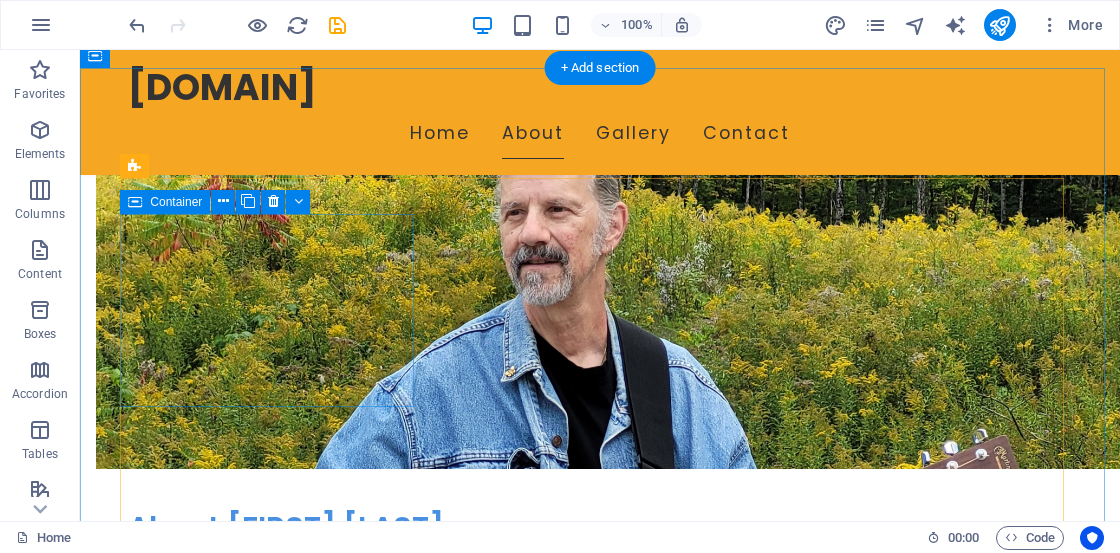 click on "Live Performances Experience live music at events, shows, and festivals." at bounding box center (274, 1260) 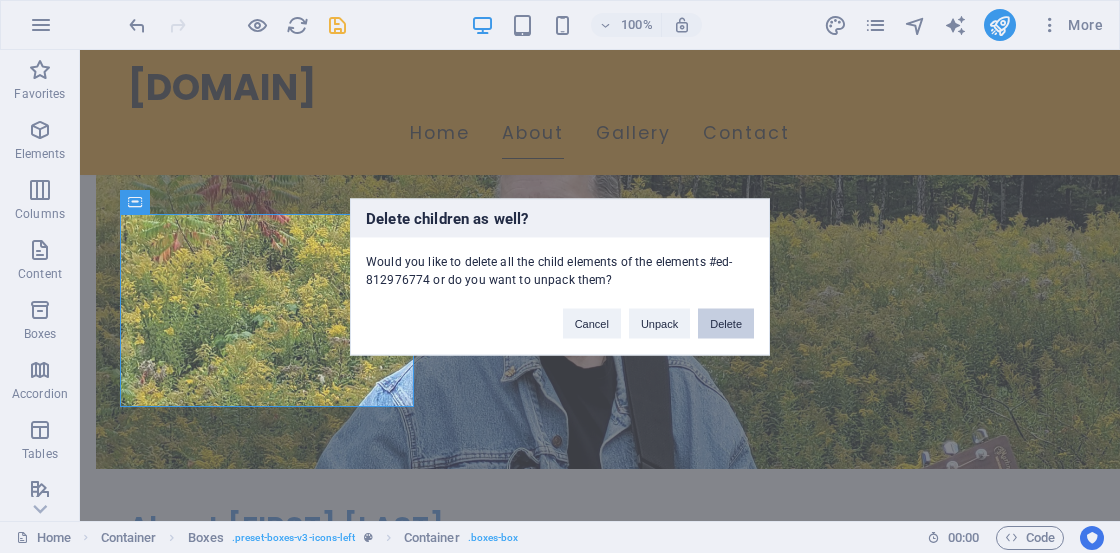 click on "Delete" at bounding box center [726, 323] 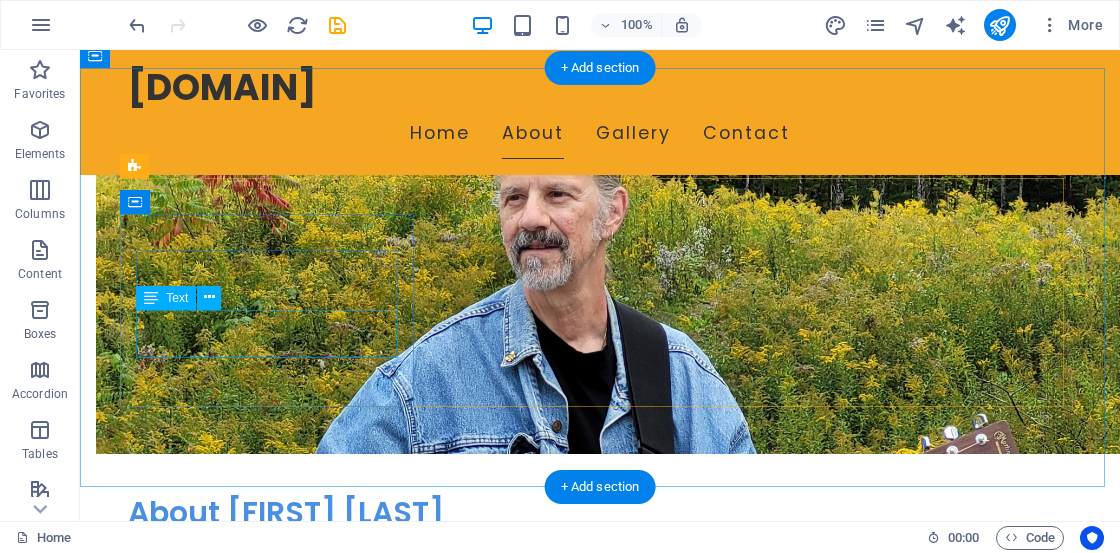 click on "Professional music production services to bring your vision to life." at bounding box center (274, 1284) 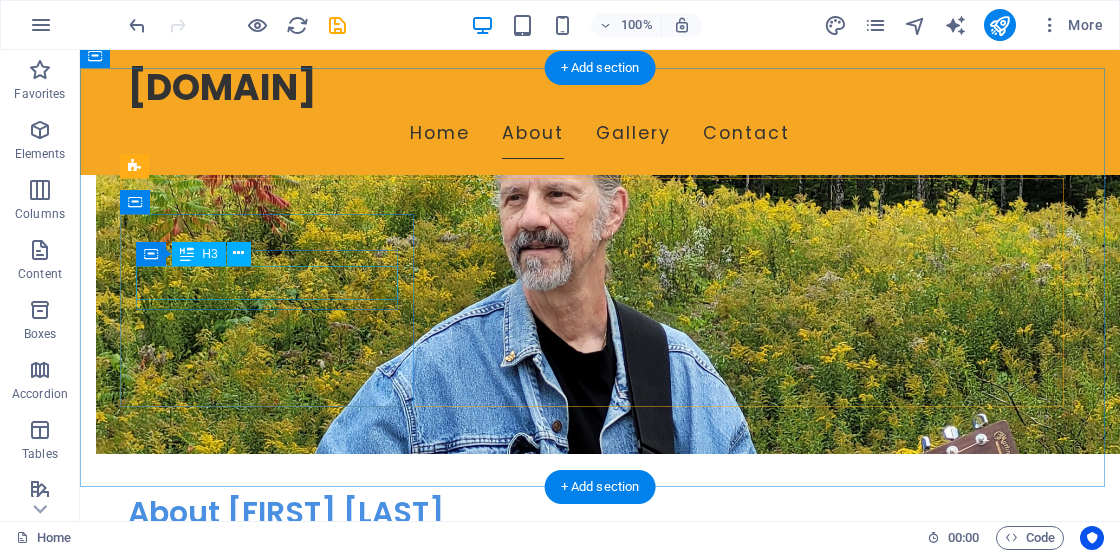 click on "Music Production" at bounding box center (274, 1234) 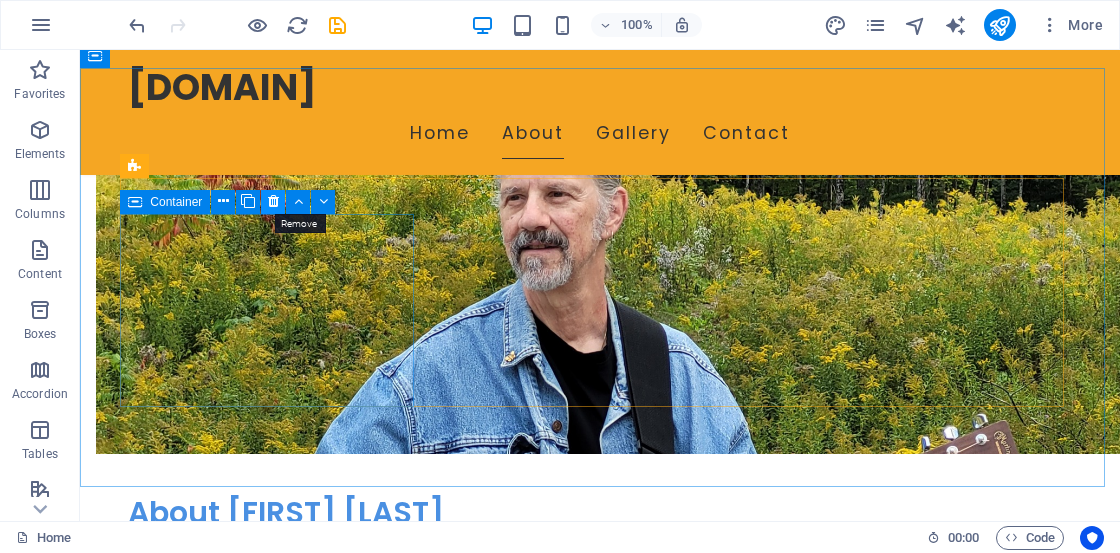 click at bounding box center [273, 201] 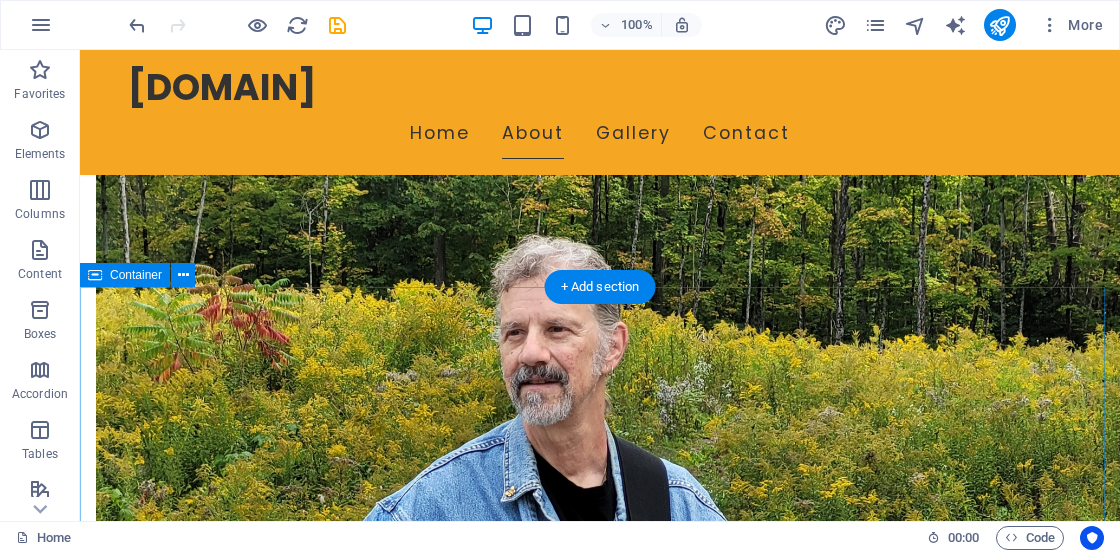 scroll, scrollTop: 2202, scrollLeft: 0, axis: vertical 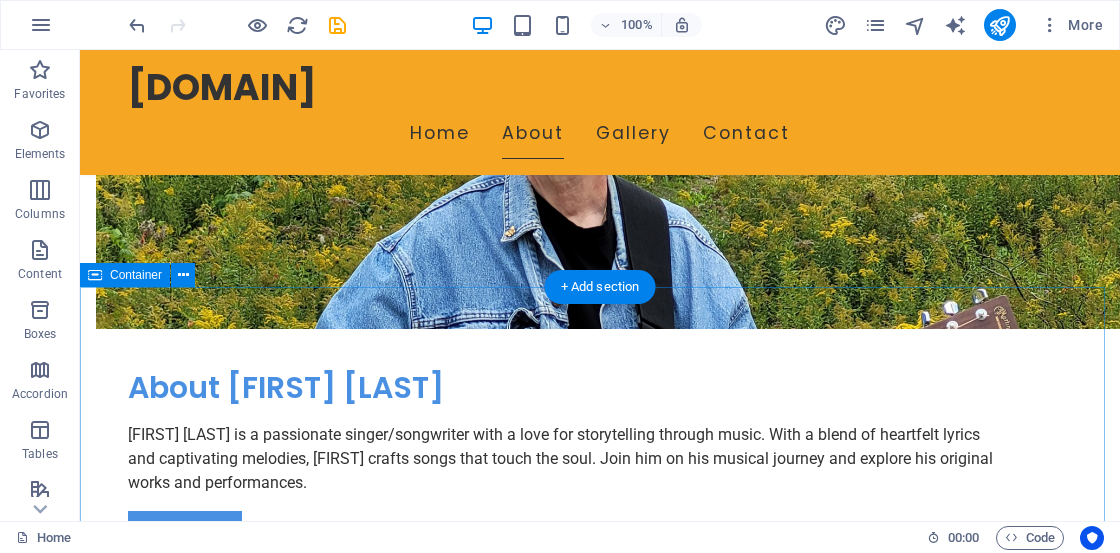 click on "Our Services Headline Lorem ipsum dolor sit amet, consectetuer adipiscing elit. Aenean commodo ligula eget dolor. Lorem ipsum dolor sit amet. Headline Lorem ipsum dolor sit amet, consectetuer adipiscing elit. Aenean commodo ligula eget dolor. Lorem ipsum dolor sit amet. Headline Lorem ipsum dolor sit amet, consectetuer adipiscing elit. Aenean commodo ligula eget dolor. Lorem ipsum dolor sit amet. Headline Lorem ipsum dolor sit amet, consectetuer adipiscing elit. Aenean commodo ligula eget dolor. Lorem ipsum dolor sit amet." at bounding box center (600, 2926) 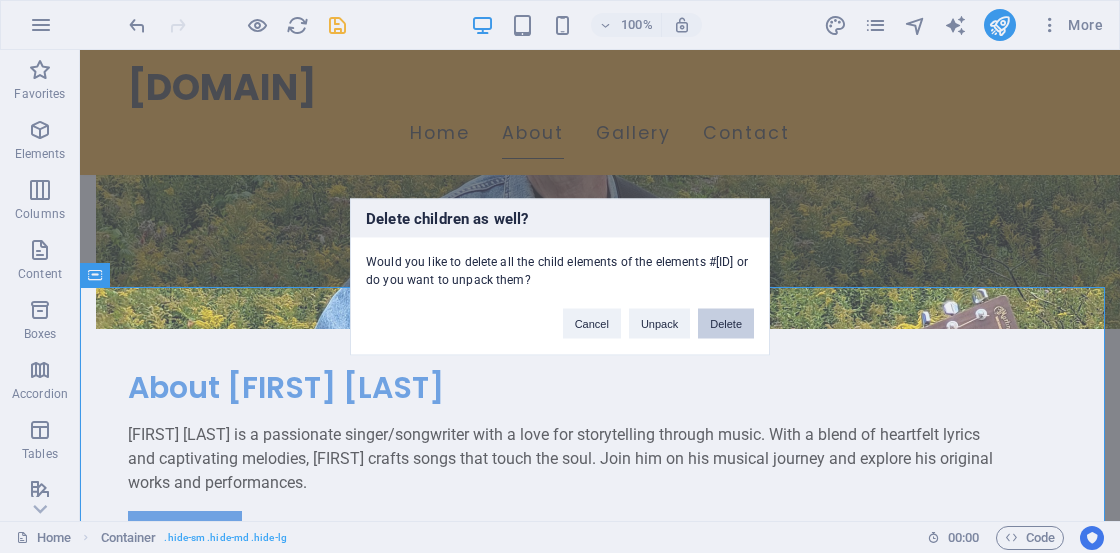 click on "Delete" at bounding box center [726, 323] 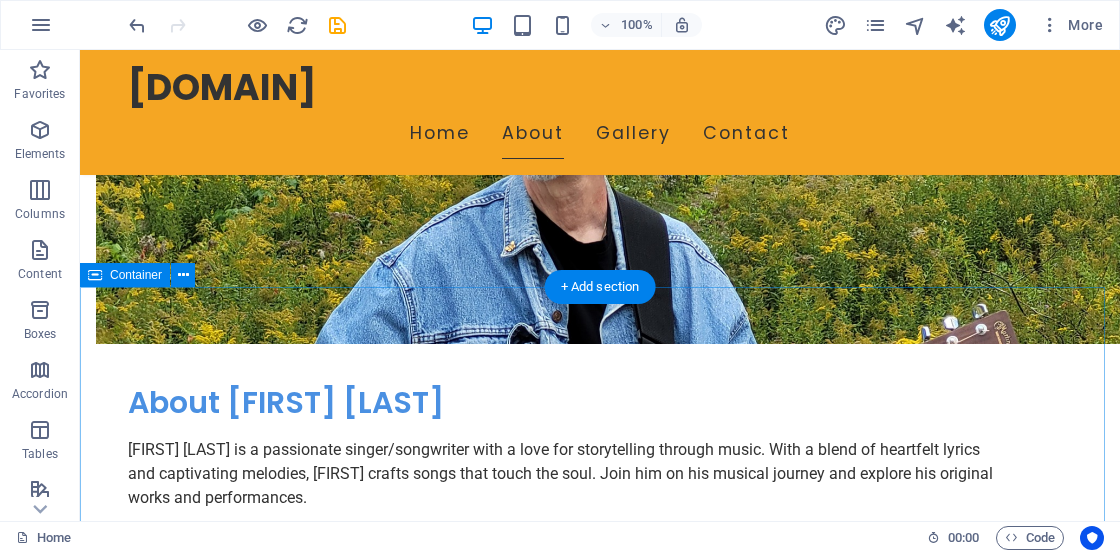 click on "Our Services Headline New headline Lorem ipsum dolor sit amet, consectetur adipisicing elit. Maiores ipsum repellat minus nihil. Labore, delectus, nam dignissimos ea repudiandae minima voluptatum magni pariatur possimus quia accusamus harum facilis corporis animi nisi. Enim, pariatur, impedit quia repellat harum ipsam laboriosam voluptas dicta illum nisi obcaecati reprehenderit quis placeat recusandae tenetur aperiam. Button label Headline New headline Lorem ipsum dolor sit amet, consectetur adipisicing elit. Maiores ipsum repellat minus nihil. Labore, delectus, nam dignissimos ea repudiandae minima voluptatum magni pariatur possimus quia accusamus harum facilis corporis animi nisi. Enim, pariatur, impedit quia repellat harum ipsam laboriosam voluptas dicta illum nisi obcaecati reprehenderit quis placeat recusandae tenetur aperiam. Button label Headline New headline Button label Headline New headline Button label Headline New headline Button label" at bounding box center (600, 2807) 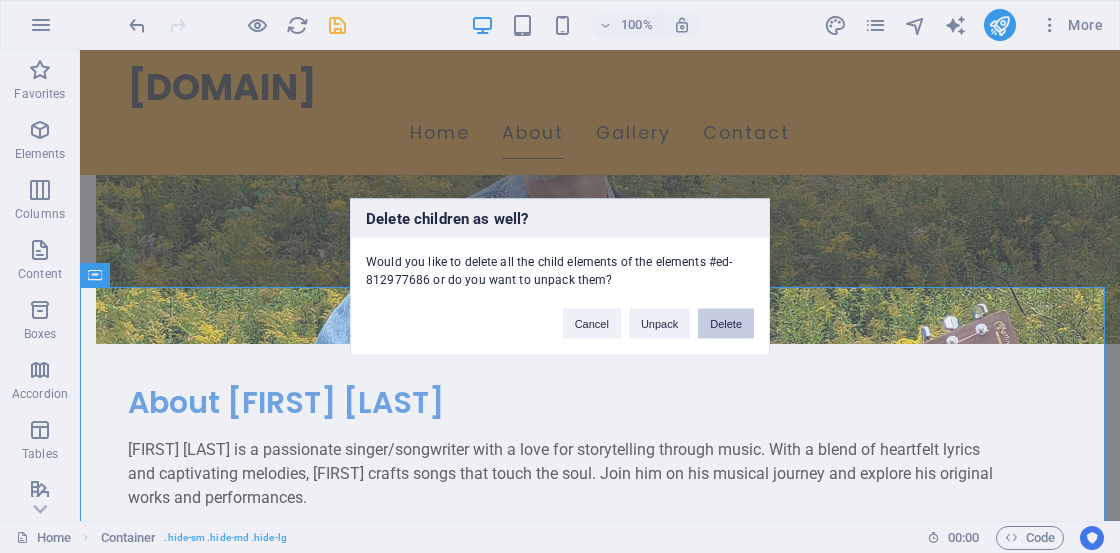 type 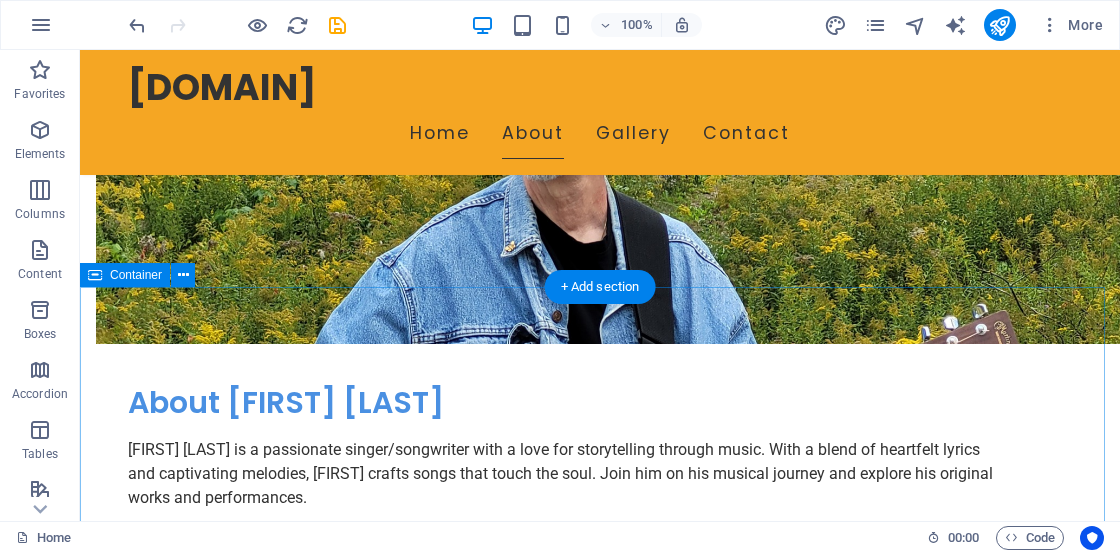 click on "Menu New headline Item 1 Lorem ipsum dolor sit amet, consectetur.
Item 2 Lorem ipsum dolor sit amet, consectetur.
Item 3 Lorem ipsum dolor sit amet, consectetur.
Item 4 Lorem ipsum dolor sit amet, consectetur.
Item 5 Lorem ipsum dolor sit amet, consectetur.
Item 6 Lorem ipsum dolor sit amet, consectetur.
New headline Item 1 Lorem ipsum dolor sit amet, consectetur.
Item 2 Lorem ipsum dolor sit amet, consectetur.
Item 3 Lorem ipsum dolor sit amet, consectetur.
Item 4 Lorem ipsum dolor sit amet, consectetur.
Item 5 Lorem ipsum dolor sit amet, consectetur.
Item 6 Lorem ipsum dolor sit amet, consectetur.
New headline Item 1 Lorem ipsum dolor sit amet, consectetur.
Item 2 Lorem ipsum dolor sit amet, consectetur.
Item 3 Lorem ipsum dolor sit amet, consectetur.
Item 4 Lorem ipsum dolor sit amet, consectetur.
Item 5 Lorem ipsum dolor sit amet, consectetur.
Item 6" at bounding box center (600, 2395) 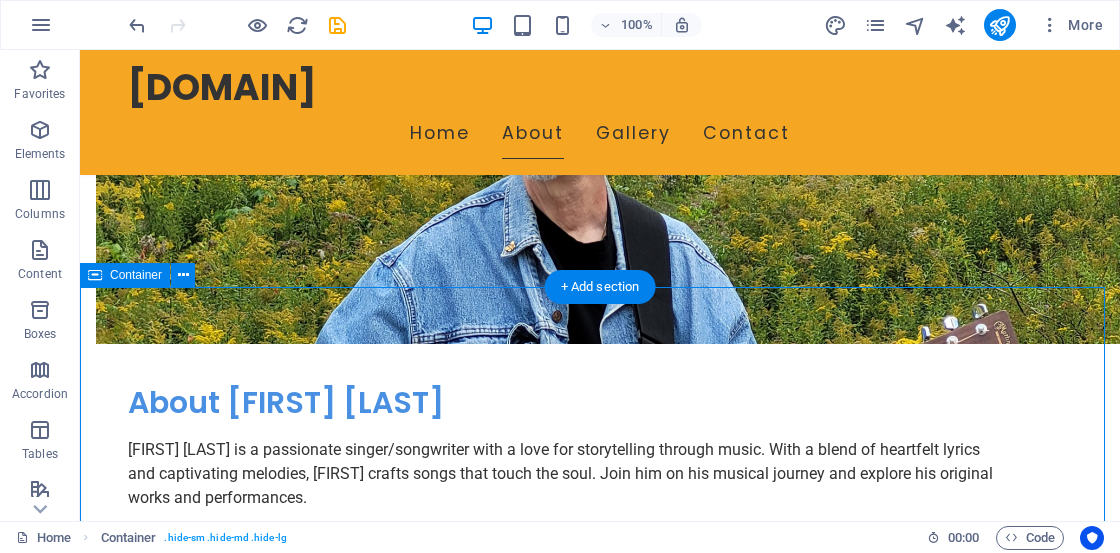 click on "Menu New headline Item 1 Lorem ipsum dolor sit amet, consectetur.
Item 2 Lorem ipsum dolor sit amet, consectetur.
Item 3 Lorem ipsum dolor sit amet, consectetur.
Item 4 Lorem ipsum dolor sit amet, consectetur.
Item 5 Lorem ipsum dolor sit amet, consectetur.
Item 6 Lorem ipsum dolor sit amet, consectetur.
New headline Item 1 Lorem ipsum dolor sit amet, consectetur.
Item 2 Lorem ipsum dolor sit amet, consectetur.
Item 3 Lorem ipsum dolor sit amet, consectetur.
Item 4 Lorem ipsum dolor sit amet, consectetur.
Item 5 Lorem ipsum dolor sit amet, consectetur.
Item 6 Lorem ipsum dolor sit amet, consectetur.
New headline Item 1 Lorem ipsum dolor sit amet, consectetur.
Item 2 Lorem ipsum dolor sit amet, consectetur.
Item 3 Lorem ipsum dolor sit amet, consectetur.
Item 4 Lorem ipsum dolor sit amet, consectetur.
Item 5 Lorem ipsum dolor sit amet, consectetur.
Item 6" at bounding box center [600, 2395] 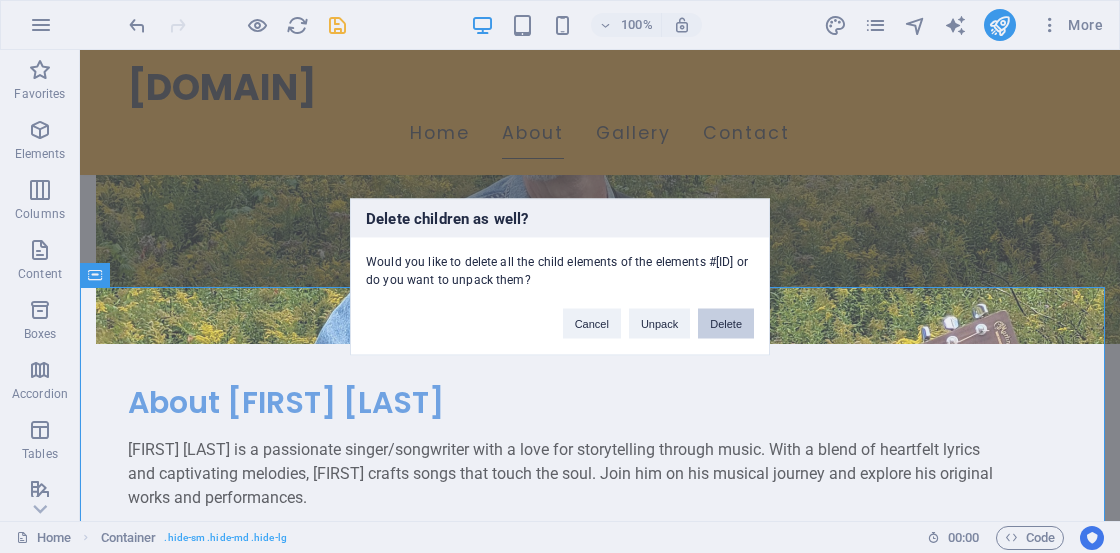 type 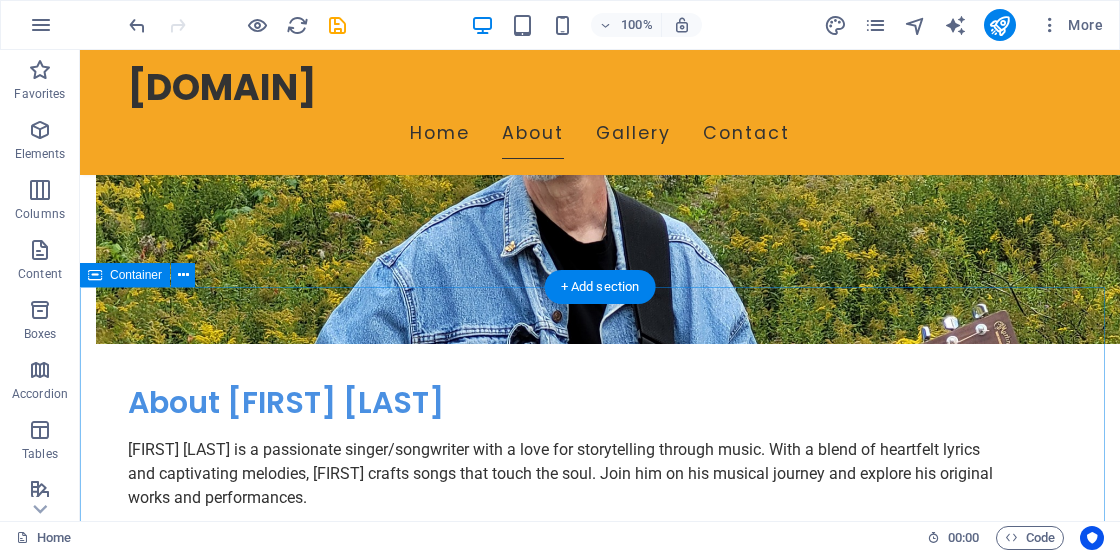 click on "Menu Headline Lorem ipsum dolor sit amet, consectetur.
Lorem ipsum dolor sit amet, consectetur.
Lorem ipsum dolor sit amet, consectetur.
Lorem ipsum dolor sit amet, consectetur.
Lorem ipsum dolor sit amet, consectetur.
Lorem ipsum dolor sit amet, consectetur.
Headline Lorem ipsum dolor sit amet, consectetur.
Lorem ipsum dolor sit amet, consectetur.
Lorem ipsum dolor sit amet, consectetur.
Lorem ipsum dolor sit amet, consectetur.
Lorem ipsum dolor sit amet, consectetur.
Lorem ipsum dolor sit amet, consectetur.
Headline Lorem ipsum dolor sit amet, consectetur.
Lorem ipsum dolor sit amet, consectetur.
Lorem ipsum dolor sit amet, consectetur.
Lorem ipsum dolor sit amet, consectetur.
Lorem ipsum dolor sit amet, consectetur." at bounding box center [600, 2089] 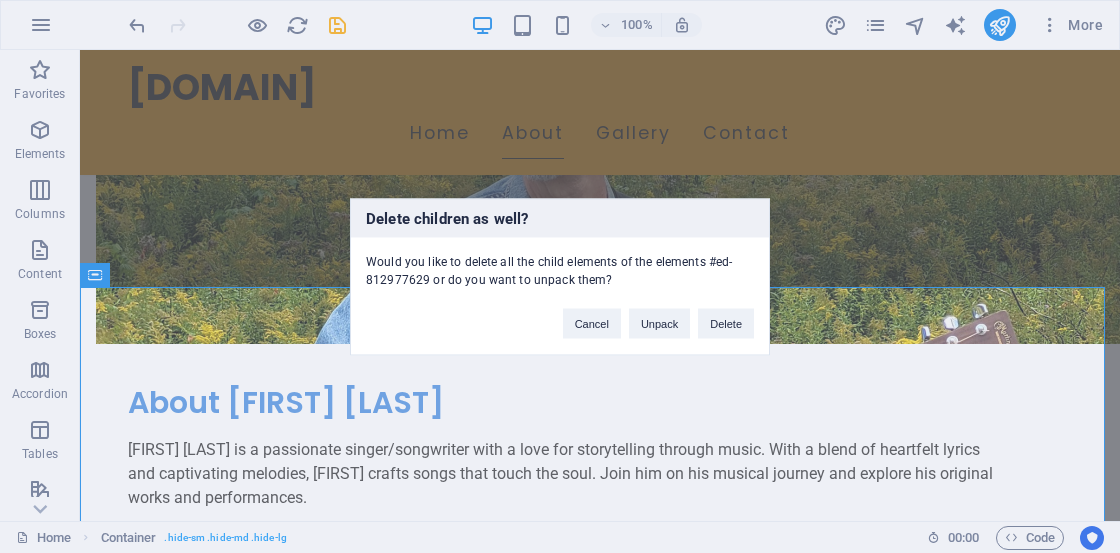 type 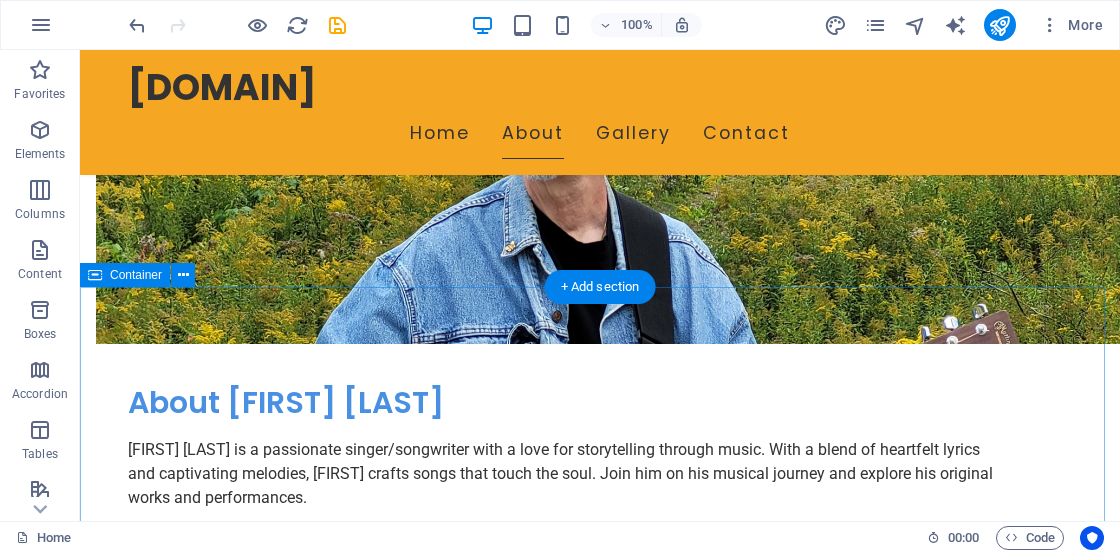 click on "Team Headline Lorem ipsum dolor sit amet, consectetuer adipiscing elit. Aenean commodo ligula eget dolor. Lorem ipsum dolor sit amet. Headline Lorem ipsum dolor sit amet, consectetuer adipiscing elit. Aenean commodo ligula eget dolor. Lorem ipsum dolor sit amet. Headline Lorem ipsum dolor sit amet, consectetuer adipiscing elit. Aenean commodo ligula eget dolor. Lorem ipsum dolor sit amet. Headline Lorem ipsum dolor sit amet, consectetuer adipiscing elit. Aenean commodo ligula eget dolor. Lorem ipsum dolor sit amet. Headline Lorem ipsum dolor sit amet, consectetuer adipiscing elit. Aenean commodo ligula eget dolor. Lorem ipsum dolor sit amet. Headline Lorem ipsum dolor sit amet, consectetuer adipiscing elit. Aenean commodo ligula eget dolor. Lorem ipsum dolor sit amet." at bounding box center (600, 2941) 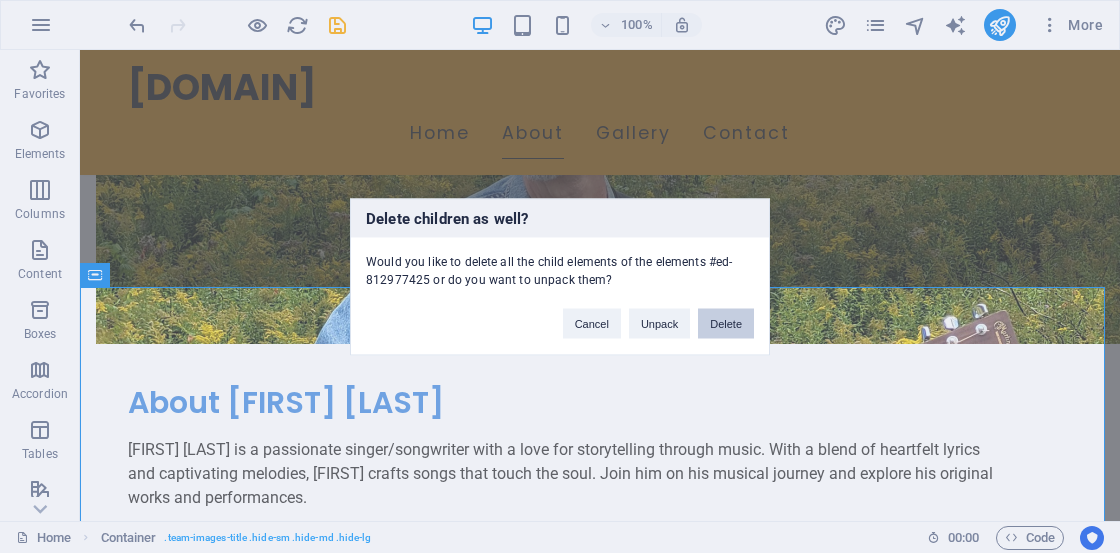 type 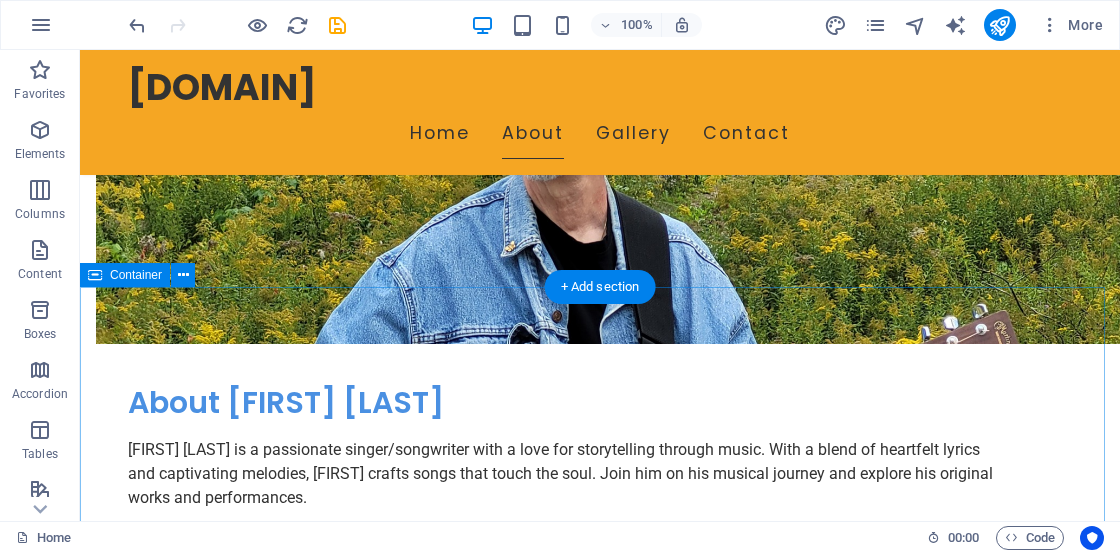 click on "Testimonials Slide 3 Lorem ipsum dolor sit amet, consectetur adipisicing elit. Id, ipsum, quibusdam, temporibus harum culpa unde voluptatem possimus qui molestiae expedita ad aut necessitatibus vel incidunt placeat velit soluta a consectetur laborum illum nobis distinctio nisi facilis! Officiis, illum, aut, quasi dolorem laudantium fuga porro amet provident voluptatibus dicta mollitia neque! Slide 1 Lorem ipsum dolor sit amet, consectetur adipisicing elit. Id, ipsum, quibusdam, temporibus harum culpa unde voluptatem possimus qui molestiae expedita ad aut necessitatibus vel incidunt placeat velit soluta a consectetur laborum illum nobis distinctio nisi facilis! Officiis, illum, aut, quasi dolorem laudantium fuga porro amet provident voluptatibus dicta mollitia neque! Slide 2 Slide 3 Slide 1 1 2 3" at bounding box center [600, 1826] 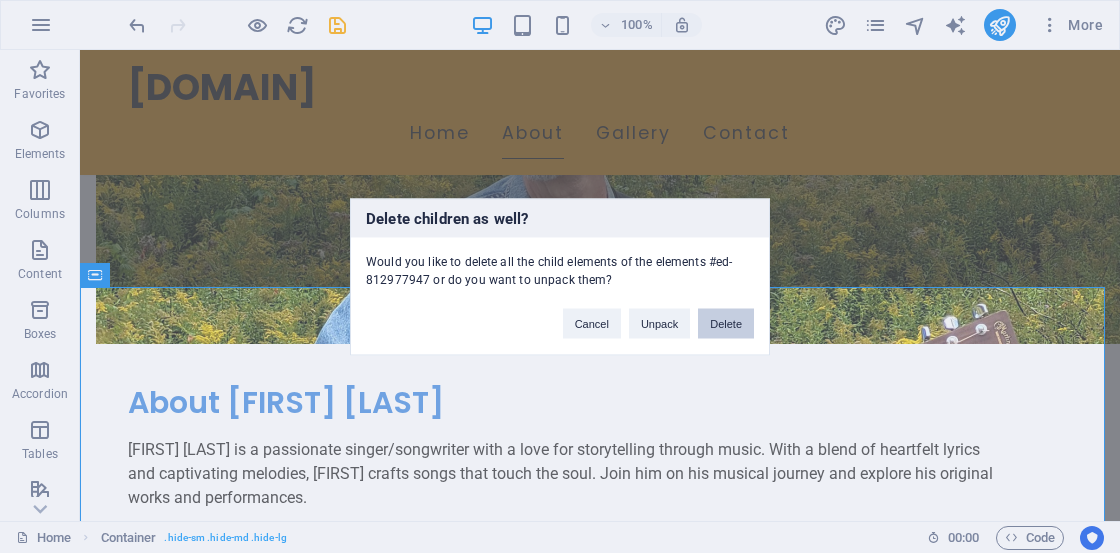 type 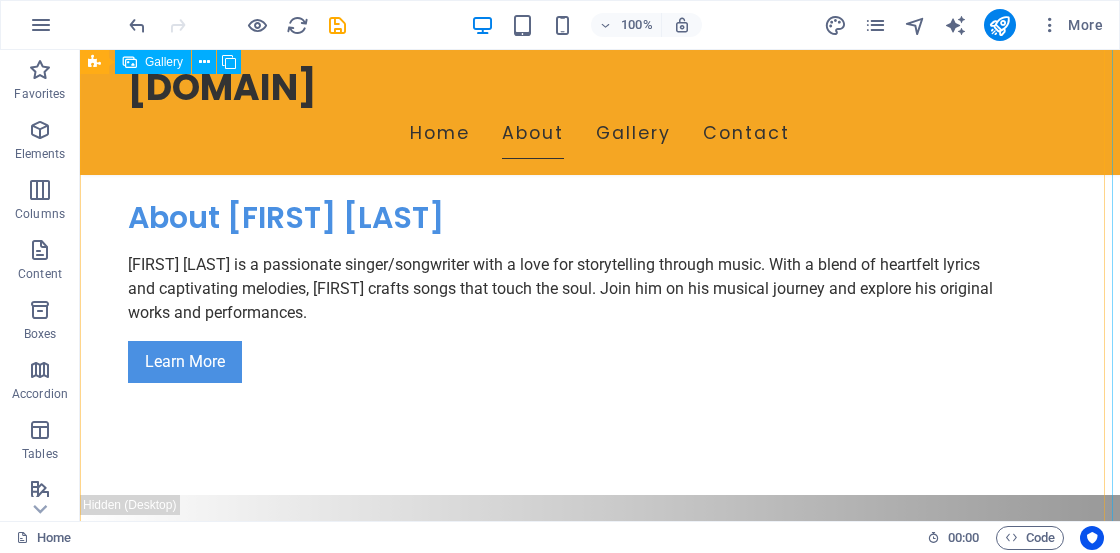 scroll, scrollTop: 2142, scrollLeft: 0, axis: vertical 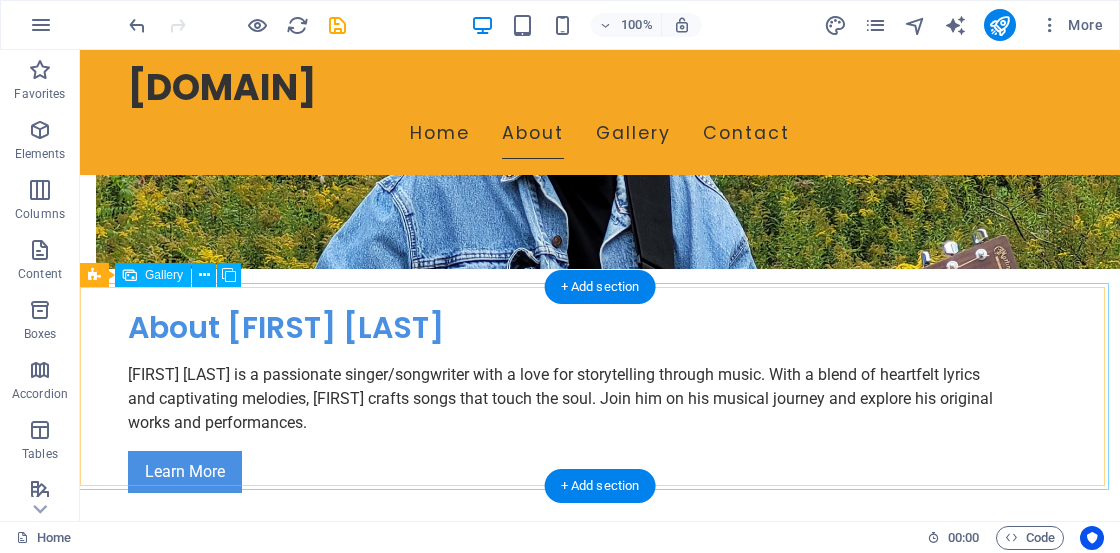 click at bounding box center [181, 1565] 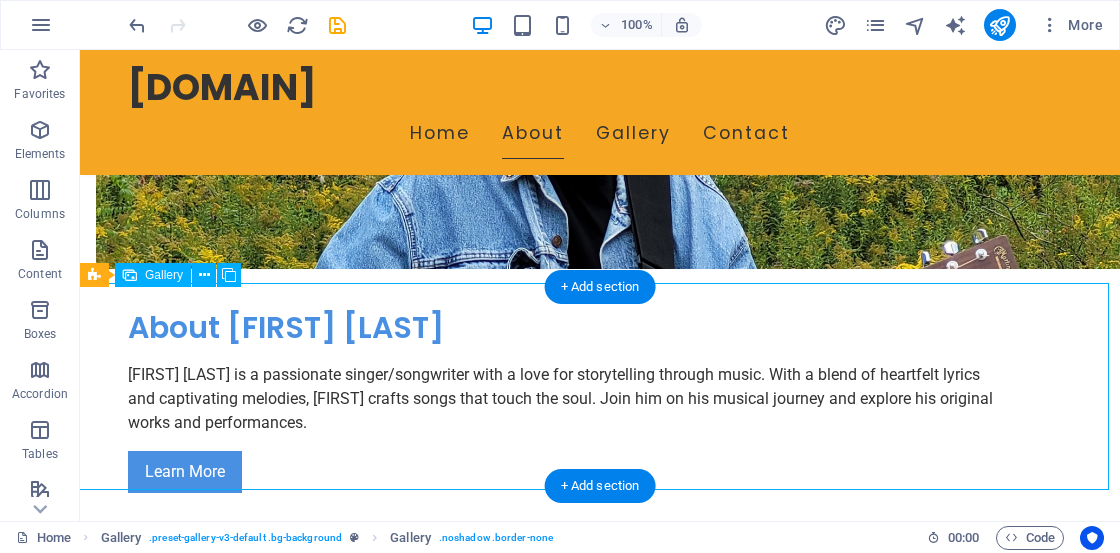 click at bounding box center [181, 1565] 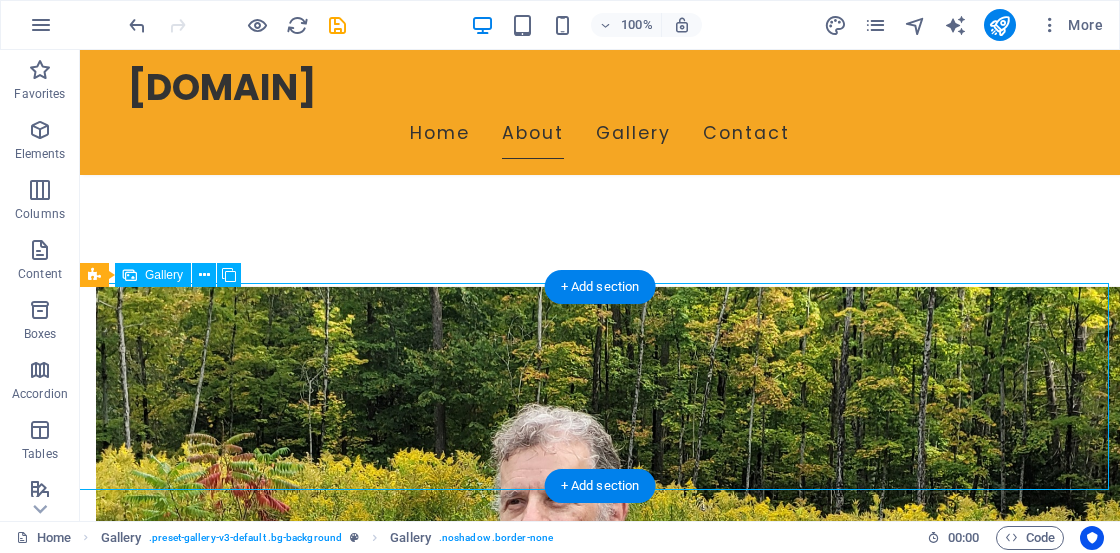 select on "px" 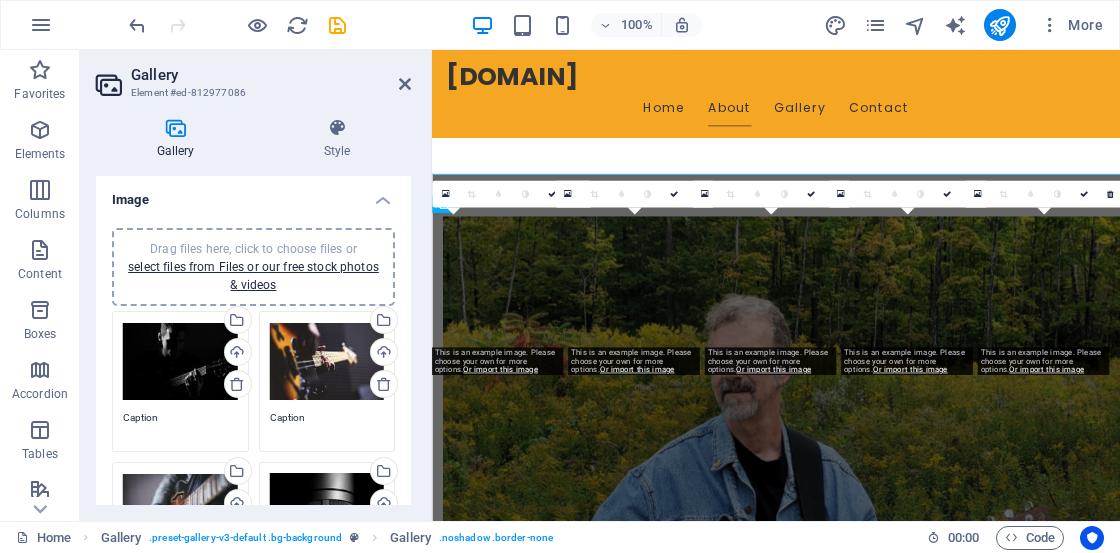scroll, scrollTop: 2404, scrollLeft: 0, axis: vertical 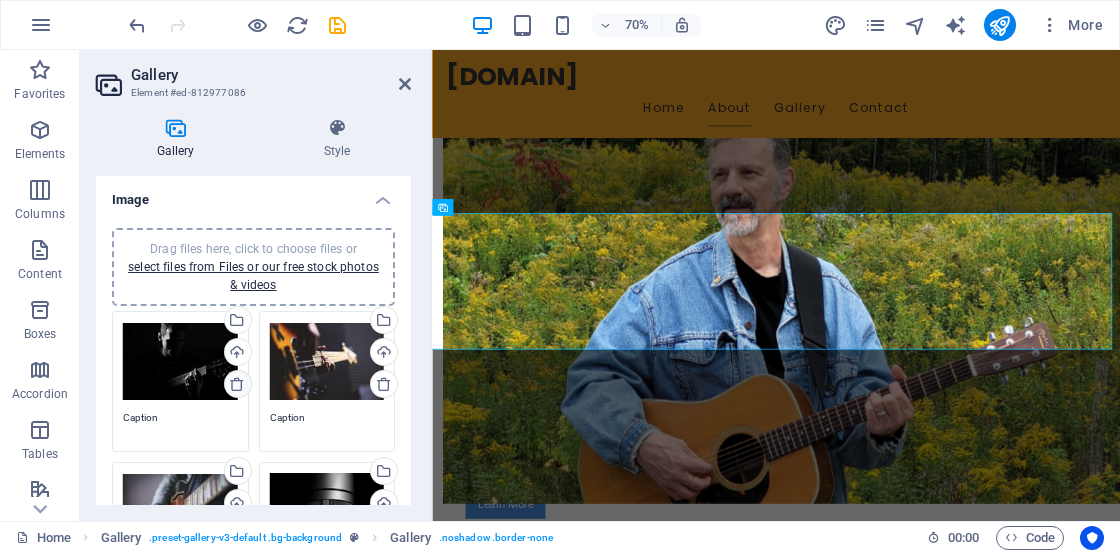 click at bounding box center [237, 384] 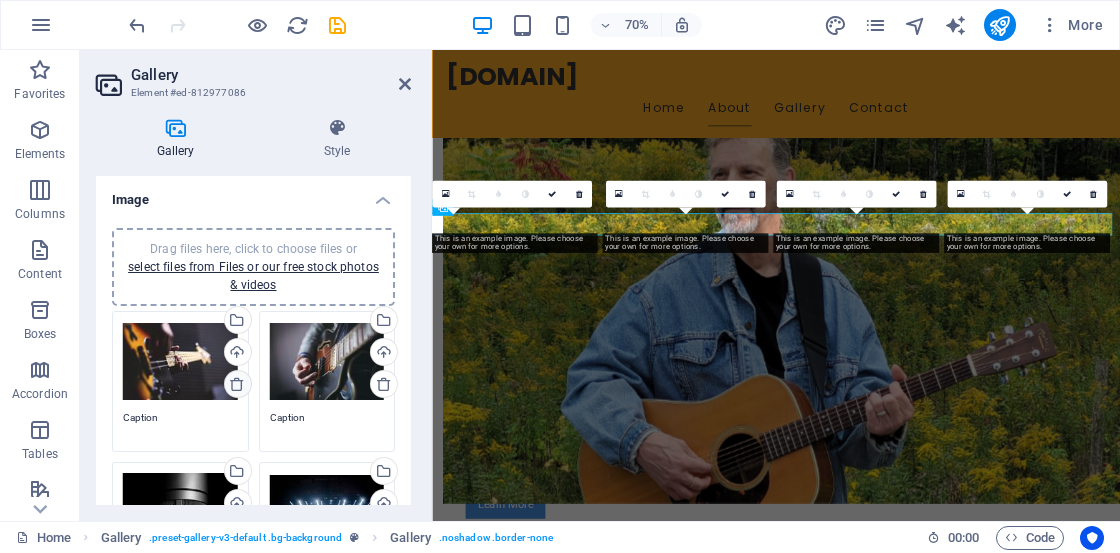 click at bounding box center [237, 384] 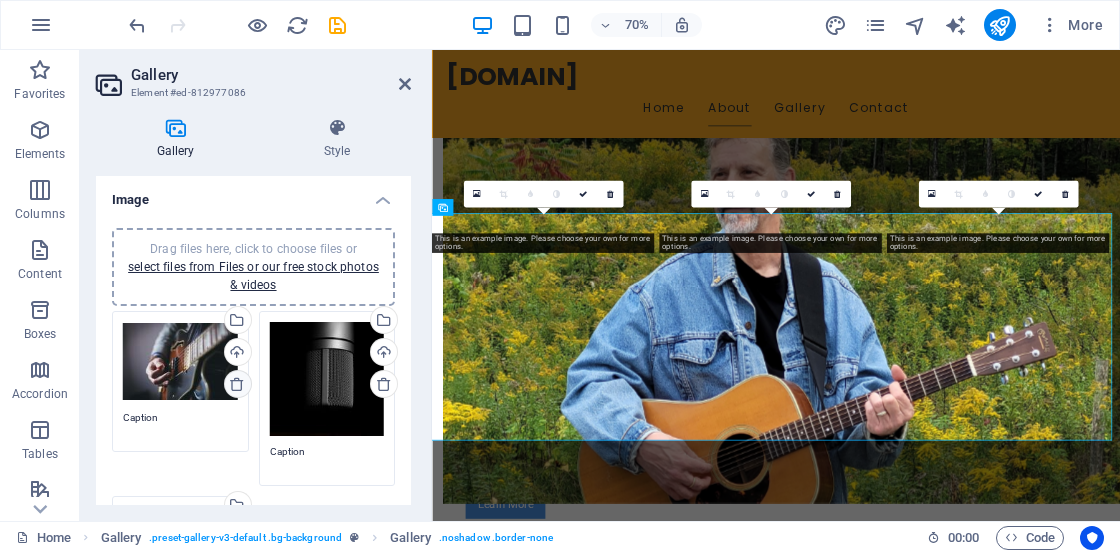 click at bounding box center (237, 384) 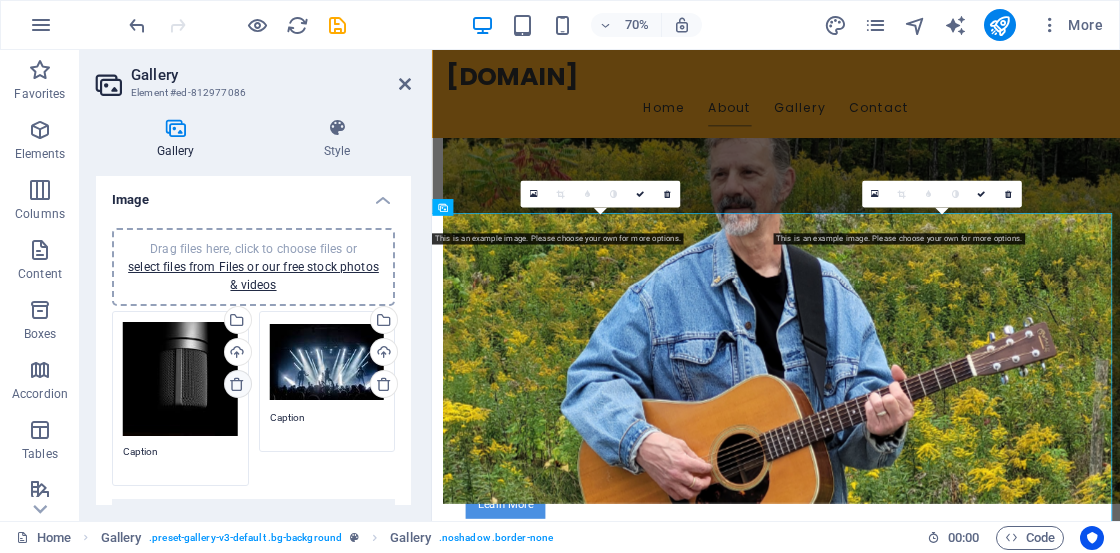 click at bounding box center (237, 384) 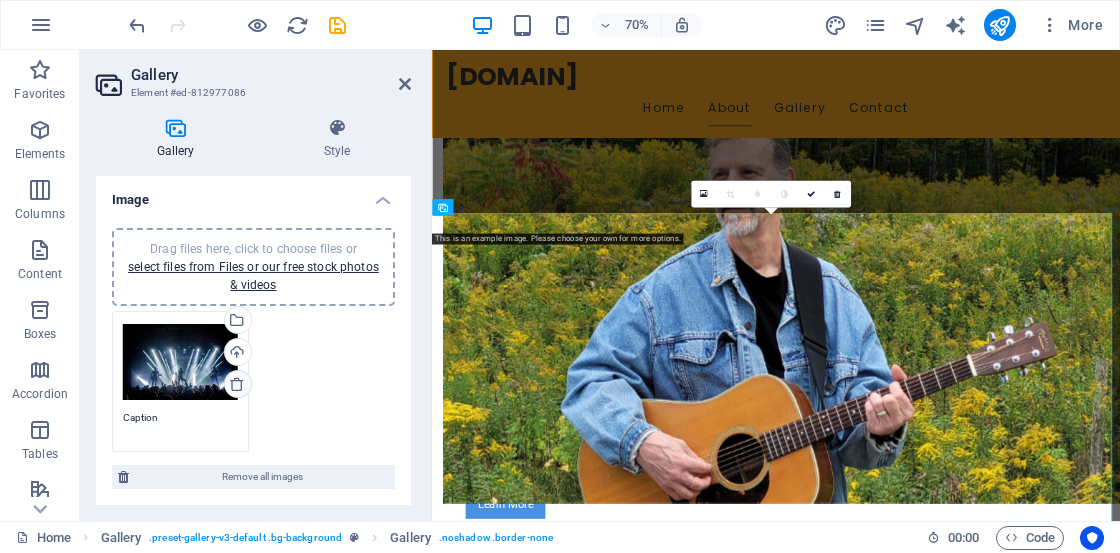 click at bounding box center [237, 384] 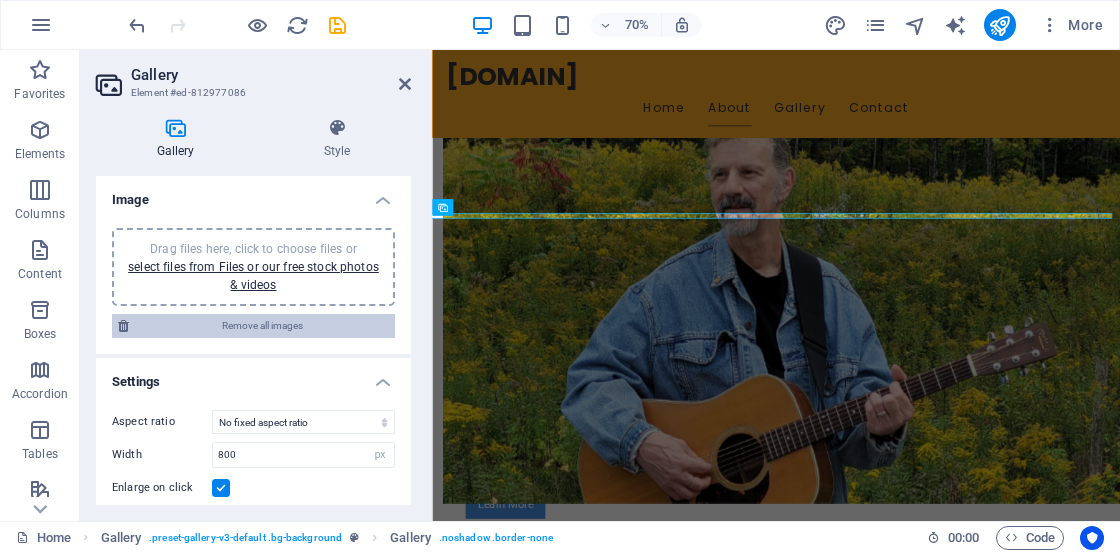 click on "Remove all images" at bounding box center [262, 326] 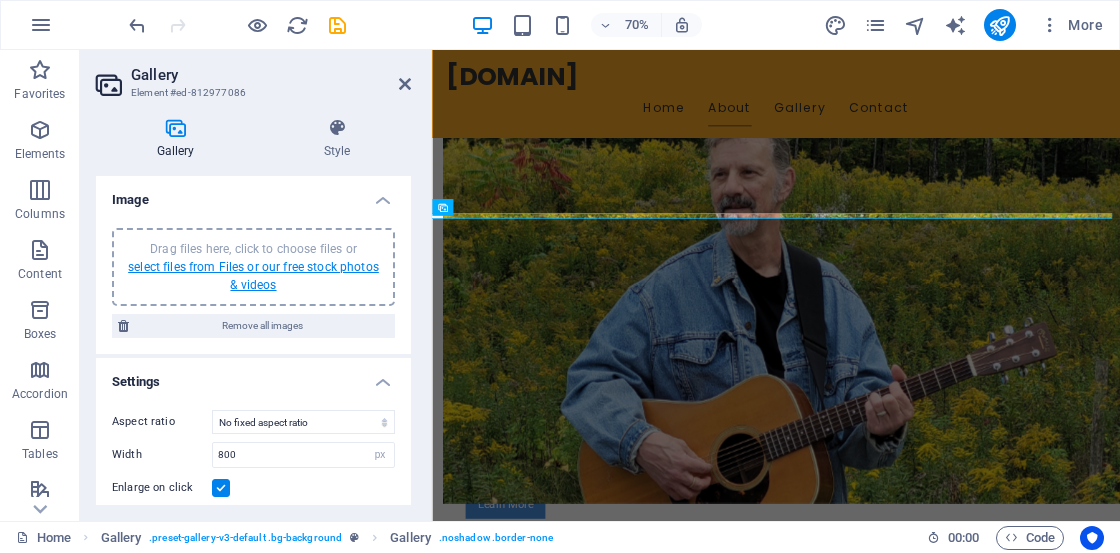 click on "select files from Files or our free stock photos & videos" at bounding box center [253, 276] 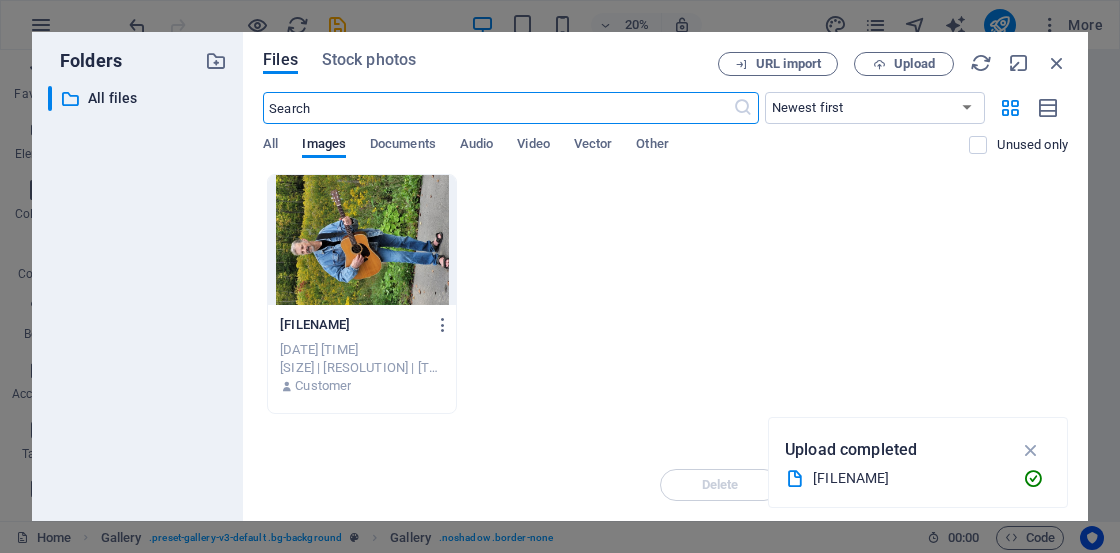 scroll, scrollTop: 4678, scrollLeft: 0, axis: vertical 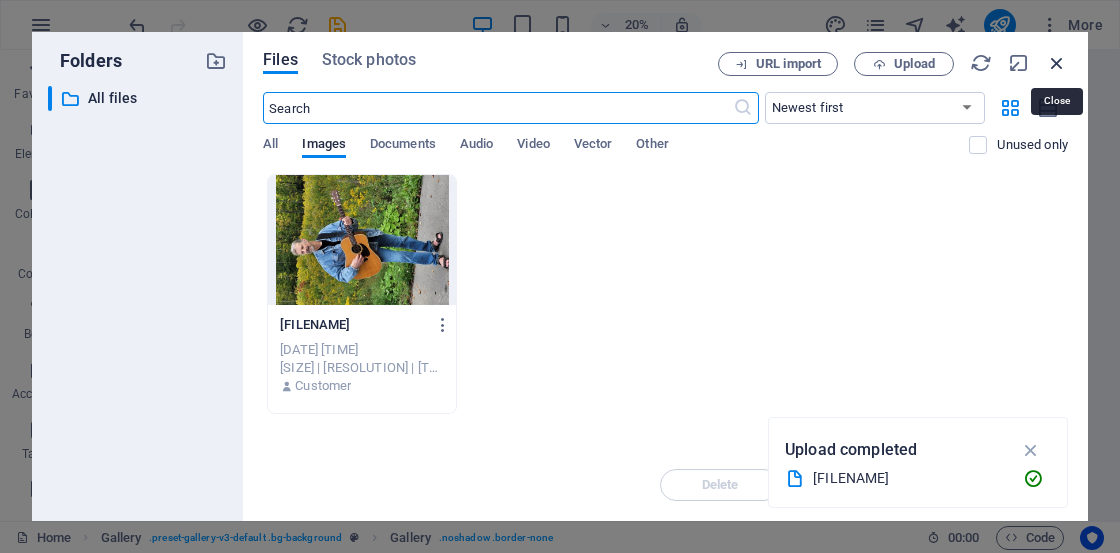 drag, startPoint x: 1052, startPoint y: 56, endPoint x: 459, endPoint y: 222, distance: 615.7962 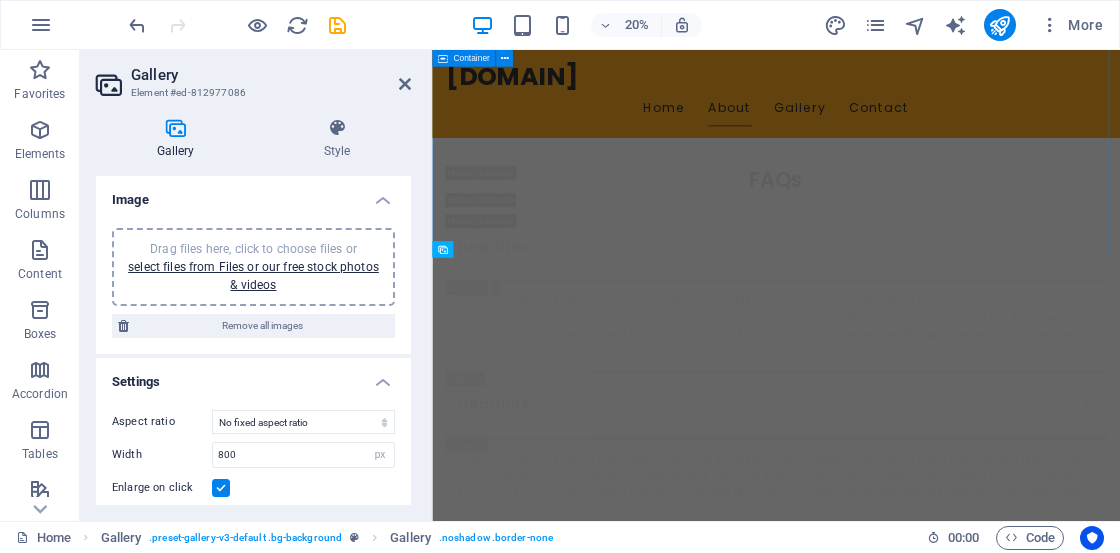 scroll, scrollTop: 2404, scrollLeft: 0, axis: vertical 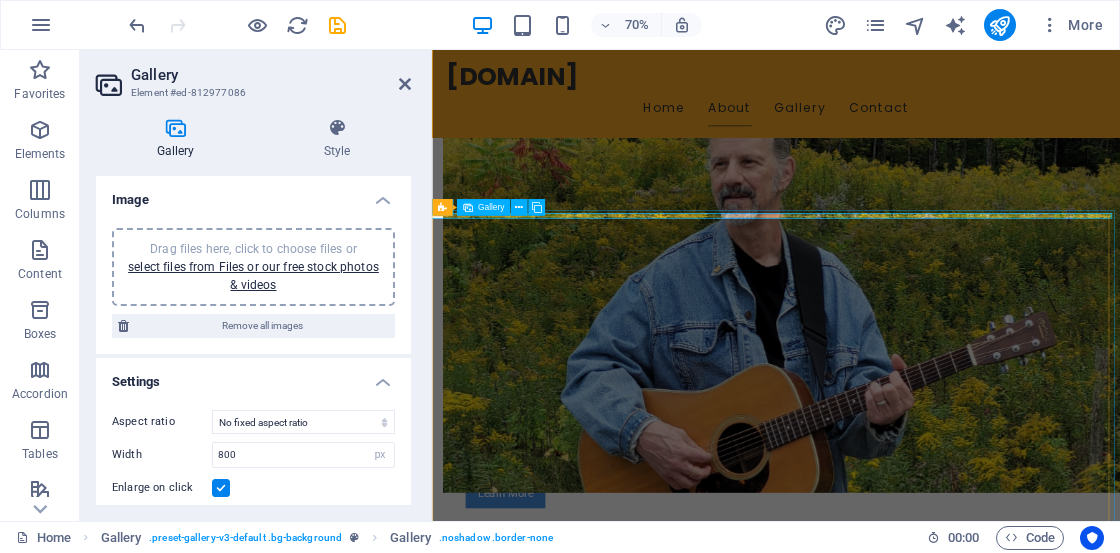 click at bounding box center [674, 1919] 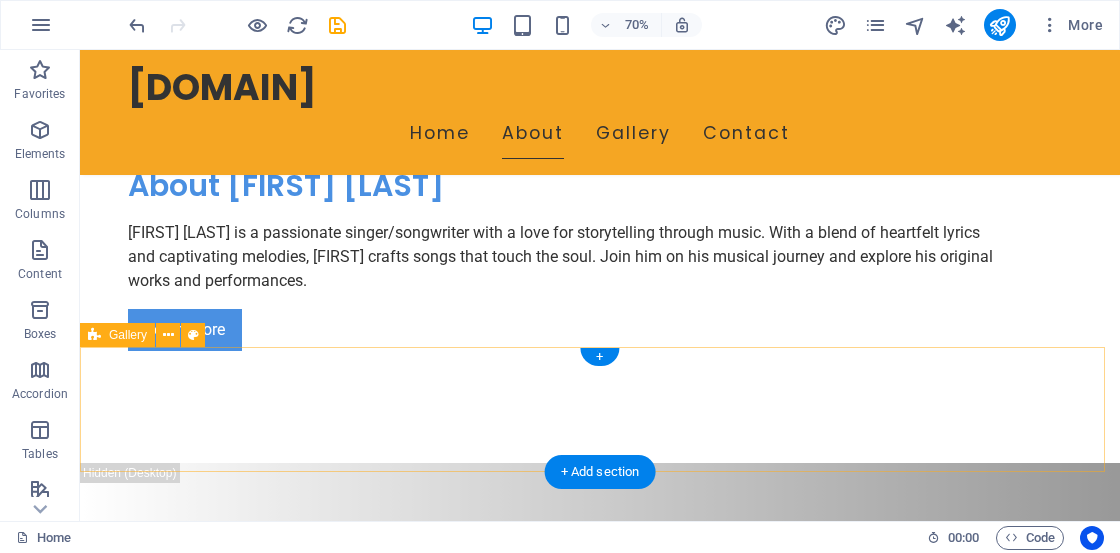 scroll, scrollTop: 2202, scrollLeft: 0, axis: vertical 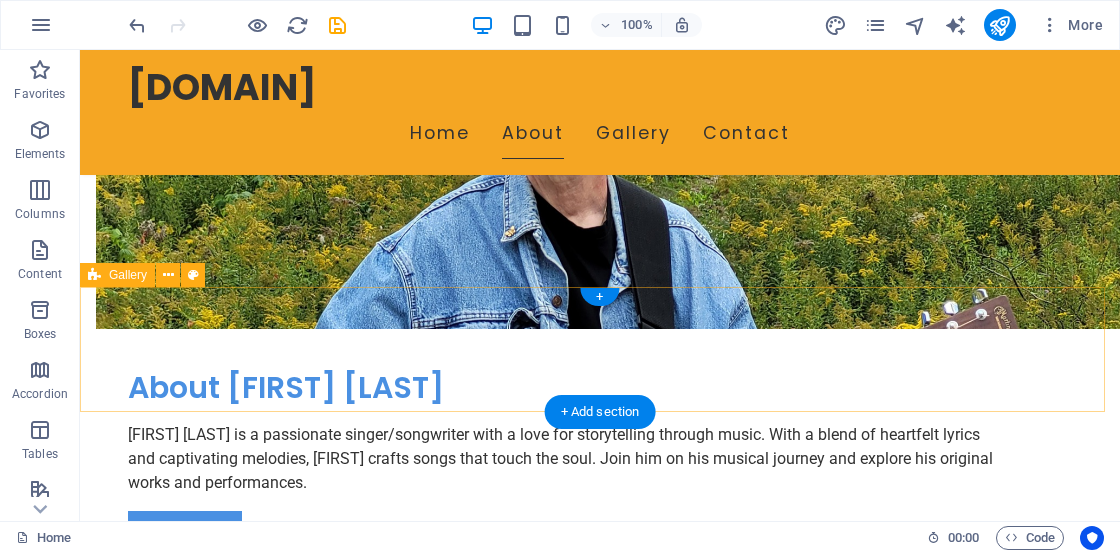 click on "Drop content here or  Add elements  Paste clipboard" at bounding box center [600, 1588] 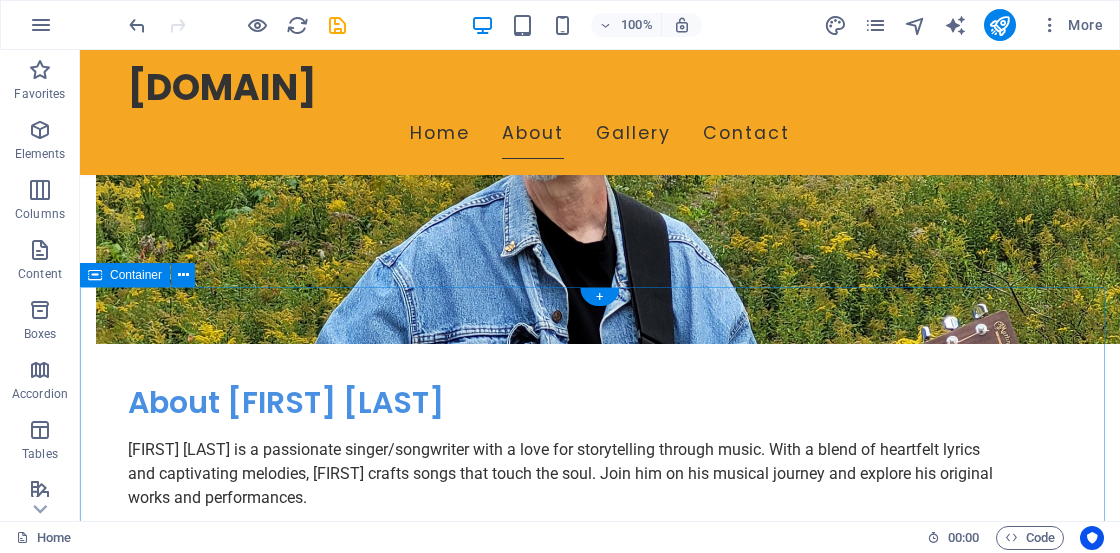 click on "FAQs Headline Lorem ipsum dolor sit amet, consectetur adipisicing elit. Maiores ipsum repellat minus nihil. Labore, delectus, nam dignissimos ea repudiandae minima voluptatum magni pariatur possimus quia accusamus harum facilis corporis animi nisi. Enim, pariatur, impedit quia repellat harum ipsam laboriosam voluptas dicta illum nisi obcaecati reprehenderit quis placeat recusandae tenetur aperiam. Headline Lorem ipsum dolor sit amet, consectetur adipisicing elit. Maiores ipsum repellat minus nihil. Labore, delectus, nam dignissimos ea repudiandae minima voluptatum magni pariatur possimus quia accusamus harum facilis corporis animi nisi. Enim, pariatur, impedit quia repellat harum ipsam laboriosam voluptas dicta illum nisi obcaecati reprehenderit quis placeat recusandae tenetur aperiam. Headline Headline Headline Headline" at bounding box center (600, 2329) 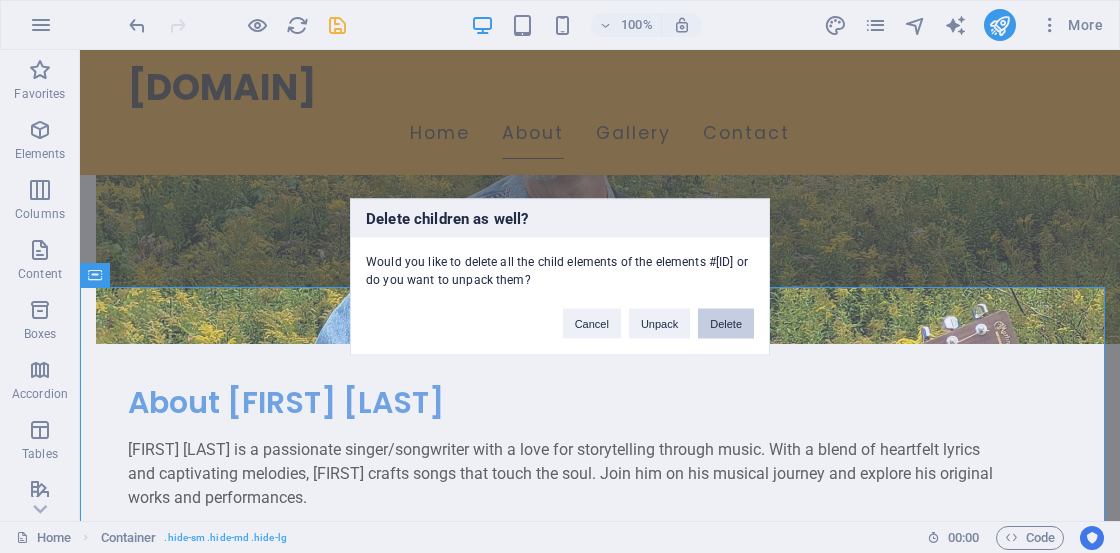 click on "Delete" at bounding box center [726, 323] 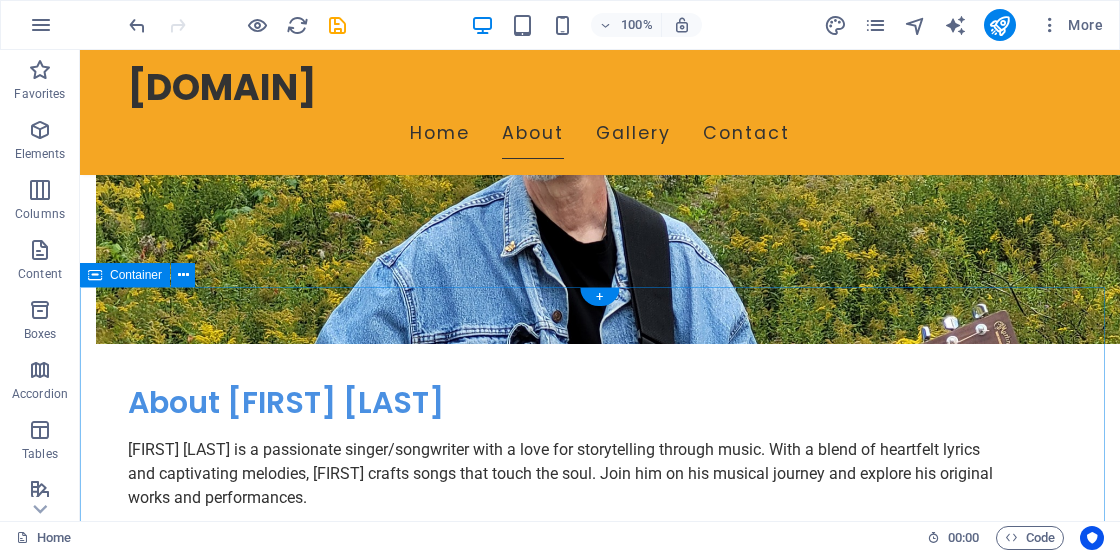 click on "Rooms Single Room Single Room Lorem ipsum dolor sit amet, consectetur adipisicing elit. Natus, dolores, at, nisi eligendi repellat voluptatem minima officia veritatis quasi animi porro laudantium dicta dolor voluptate non maiores ipsum reprehenderit odio fugiat reiciendis consectetur fuga pariatur libero accusantium quod minus odit debitis cumque quo adipisci vel vitae aliquid corrupti perferendis voluptates. Double Room Double Room Lorem ipsum dolor sit amet, consectetur adipisicing elit. Natus, dolores, at, nisi eligendi repellat voluptatem minima officia veritatis quasi animi porro laudantium dicta dolor voluptate non maiores ipsum reprehenderit odio fugiat reiciendis consectetur fuga pariatur libero accusantium quod minus odit debitis cumque quo adipisci vel vitae aliquid corrupti perferendis voluptates. Family Room Family Room" at bounding box center (600, 2498) 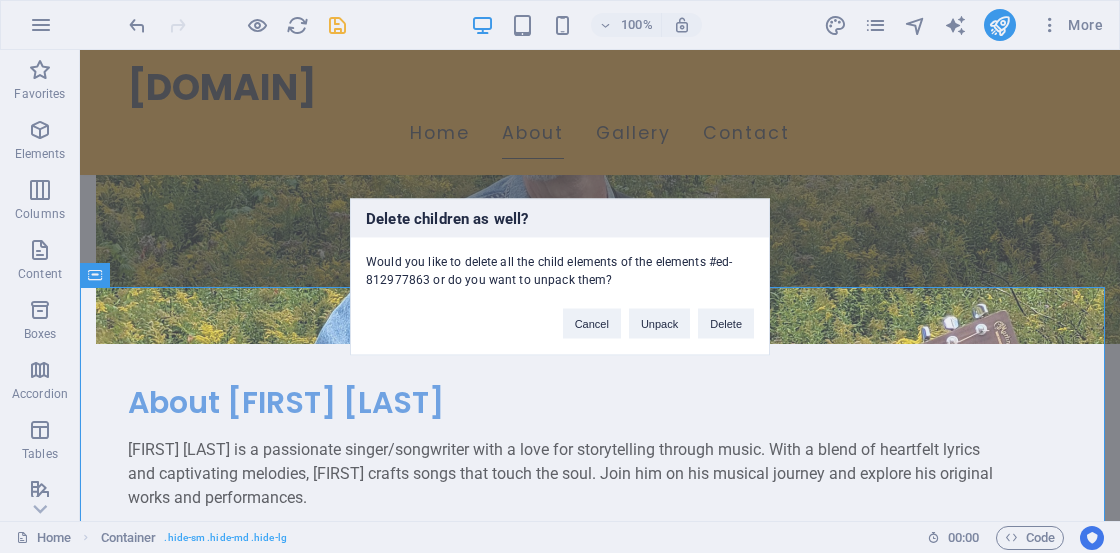type 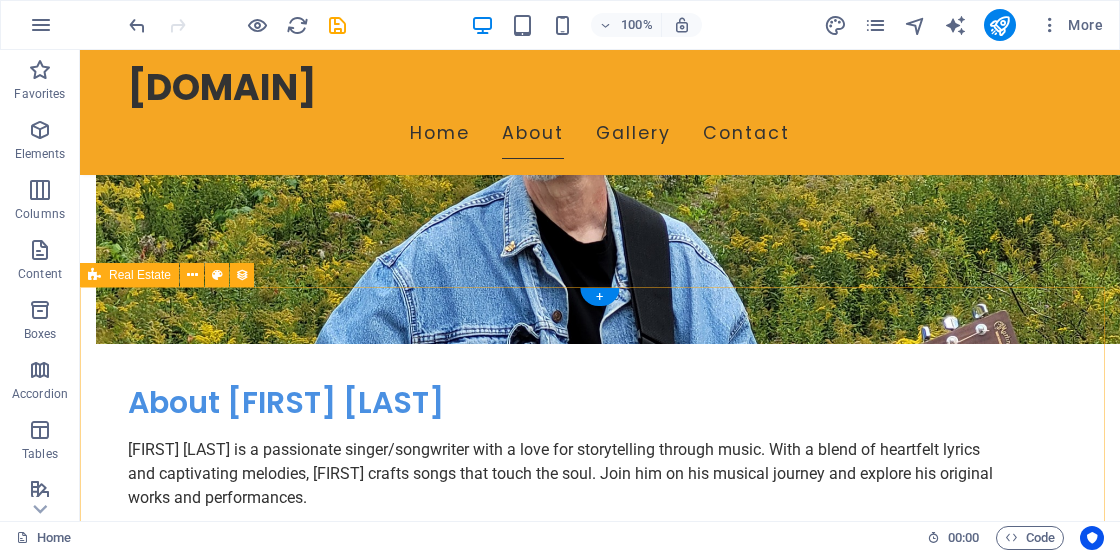click on "For Rent $ 2,789 mth. rent Office Space in [CITY] [STATE] [POSTAL_CODE] 672 sqft 0 2 For Rent $ 2,018 mth. rent Executive Office in [CITY] [STATE] [POSTAL_CODE] 517 sqft 0 2 For Rent $ 4,123 mth. rent Serviced Office in [CITY] [STATE] [POSTAL_CODE] 1010 sqft 0 10 For Rent $ 1,949,000 Luxury House in [CITY] [STATE] [POSTAL_CODE] 3,354 sqft 4 4 For Rent $ 4,900,000 Beautiful House in [CITY] [STATE] [POSTAL_CODE] 7,860 sqft 6 6 For Rent $ 695,000 Modern House in [CITY] [STATE] [POSTAL_CODE] 2,136 sqft 3 2 For Rent $ 1,690 mth. rent Apartment in [CITY] [STATE] [POSTAL_CODE] 560 sqft 1 1 For Rent $ 4,617 mth. rent Studio Loft in [CITY] [STATE] [POSTAL_CODE] 1,830 sqft 3 3 For Rent $ 2,560 mth. rent 2-Bedroom Apartment in [CITY] [STATE] [POSTAL_CODE] 751 sqft 2 2  Previous Next" at bounding box center (600, 4467) 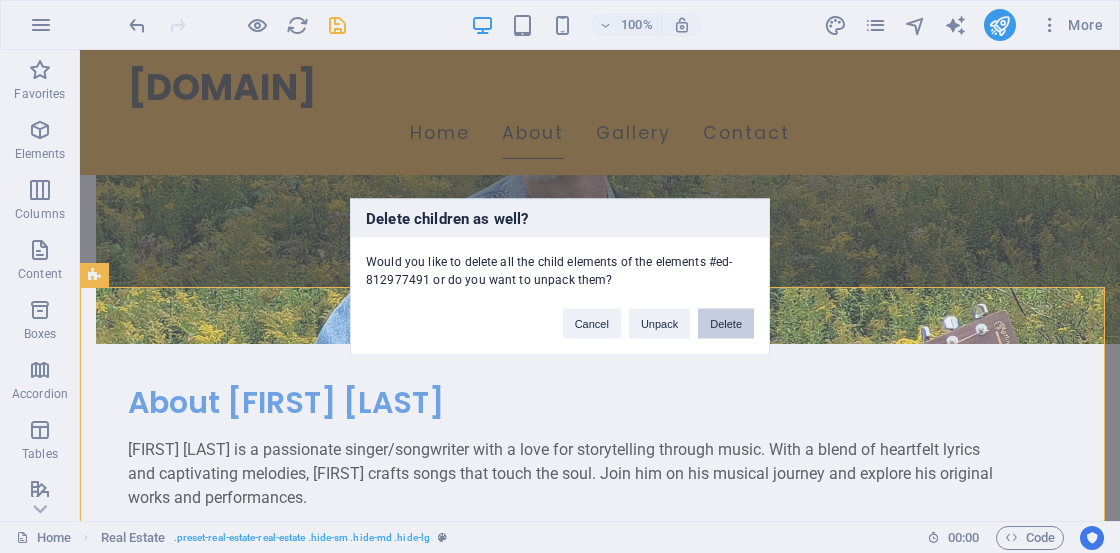 type 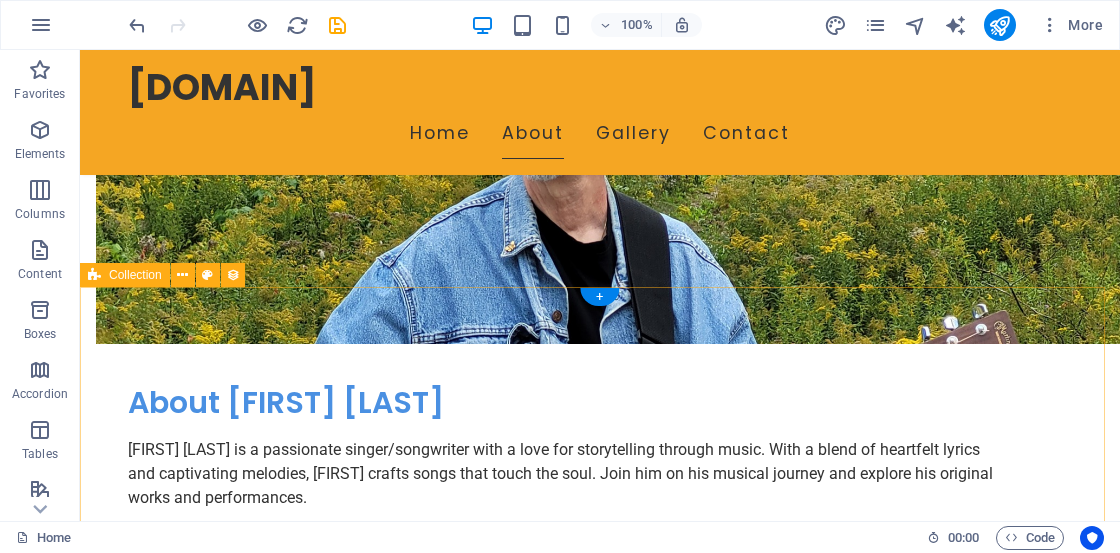 click on "Blog Post 6 Category 2 08/26/2024 Aliquet suspendisse habitasse fringilla facilisis? Venenatis himenaeos mattis nam condimentum. Dictumst etiam risus, vivamus maecenas dictumst. Volutpat vulputate sagittis, nulla aliquam mollis pulvinar porttitor. Risus ornare tortor! Quis ante mollis eu erat aenean facilisis diam. Lorem fames sagittis id vehicula. Blog Post 5 Category 2 08/25/2024 Luctus inceptos. Phasellus eget eros malesuada vulputate turpis non bibendum taciti! A integer consequat. At morbi et lacinia nisi sociosqu? Metus feugiat at, nisl felis vestibulum. Laoreet nec vel bibendum nec. Sodales orci. Hendrerit ornare cubilia. Habitasse elementum! Blog Post 4 Category 1 08/24/2024 Volutpat aliquet class enim, a vivamus. Auctor netus sagittis laoreet at dolor, tempus metus nullam? Nunc tortor eget. Ad odio conubia augue duis aliquam non. Dictumst netus curae hac nibh. Erat ipsum lectus conubia! Blog Post 3 Category 1 08/23/2024 Blog Post 2 Category 1 08/22/2024 Blog Post 1 Category 1 08/21/2024  Previous" at bounding box center (600, 3006) 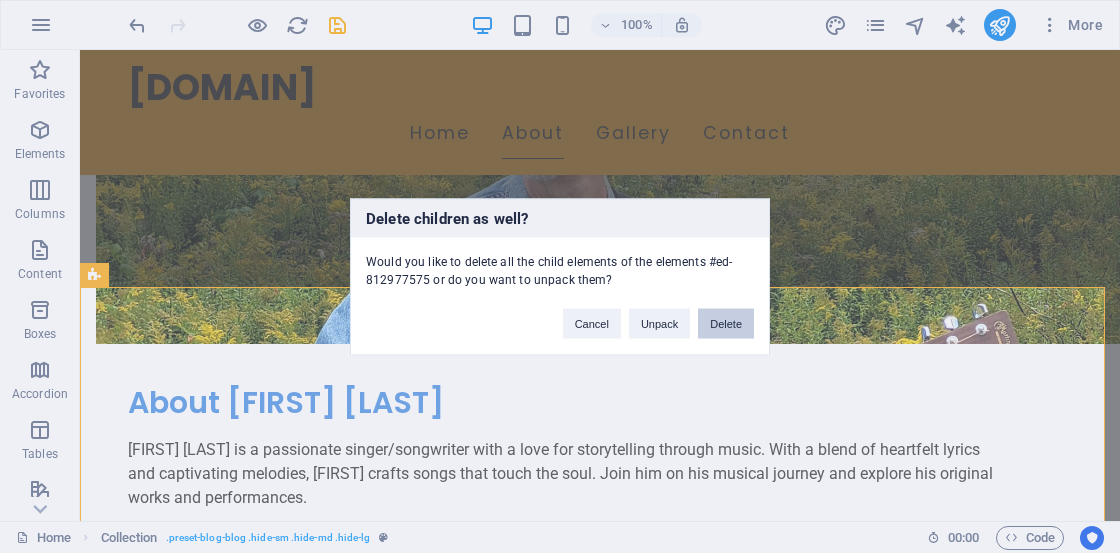 type 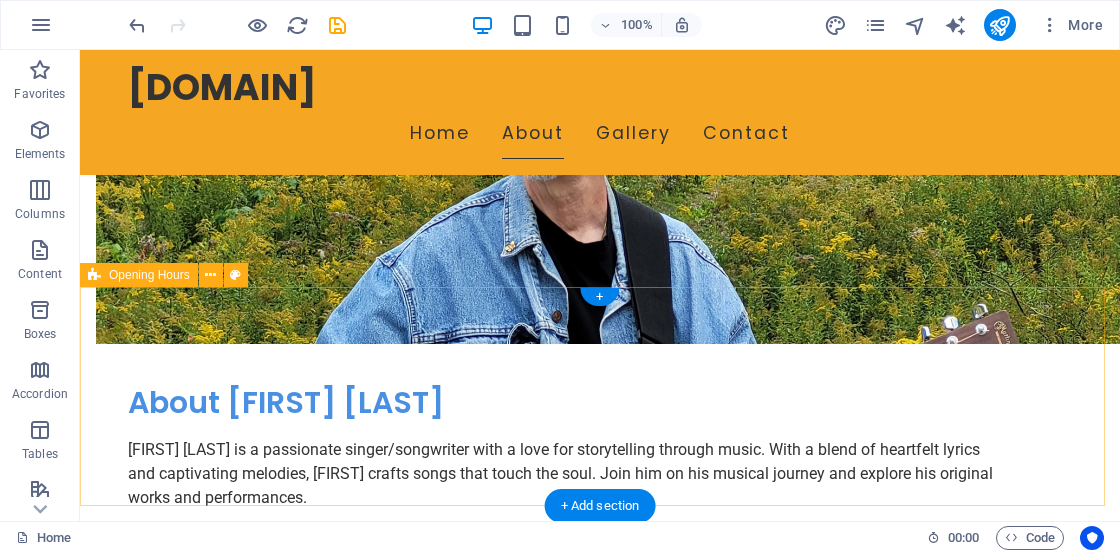 click on "Monday closed Tuesday 09:00 - 18:30 Wednesday 09:00 - 18:30 Thursday 09:00 - 18:30 Friday 09:00 - 18:30 Saturday 09:00 - 18:30 Sunday 09:00 - 18:30" at bounding box center [600, 1860] 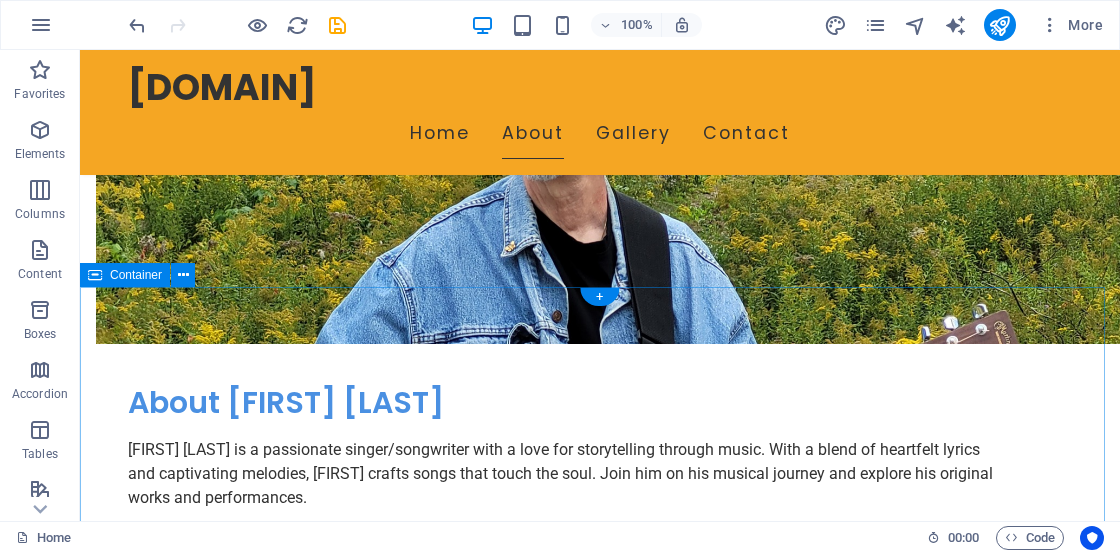 click on "Get in Touch   I have read and understand the privacy policy. Unreadable? Load new Submit Inquiry" at bounding box center (600, 1822) 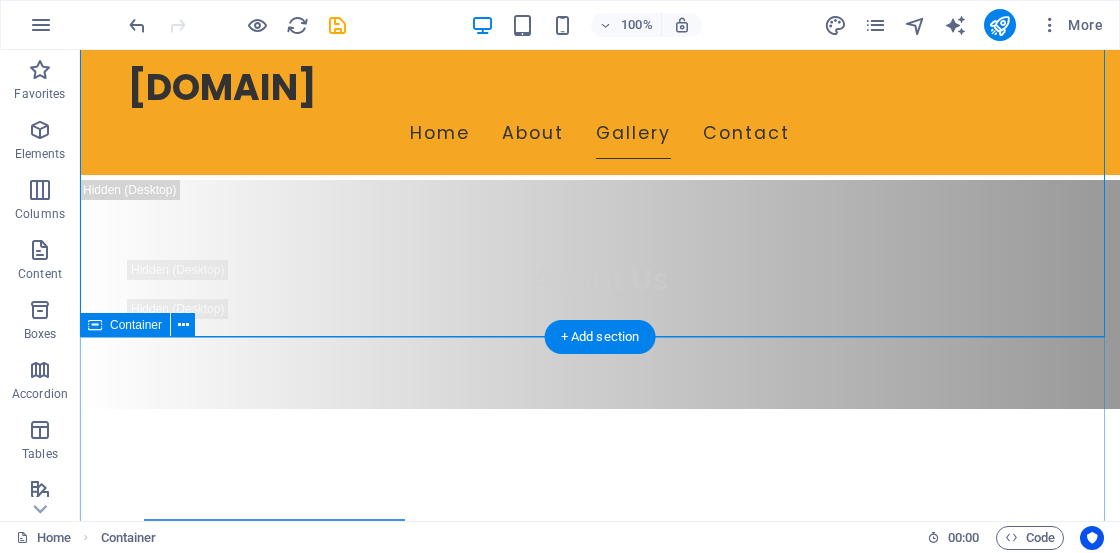 scroll, scrollTop: 2802, scrollLeft: 0, axis: vertical 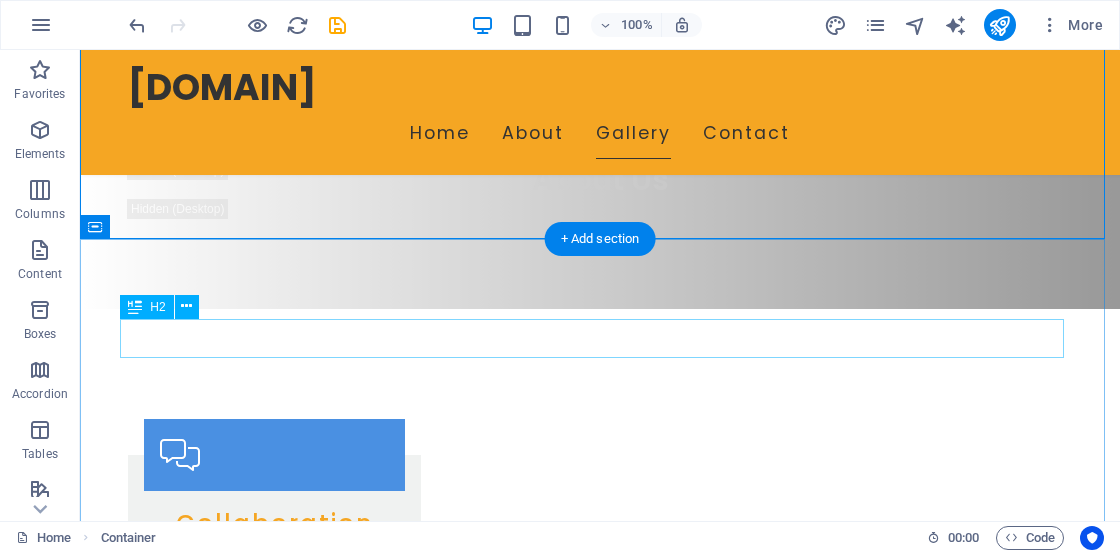 click on "Book a Table" at bounding box center (600, 1603) 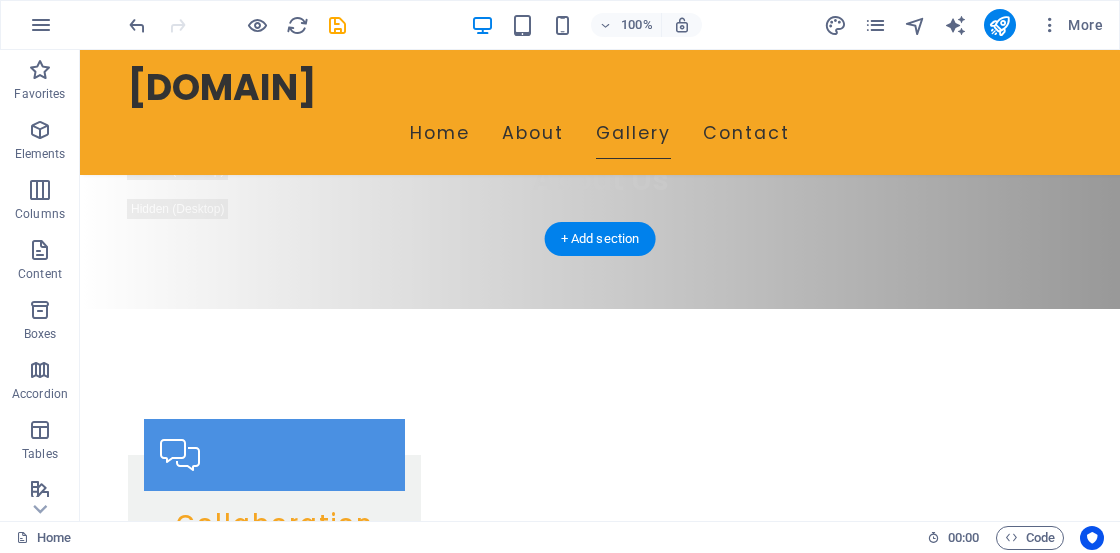 click on "I have read and understand the privacy policy. Unreadable? Load new Send" at bounding box center [600, 1793] 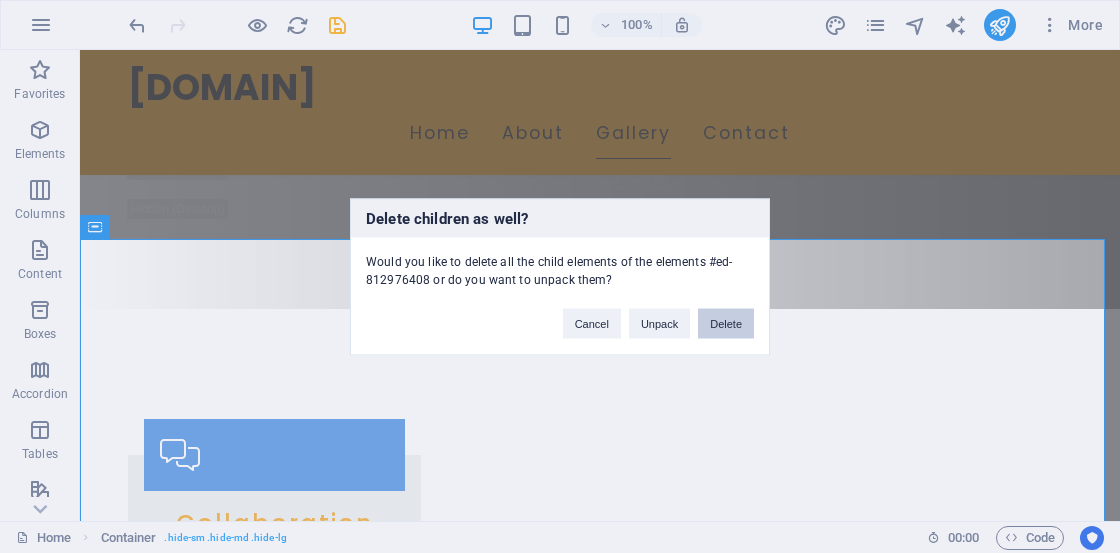 click on "Delete" at bounding box center [726, 323] 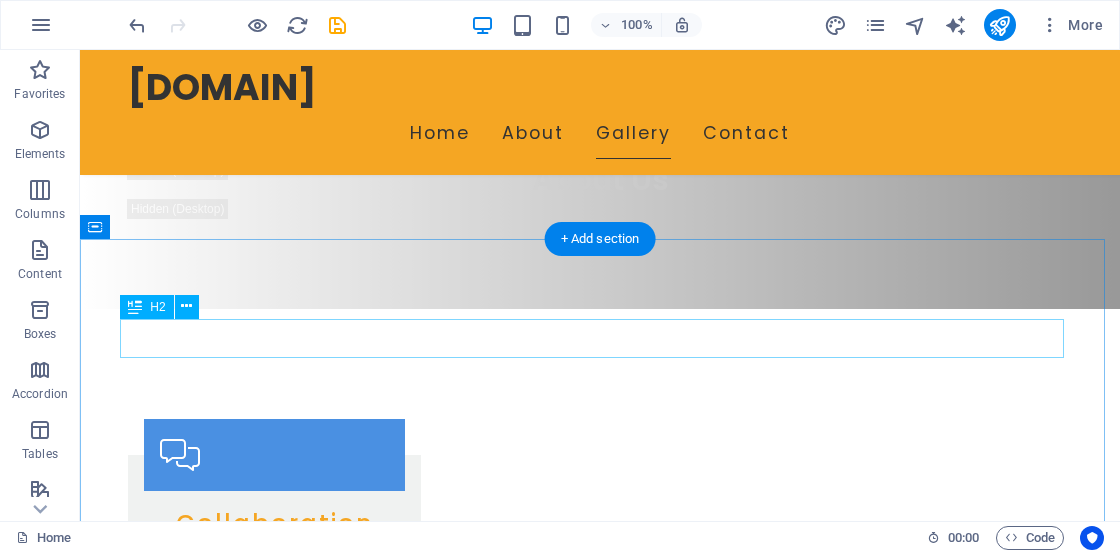 click on "Book an Appointment" at bounding box center (600, 1603) 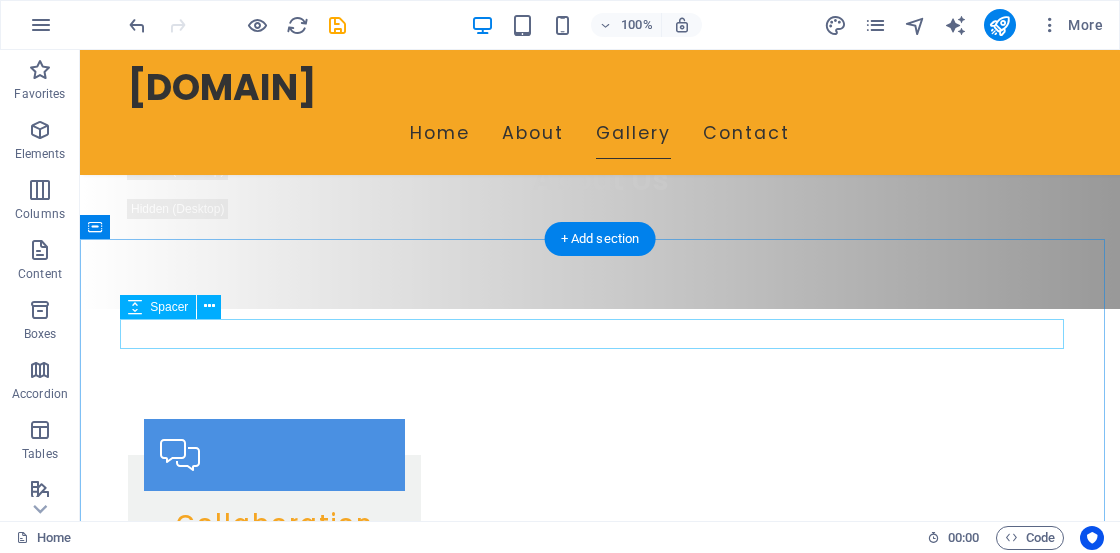 click at bounding box center [600, 1599] 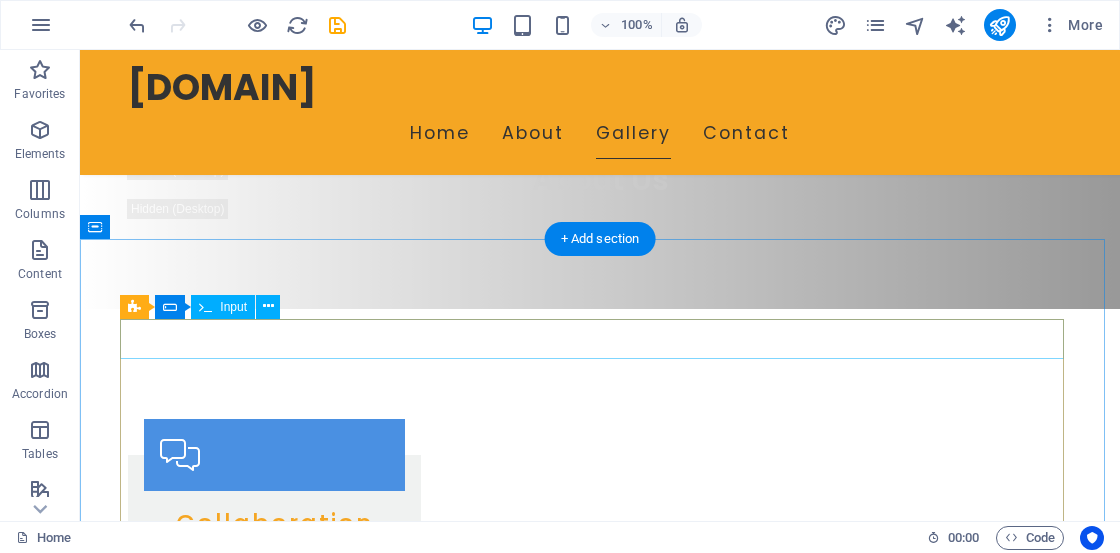 click at bounding box center [600, 1605] 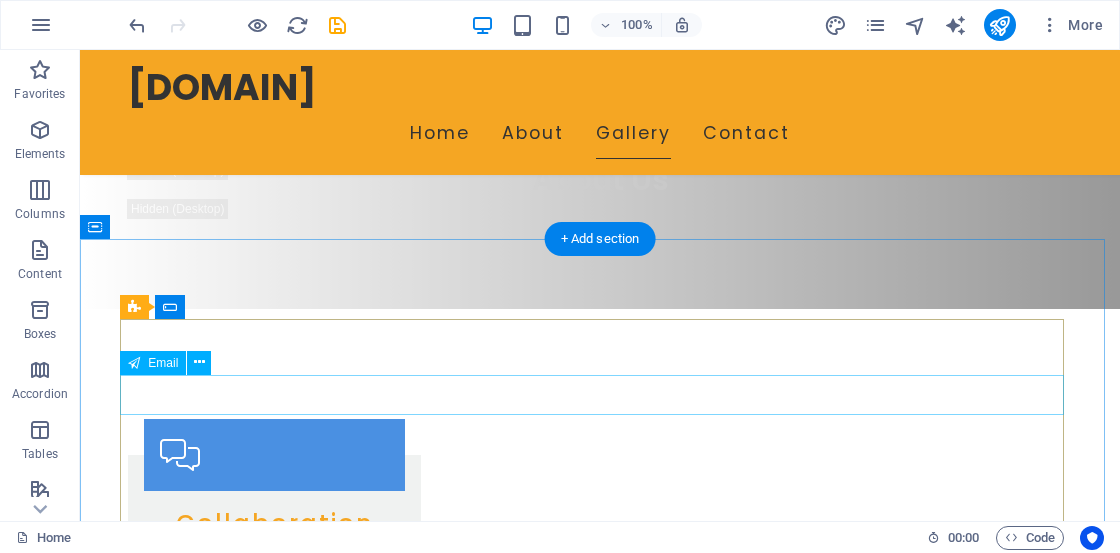 click at bounding box center [600, 1663] 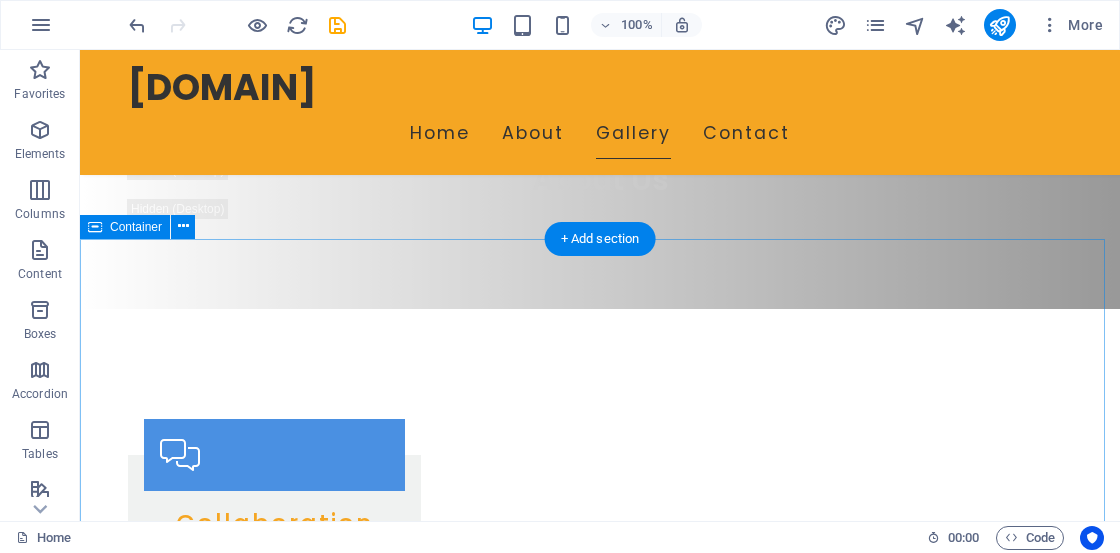 click on "I have read and understand the privacy policy. Unreadable? Load new Submit" at bounding box center [600, 1780] 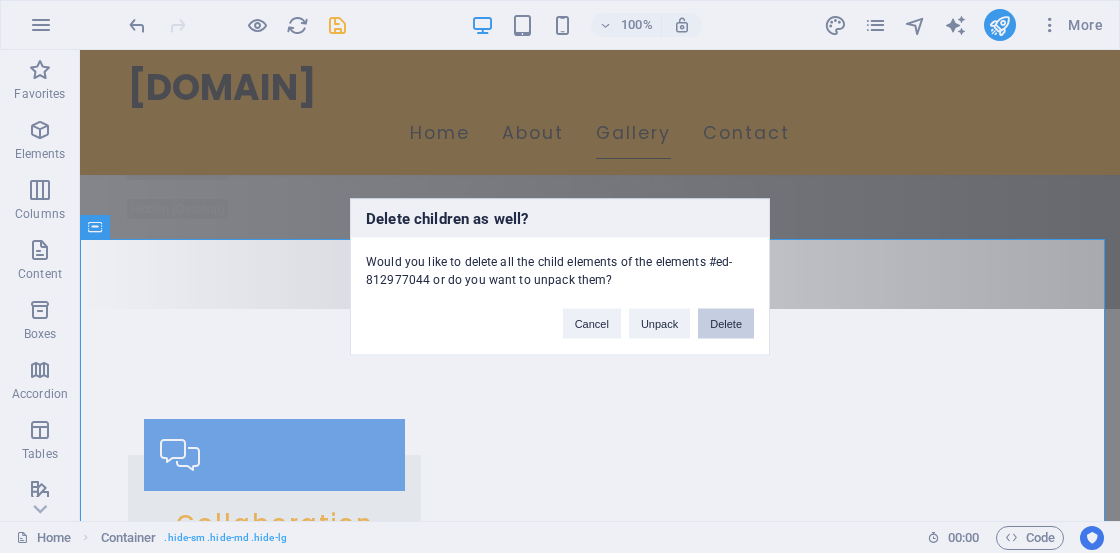 click on "Delete" at bounding box center [726, 323] 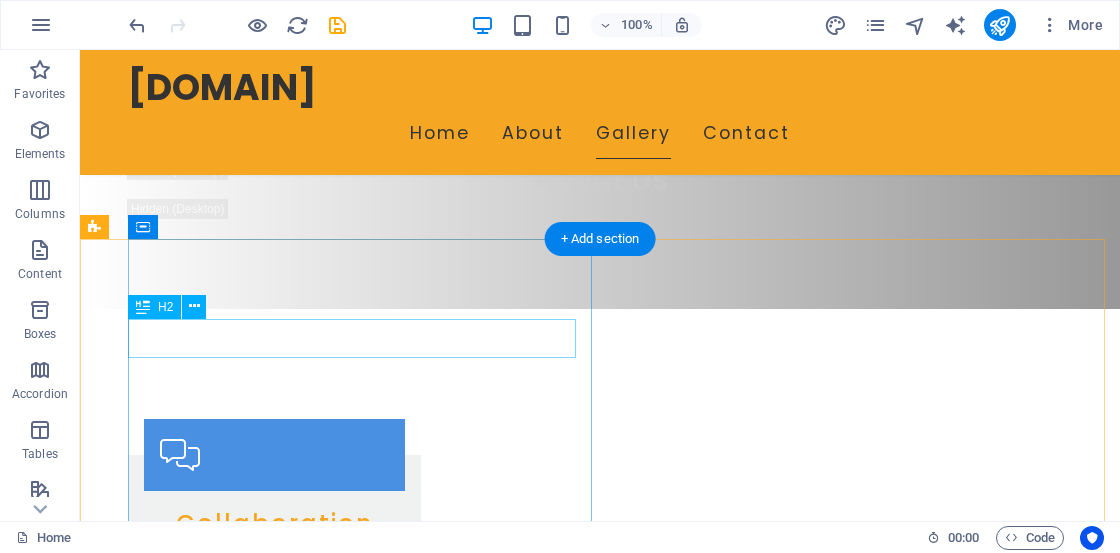 click on "Get in touch" at bounding box center [616, 1603] 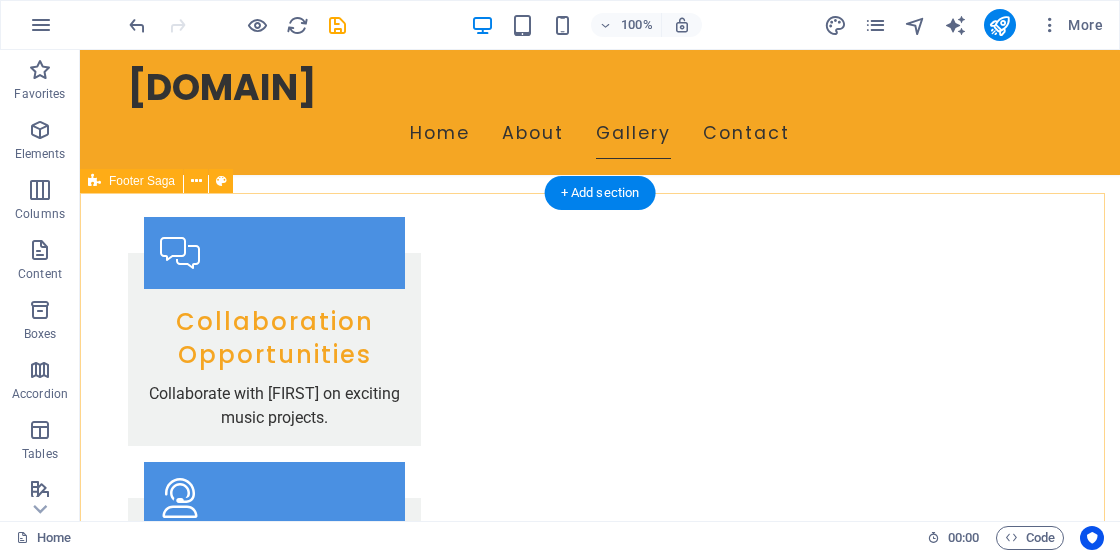 scroll, scrollTop: 3264, scrollLeft: 0, axis: vertical 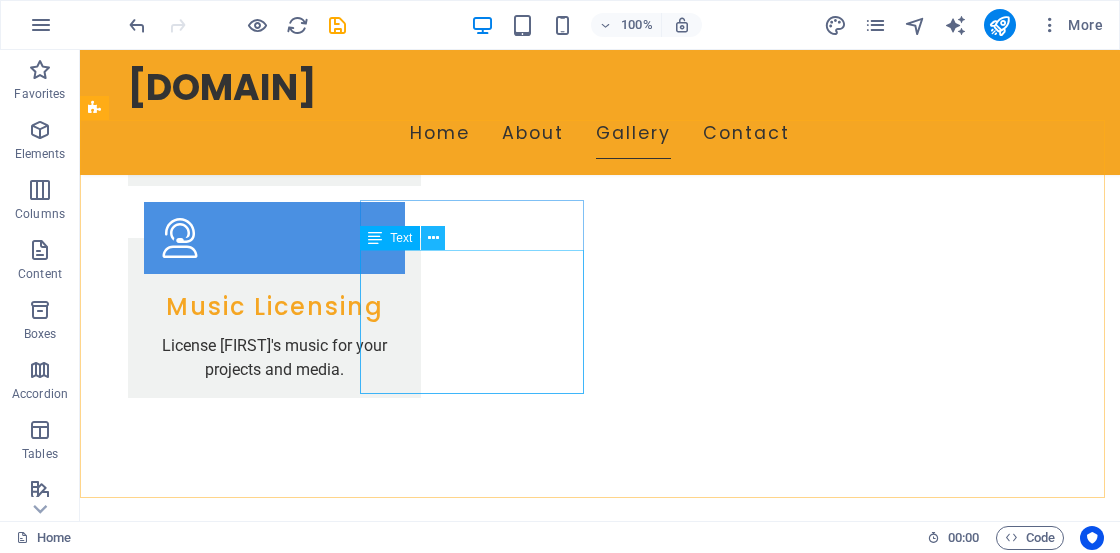 click at bounding box center [433, 238] 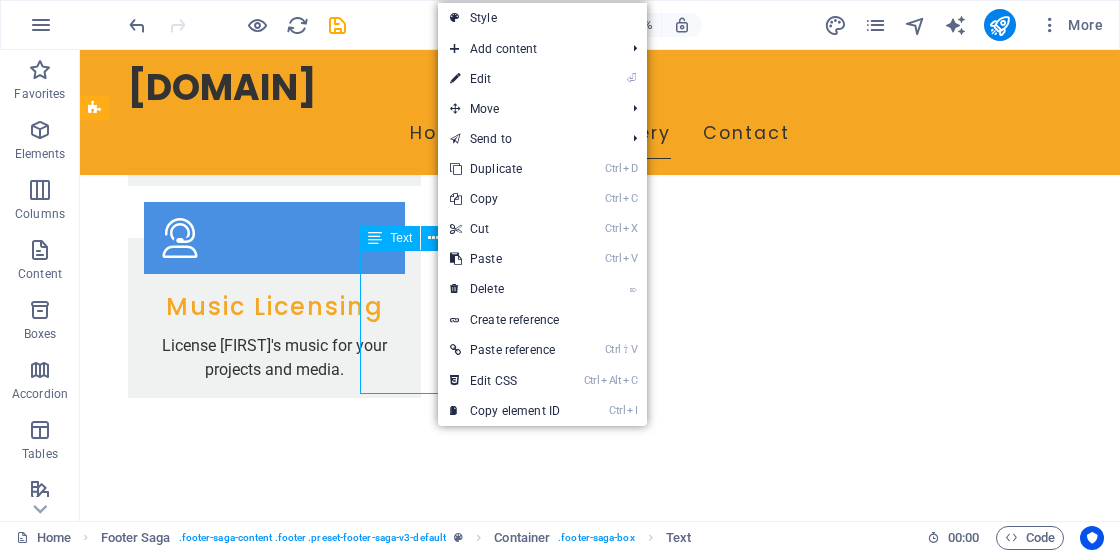 click at bounding box center (375, 238) 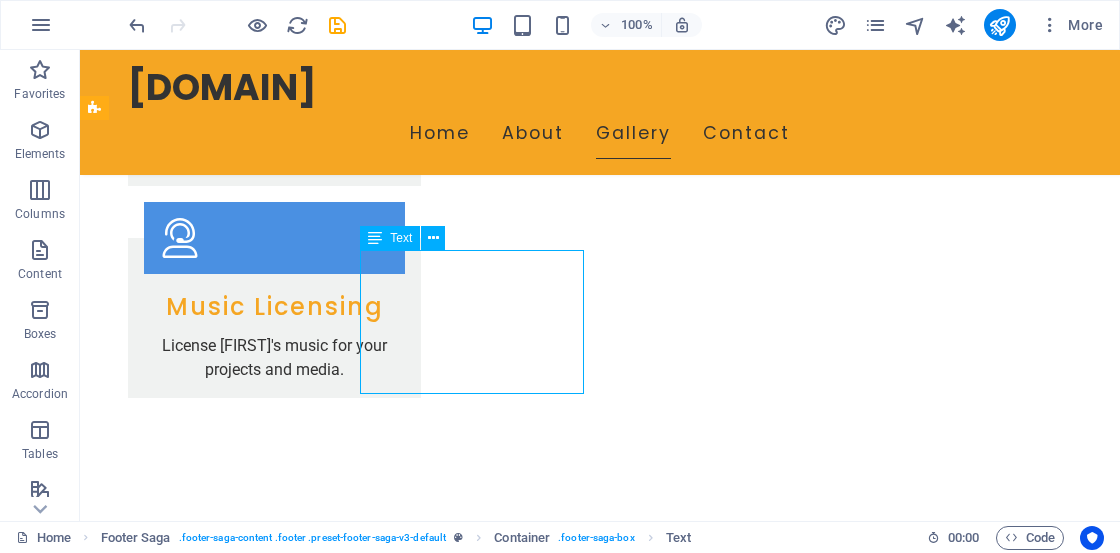 click at bounding box center (375, 238) 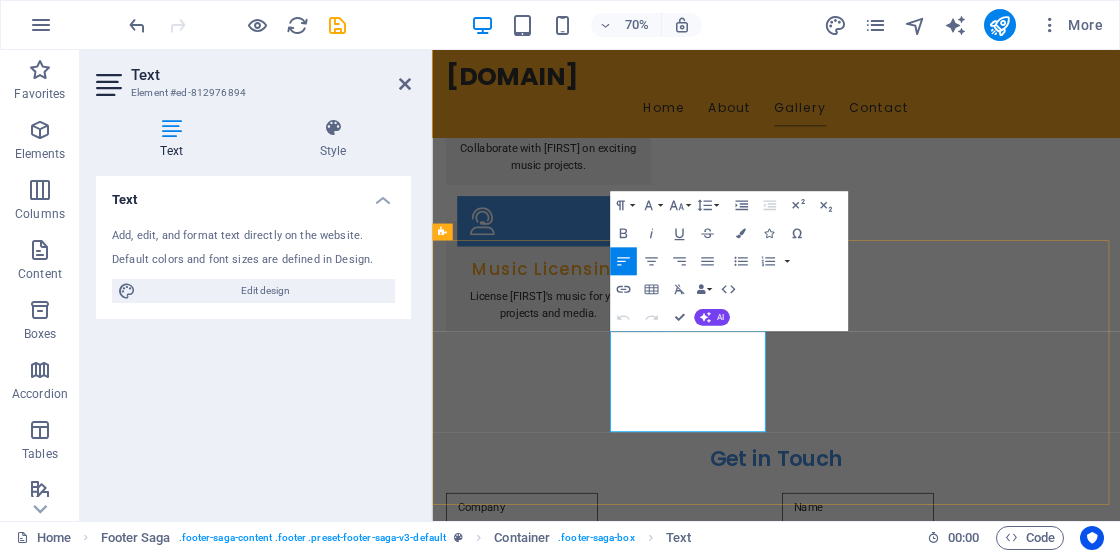 click on "[NUMBER] [NAME]" at bounding box center (560, 2399) 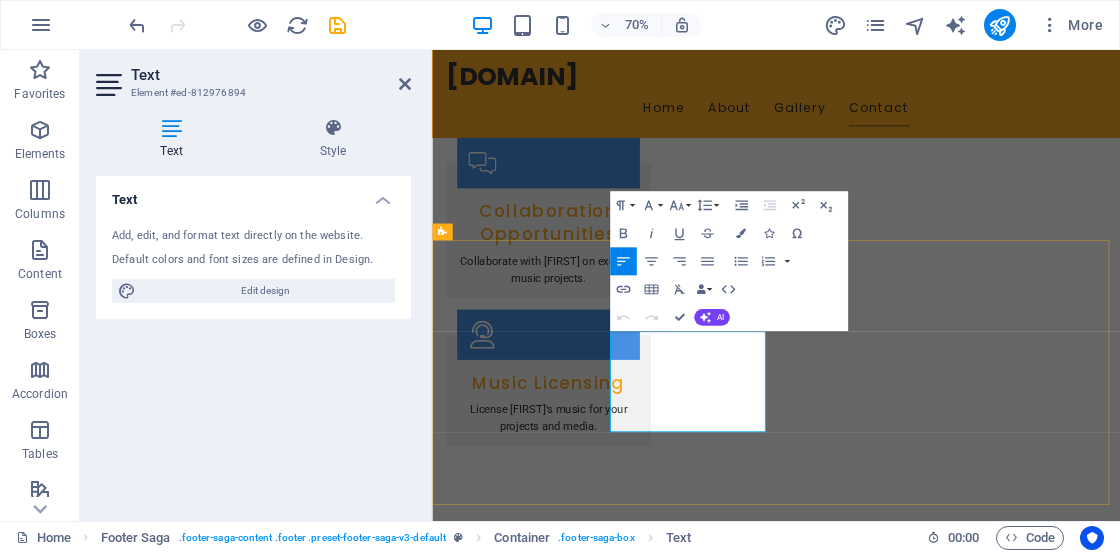 scroll, scrollTop: 3104, scrollLeft: 0, axis: vertical 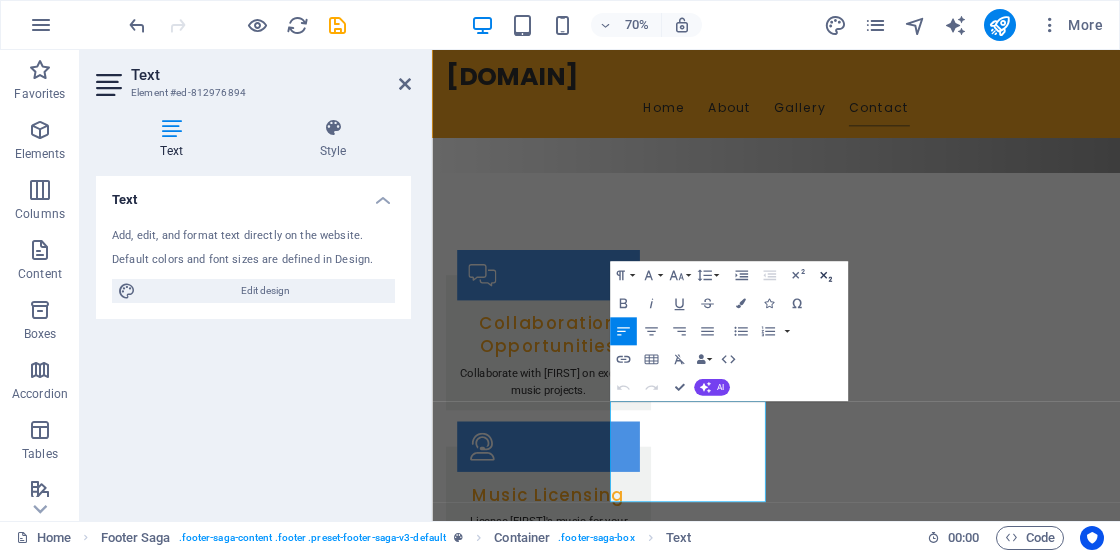 click 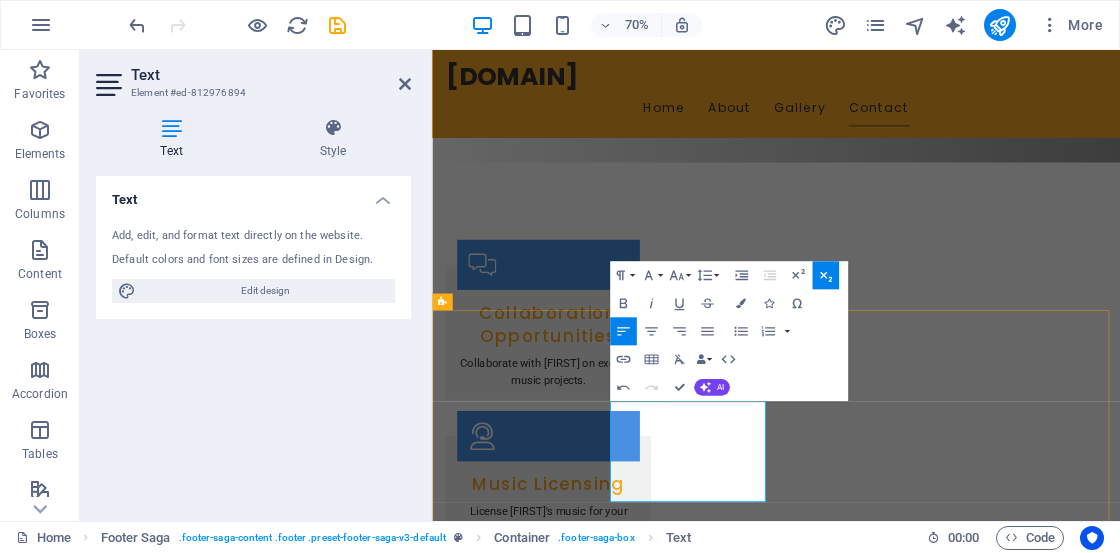 click on "[NUMBER] [STREET]" at bounding box center [560, 2682] 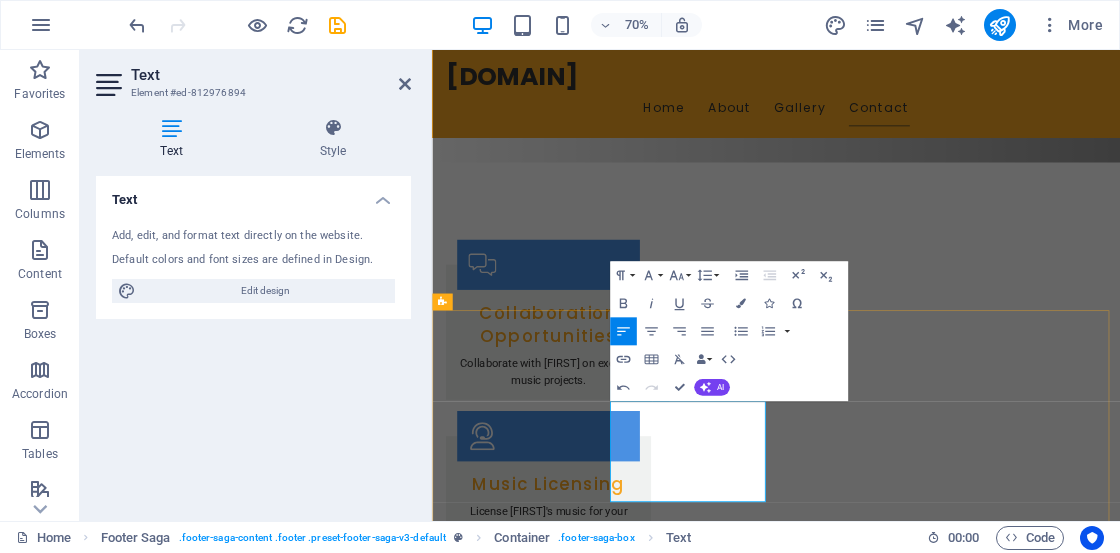 click on "[NUMBER] [STREET]" at bounding box center (560, 2682) 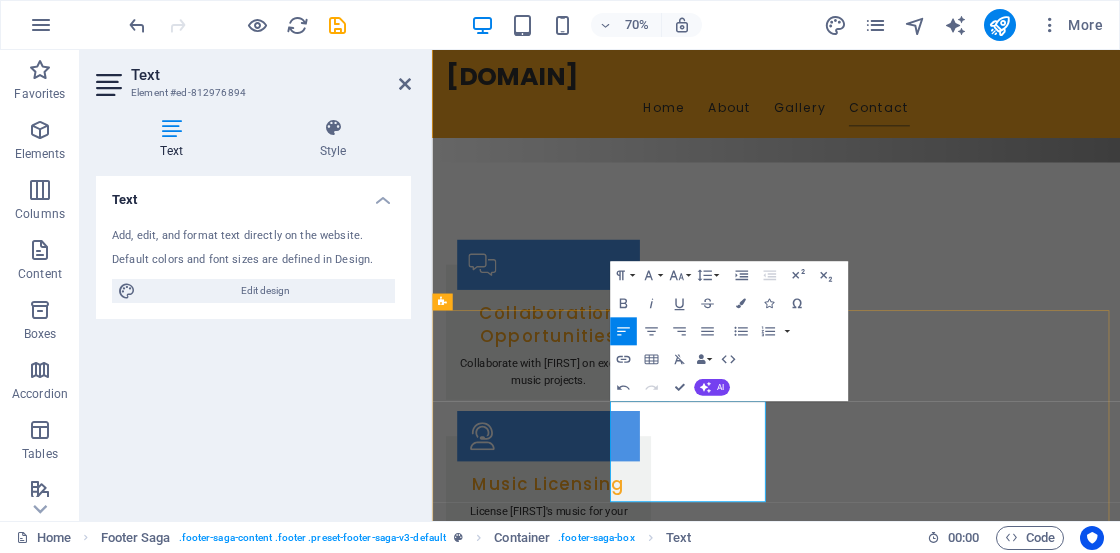 type 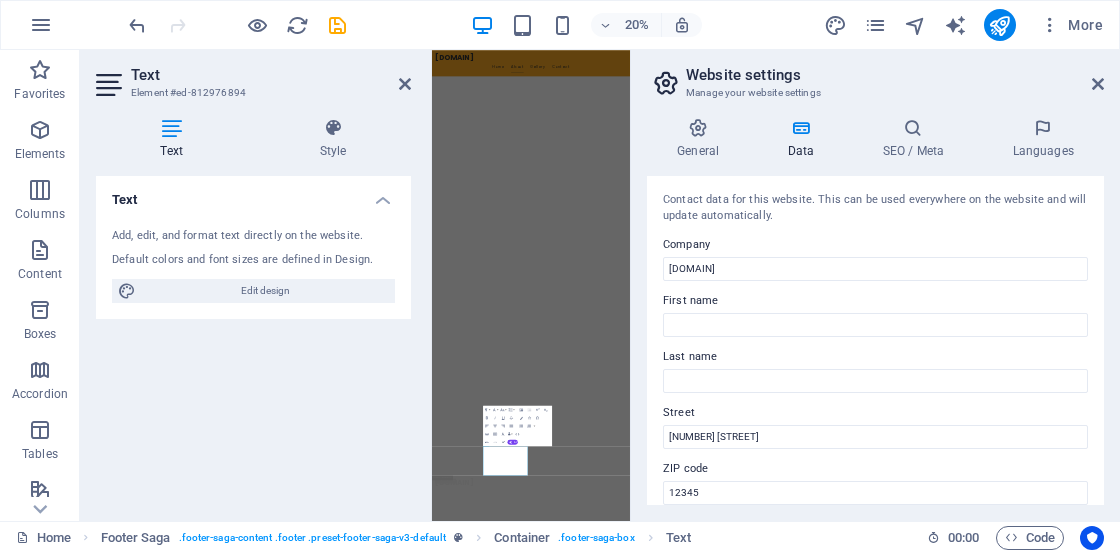 scroll, scrollTop: 3986, scrollLeft: 0, axis: vertical 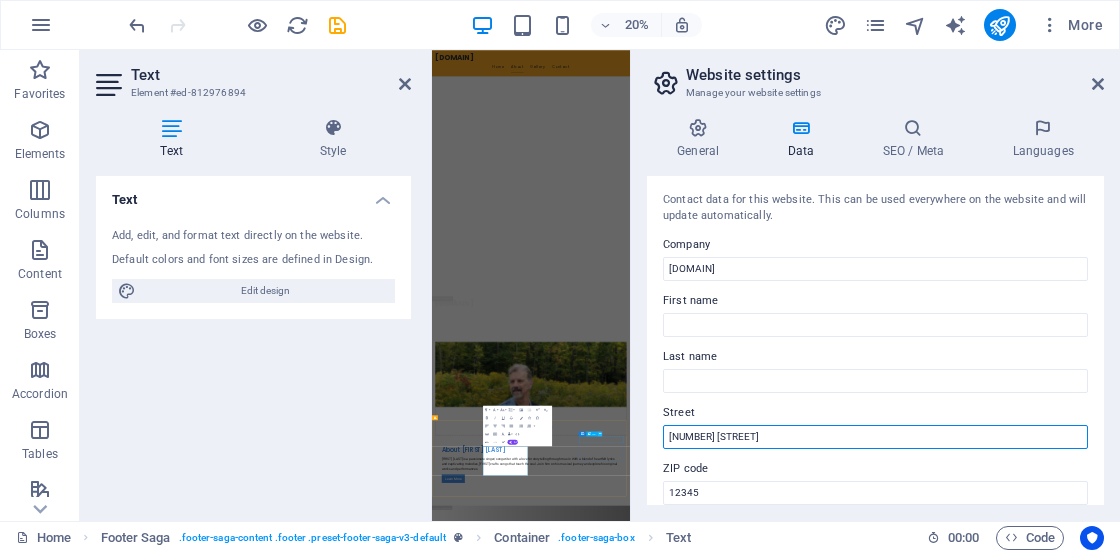 drag, startPoint x: 750, startPoint y: 437, endPoint x: 598, endPoint y: 434, distance: 152.0296 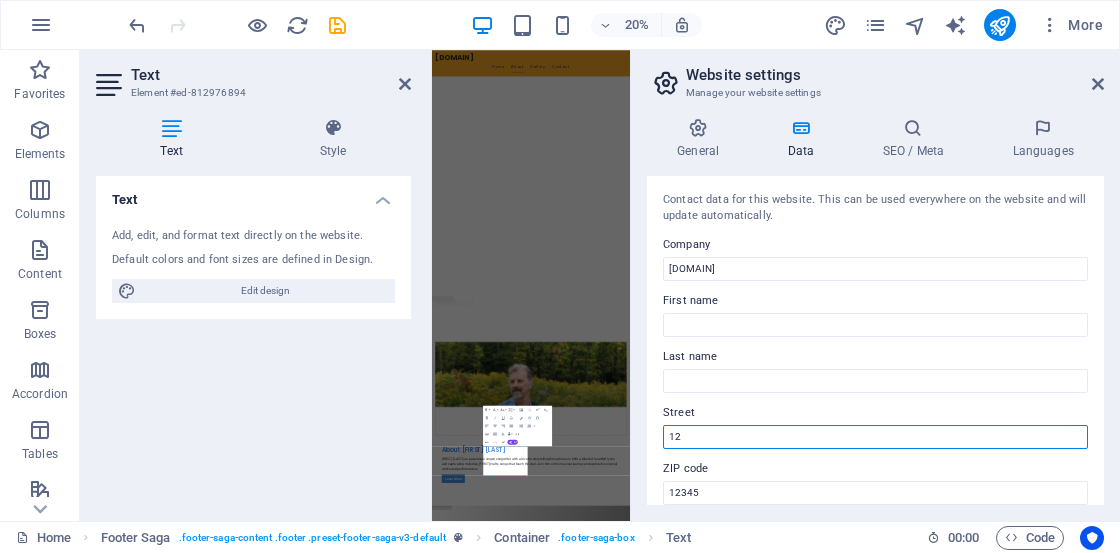 type on "1" 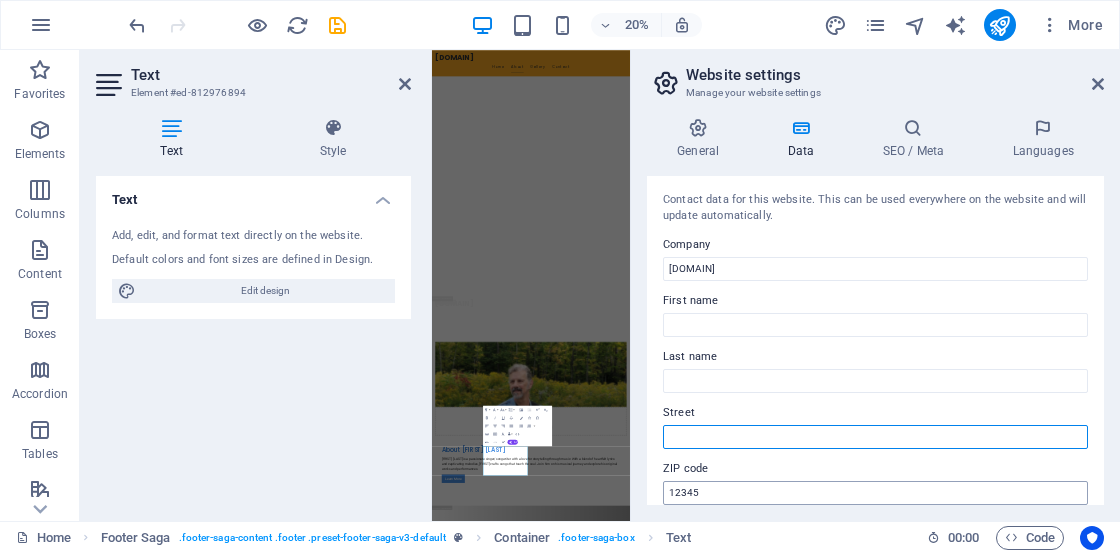 type 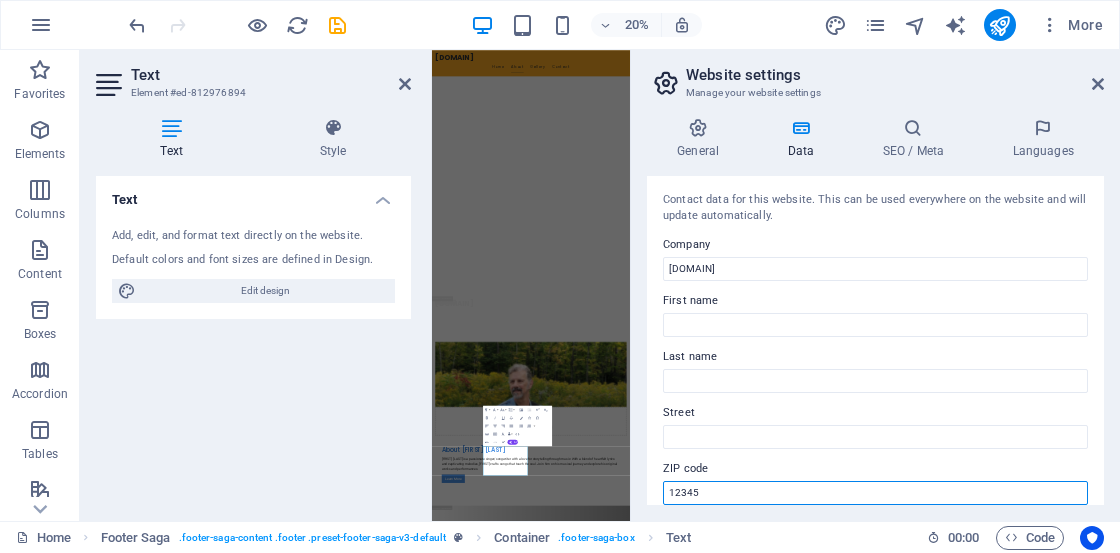 click on "12345" at bounding box center (875, 493) 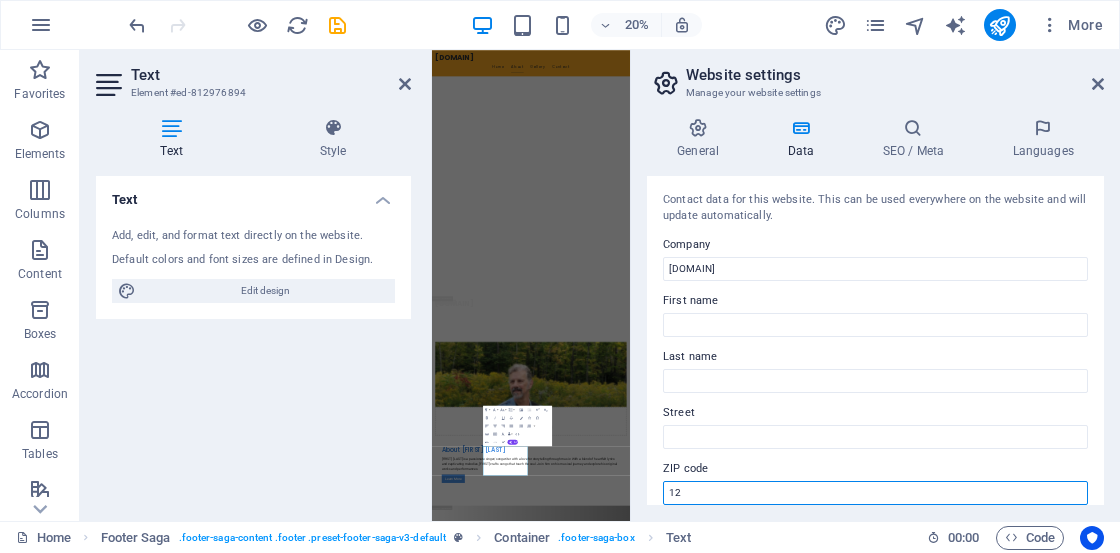 type on "1" 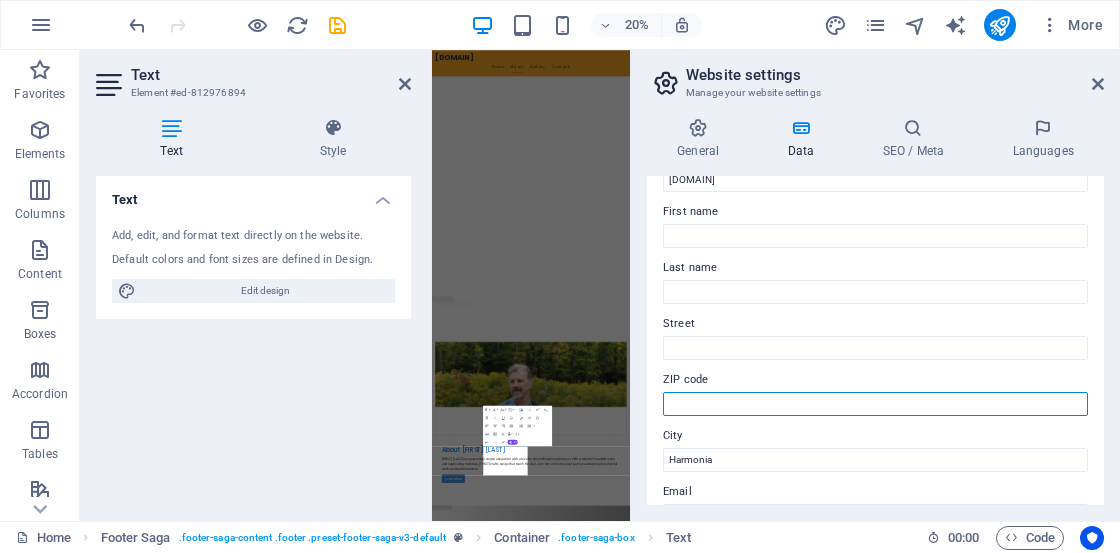 scroll, scrollTop: 200, scrollLeft: 0, axis: vertical 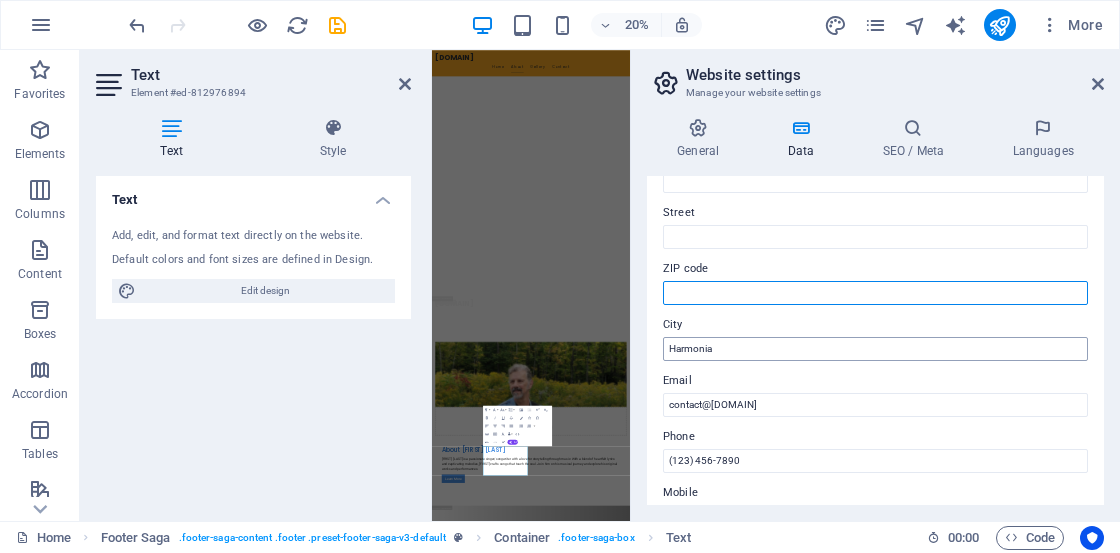 type 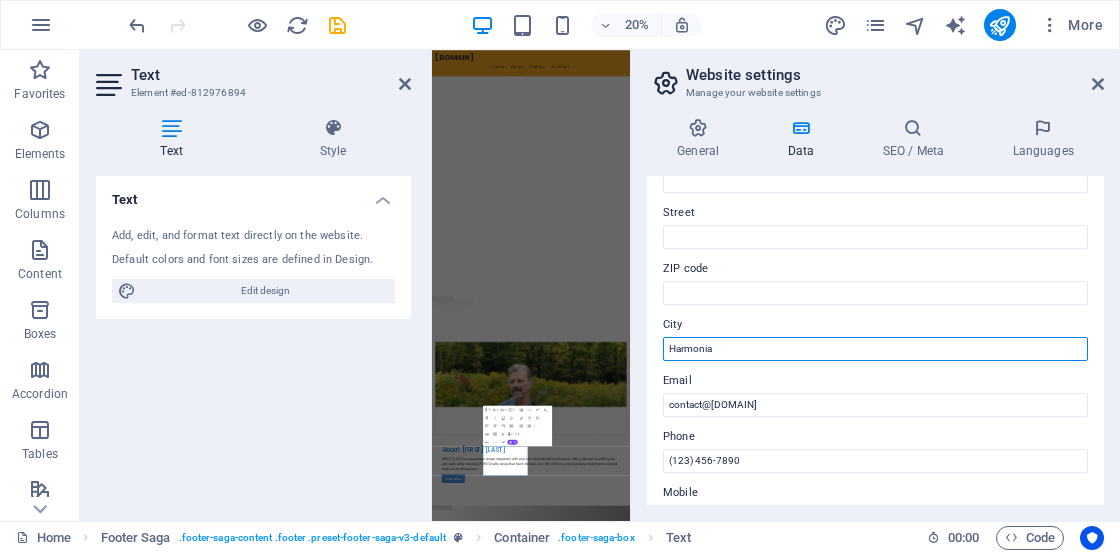 click on "Harmonia" at bounding box center (875, 349) 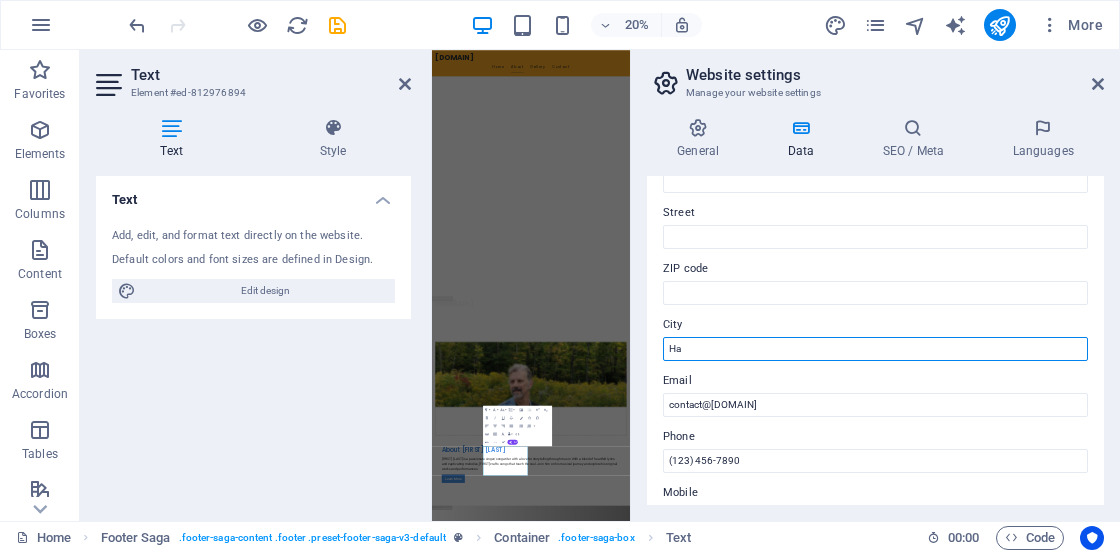 type on "H" 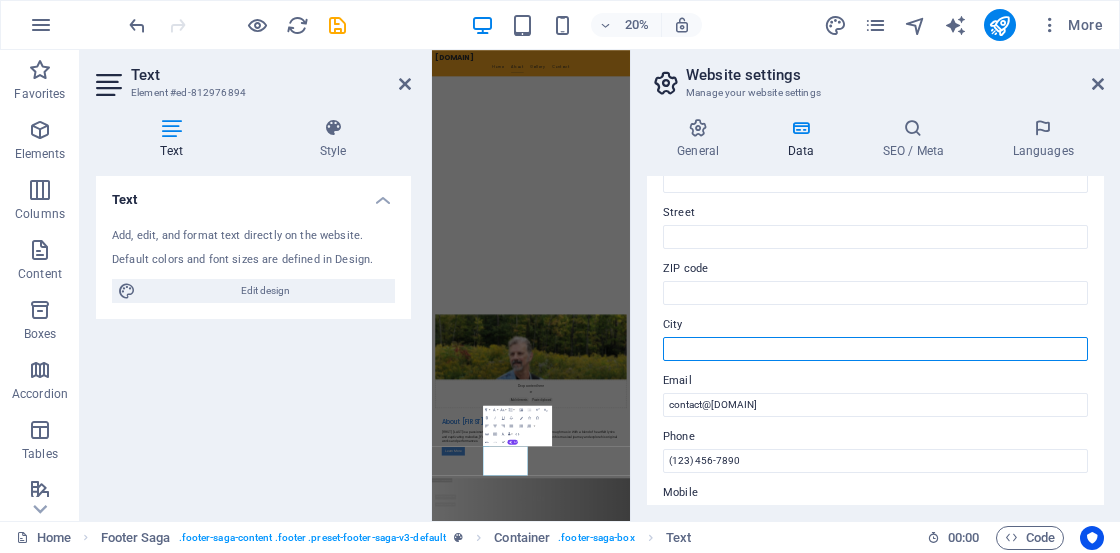 scroll, scrollTop: 3962, scrollLeft: 0, axis: vertical 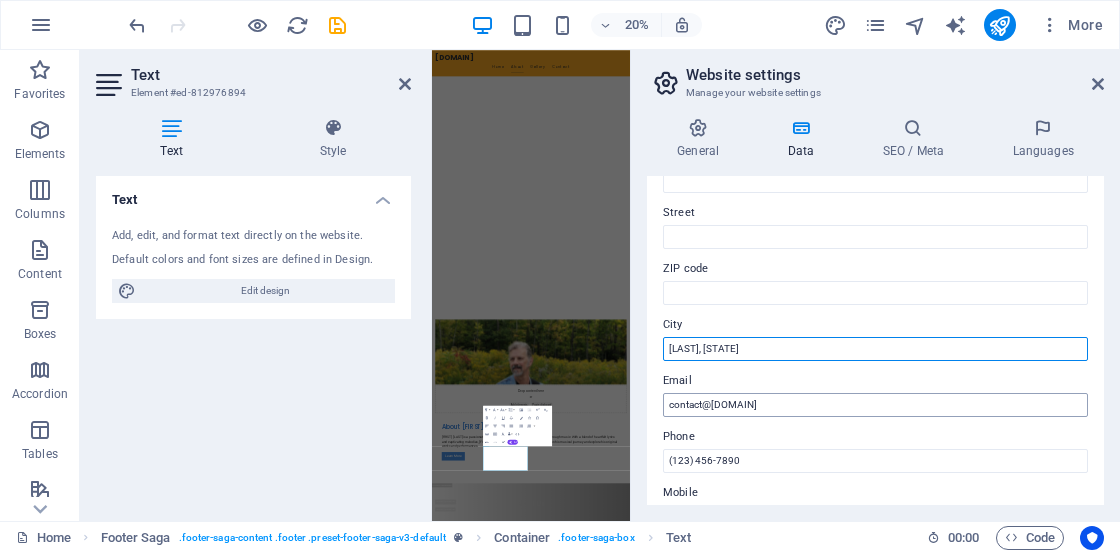 type on "[LAST], [STATE]" 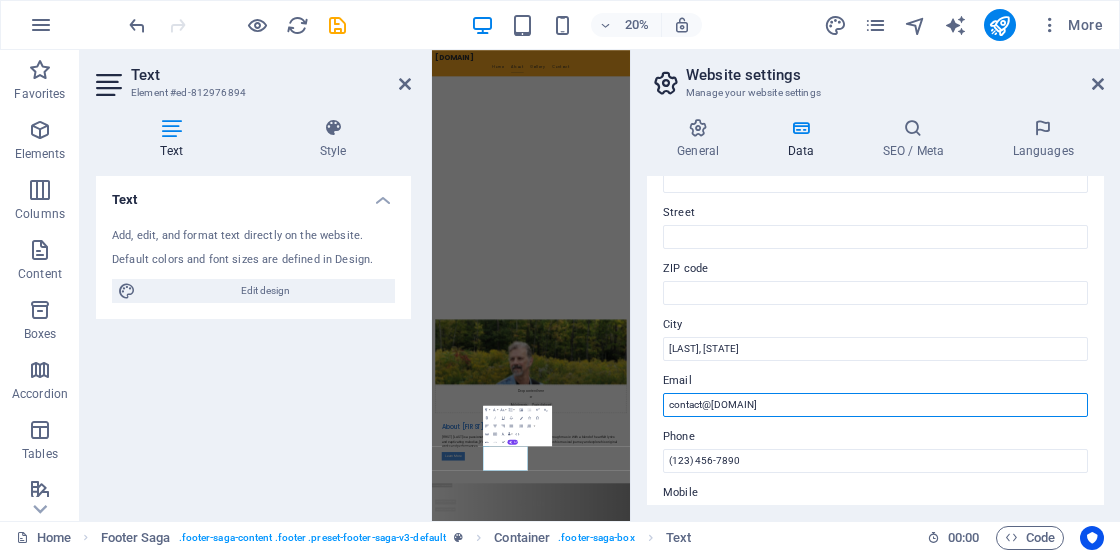 drag, startPoint x: 1233, startPoint y: 1839, endPoint x: 1230, endPoint y: 1862, distance: 23.194826 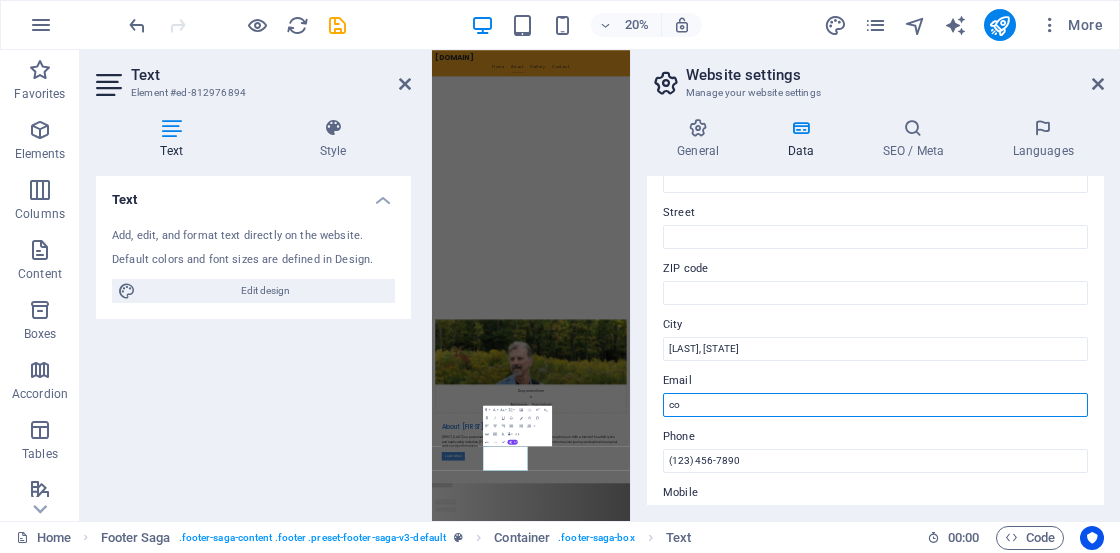 type on "c" 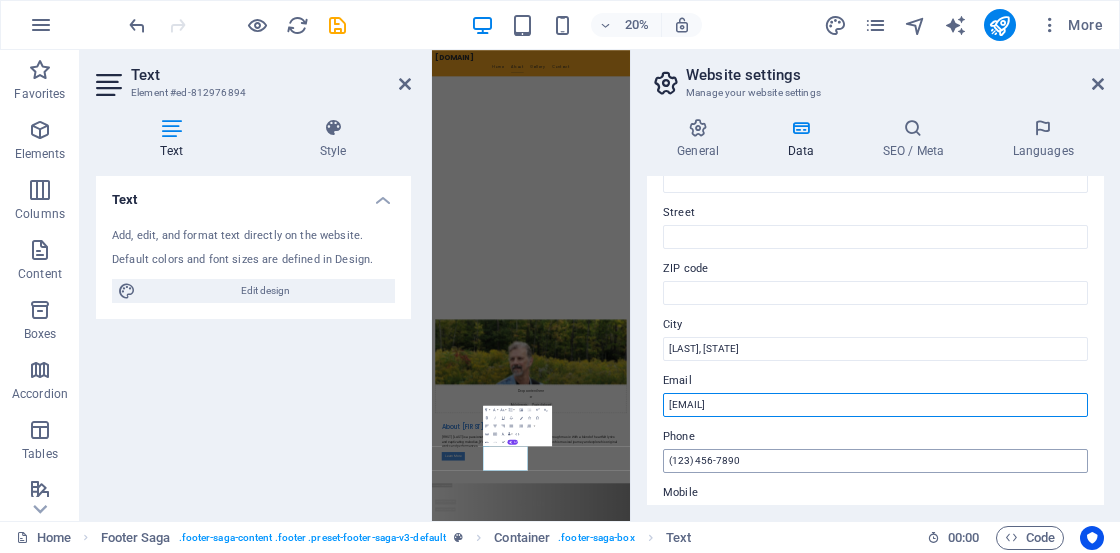 type on "[EMAIL]" 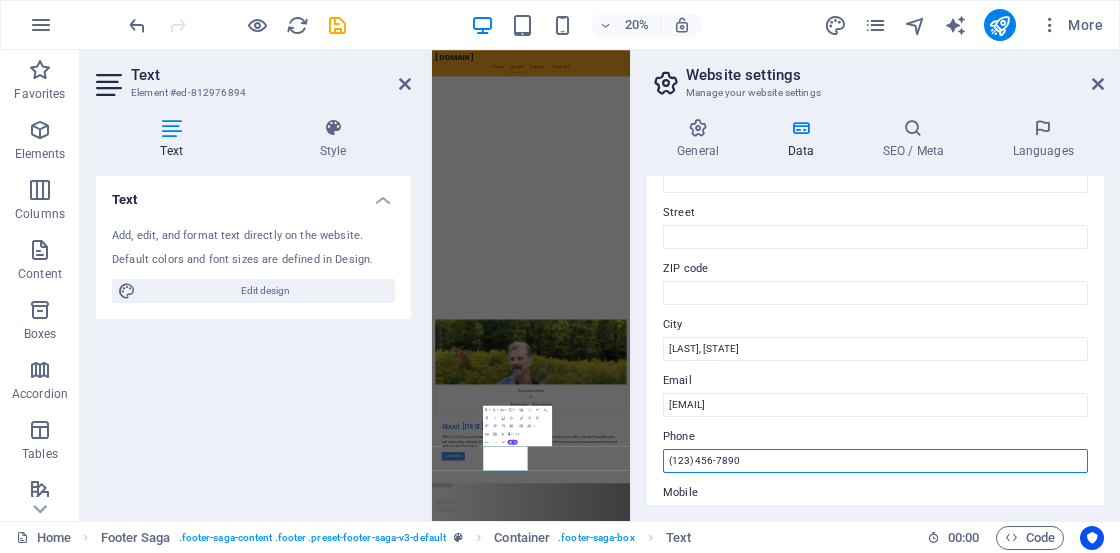 click on "(123) 456-7890" at bounding box center (875, 461) 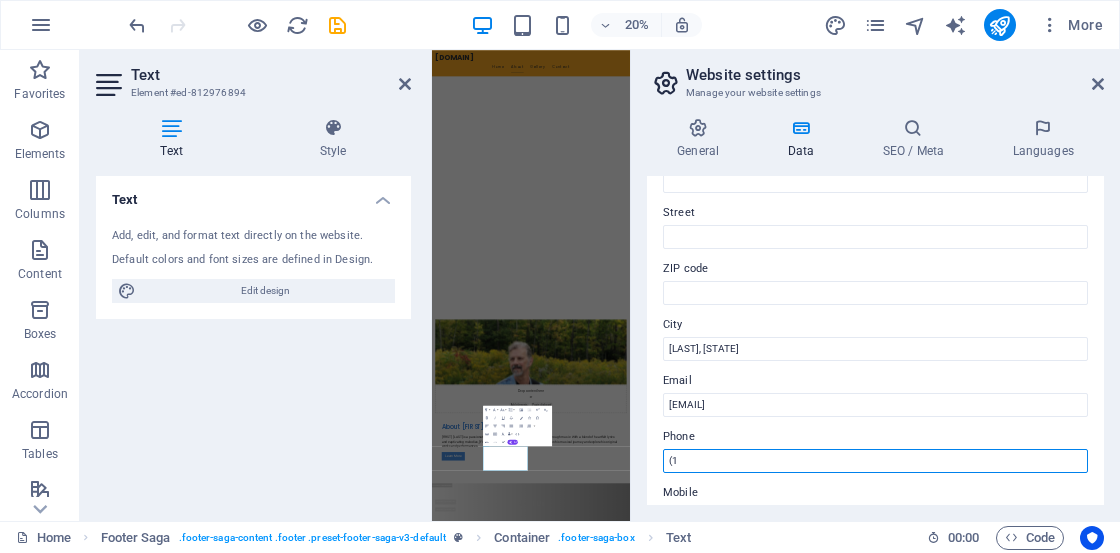 type on "(" 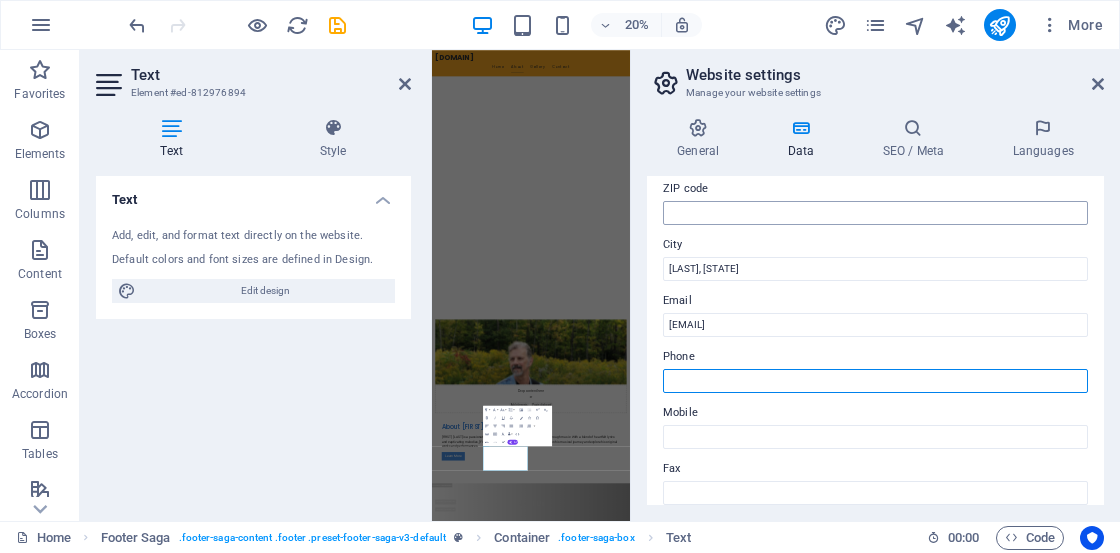 scroll, scrollTop: 231, scrollLeft: 0, axis: vertical 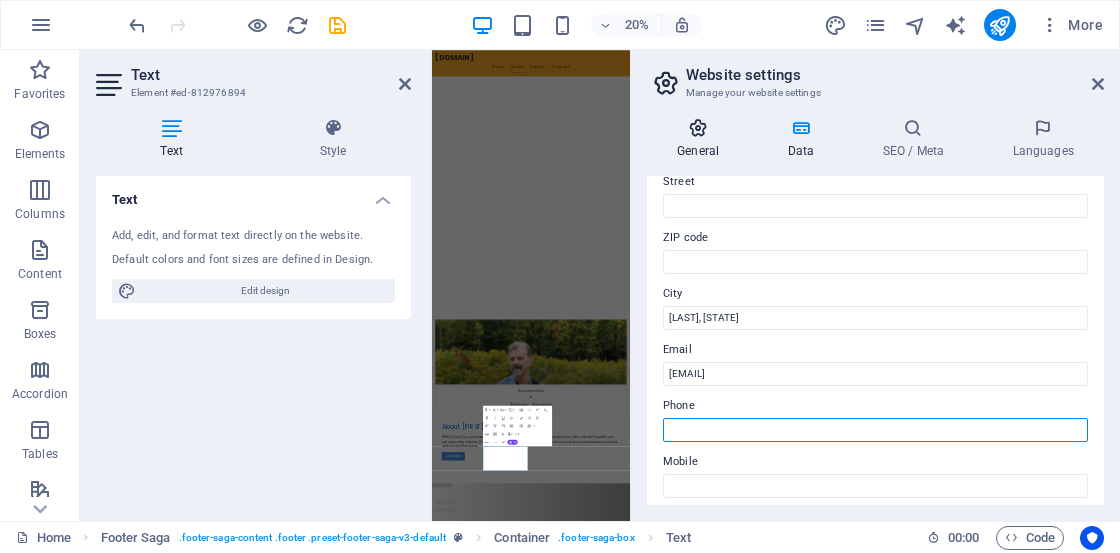 type 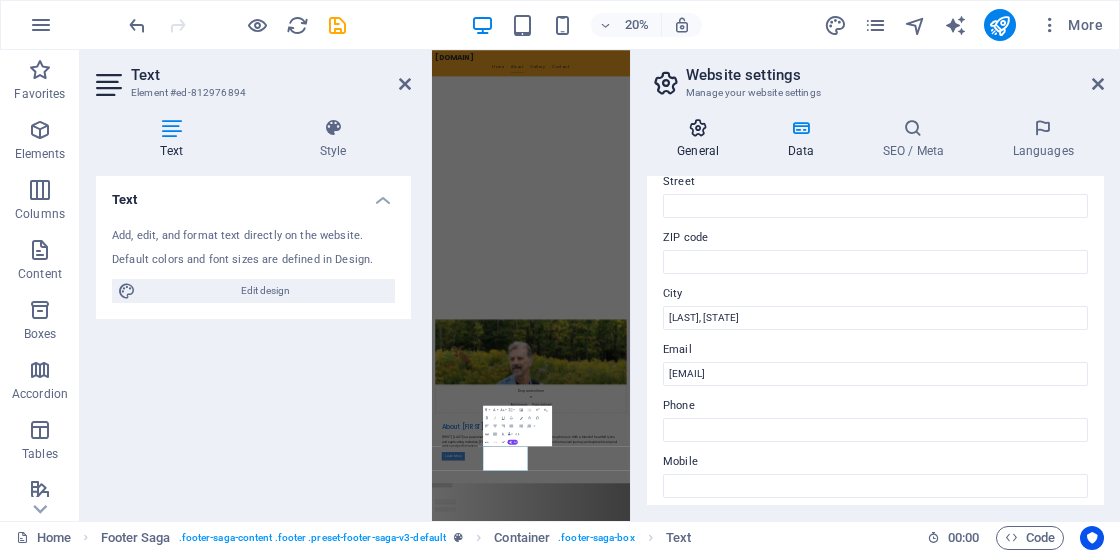 click on "General" at bounding box center (702, 139) 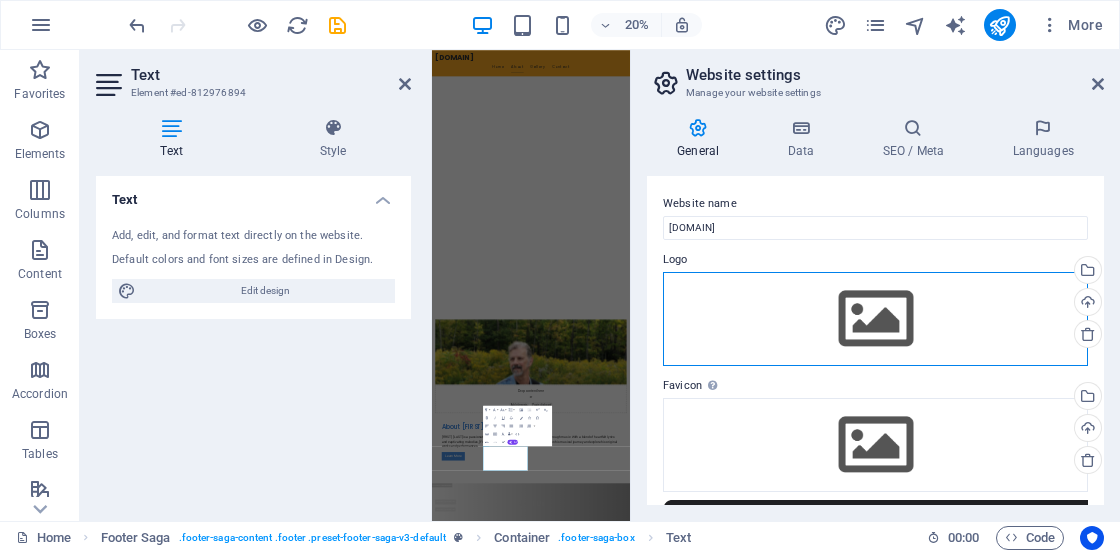 click on "Drag files here, click to choose files or select files from Files or our free stock photos & videos" at bounding box center (875, 319) 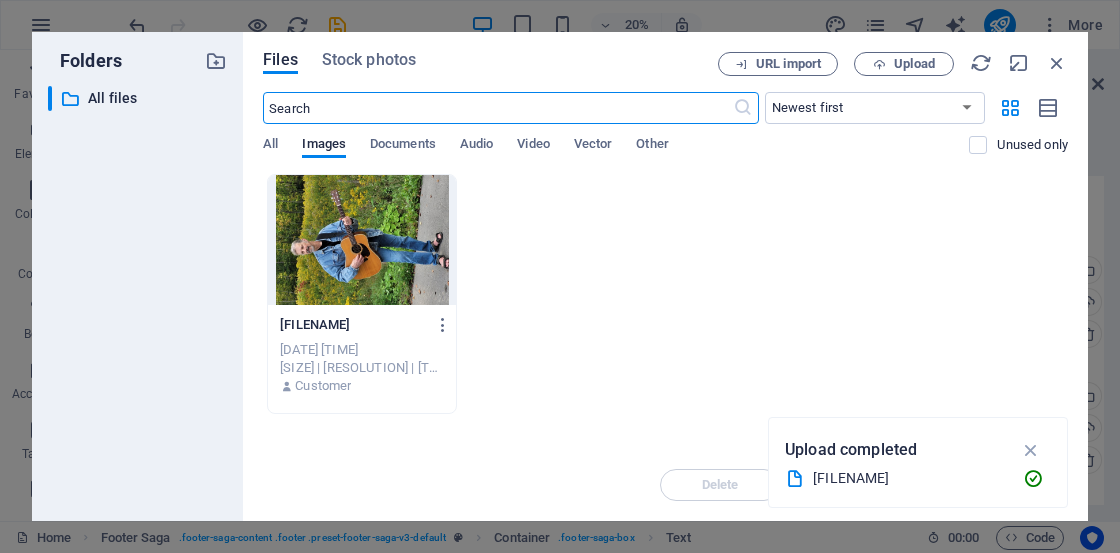 scroll, scrollTop: 6745, scrollLeft: 0, axis: vertical 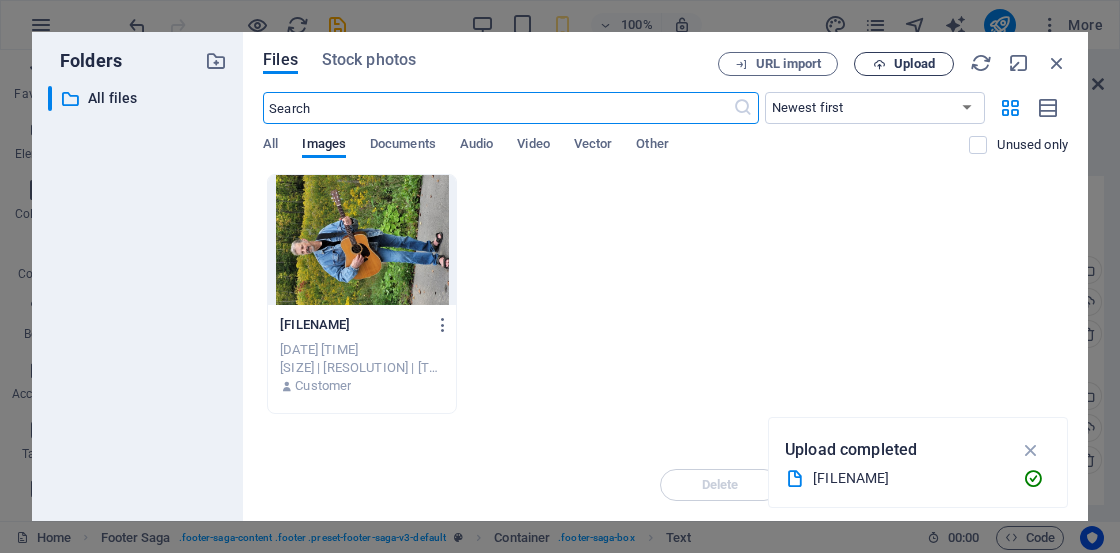 click on "Upload" at bounding box center (914, 64) 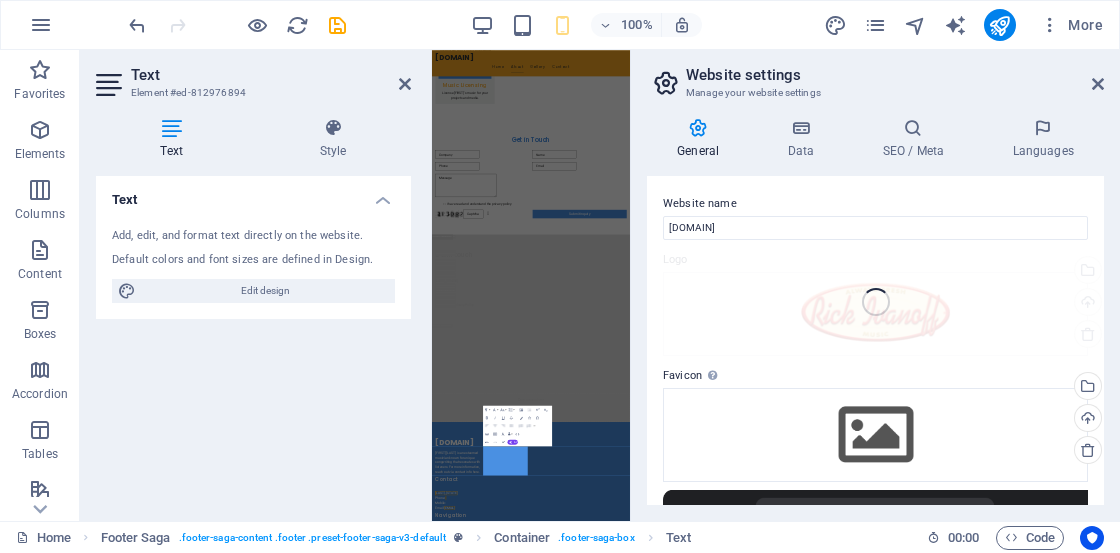 scroll, scrollTop: 3986, scrollLeft: 0, axis: vertical 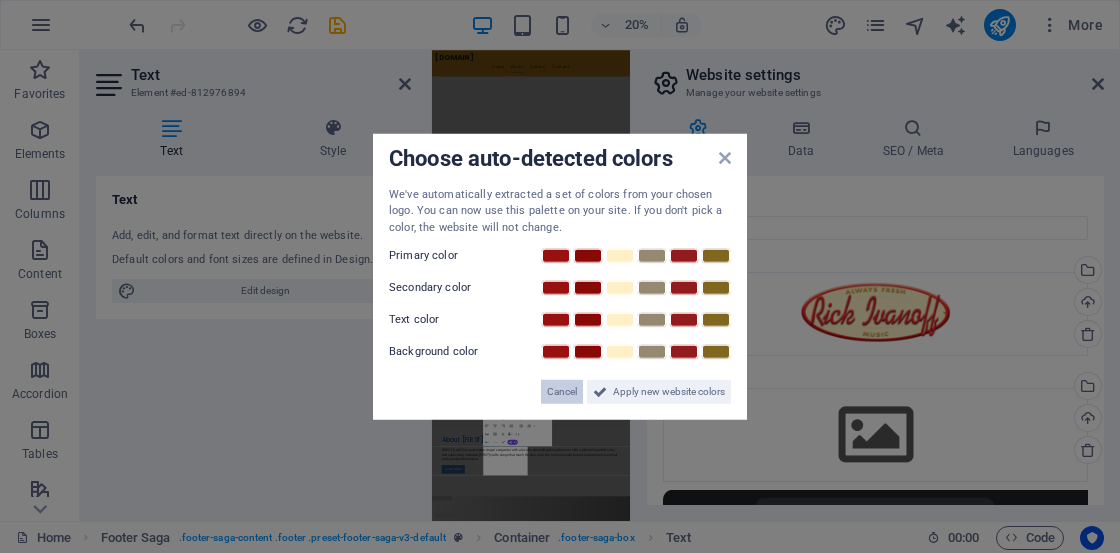 click on "Cancel" at bounding box center (562, 392) 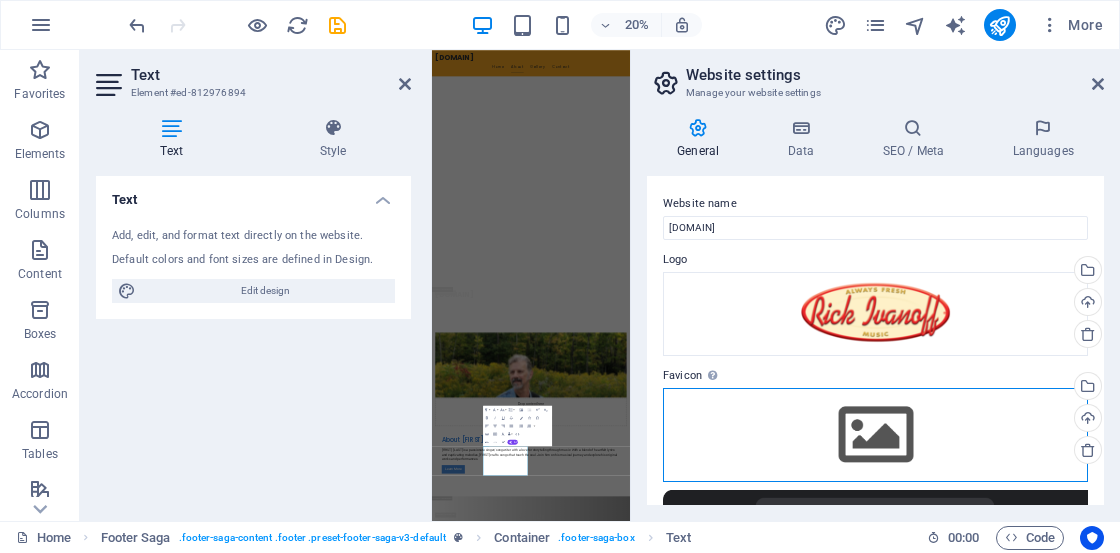 click on "Drag files here, click to choose files or select files from Files or our free stock photos & videos" at bounding box center (875, 435) 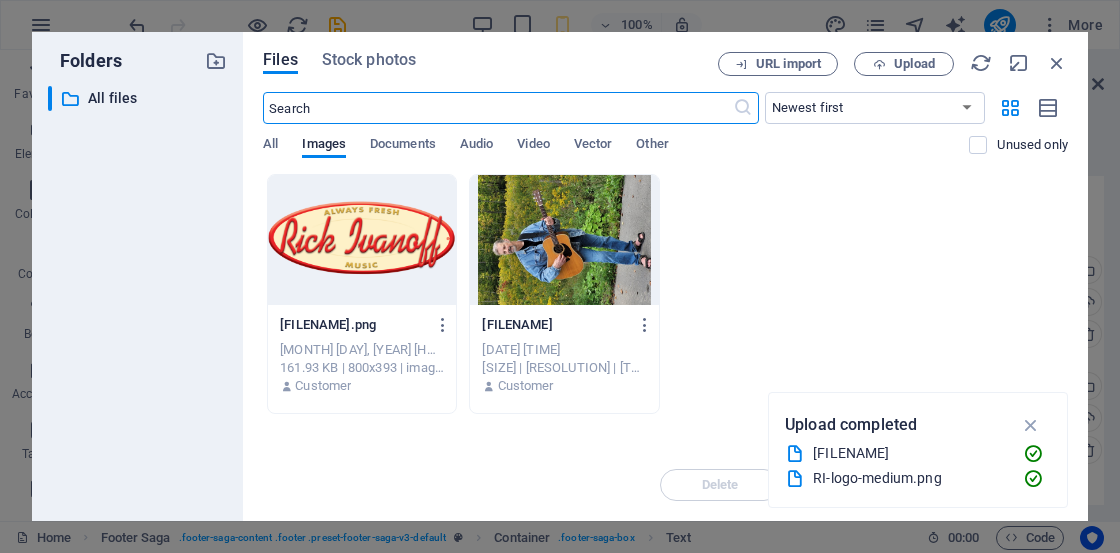 scroll, scrollTop: 6759, scrollLeft: 0, axis: vertical 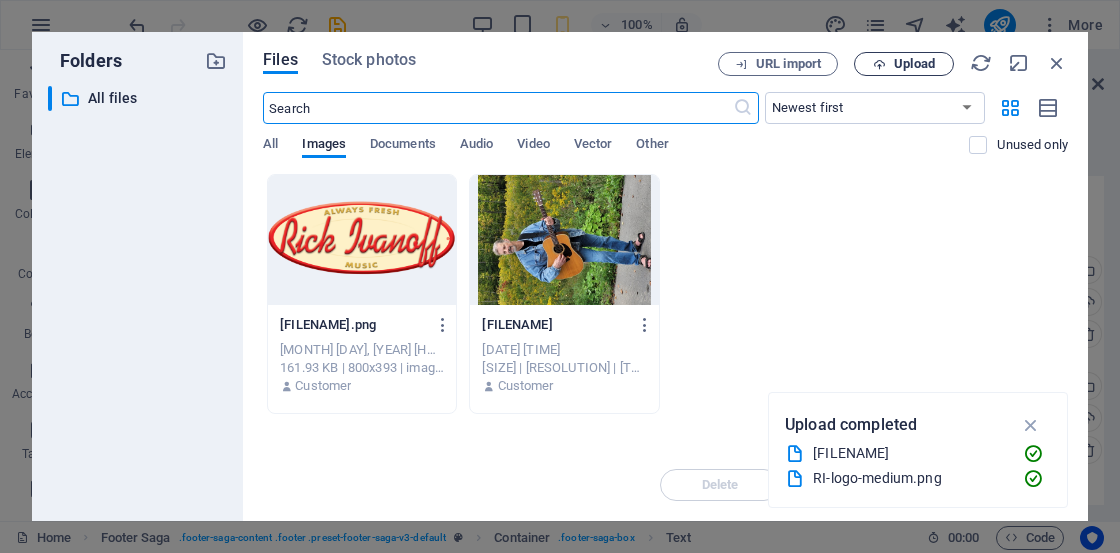 click on "Upload" at bounding box center (914, 64) 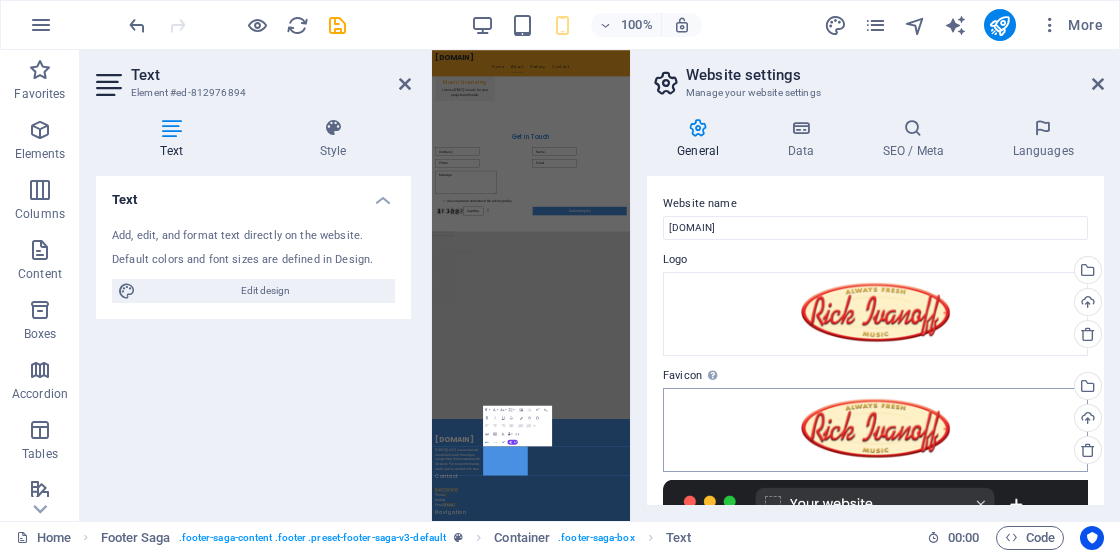 scroll, scrollTop: 3986, scrollLeft: 0, axis: vertical 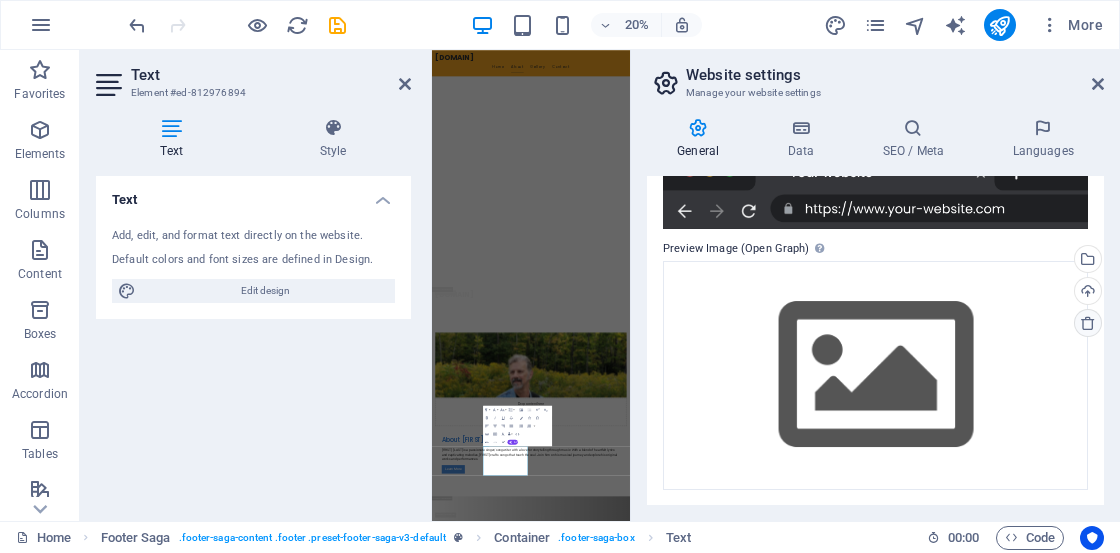 click at bounding box center [1088, 323] 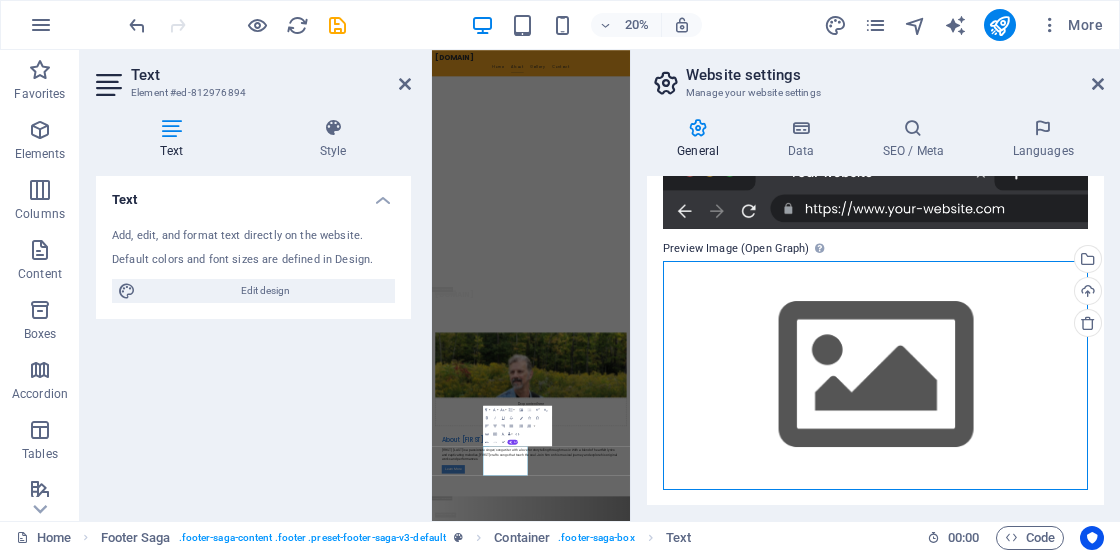 click on "Drag files here, click to choose files or select files from Files or our free stock photos & videos" at bounding box center (875, 375) 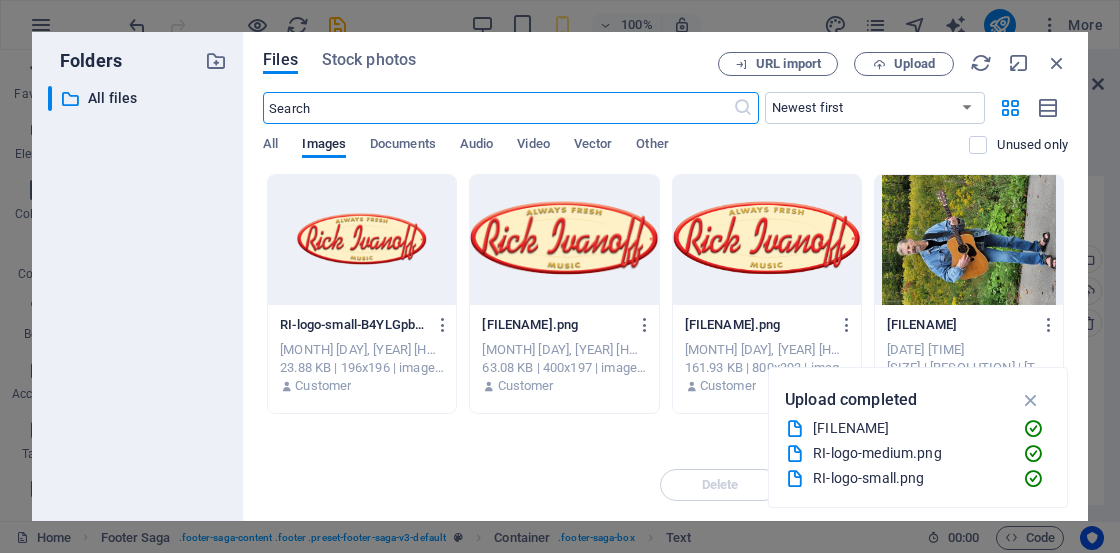 scroll, scrollTop: 6759, scrollLeft: 0, axis: vertical 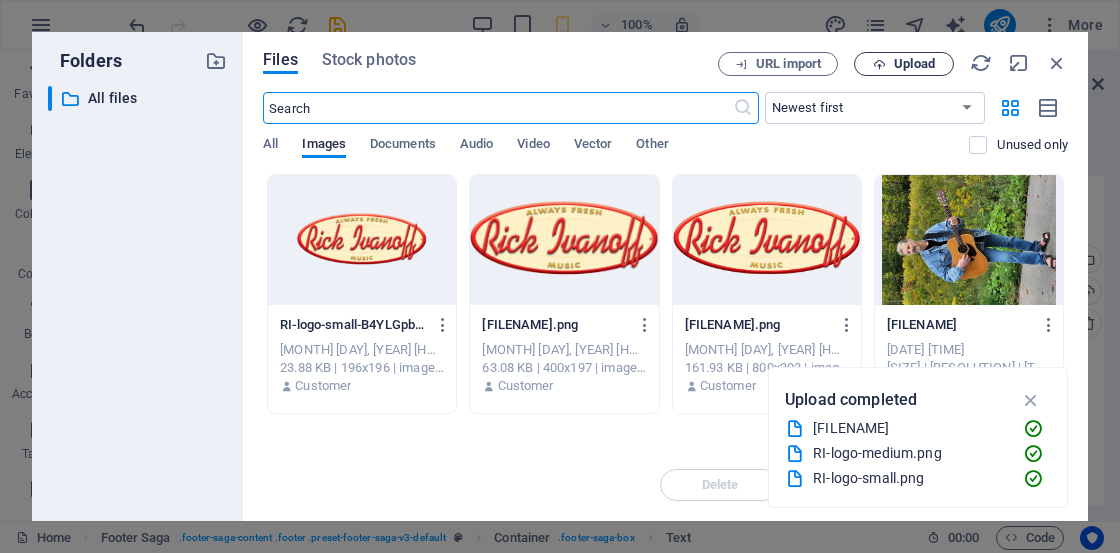 click on "Upload" at bounding box center [914, 64] 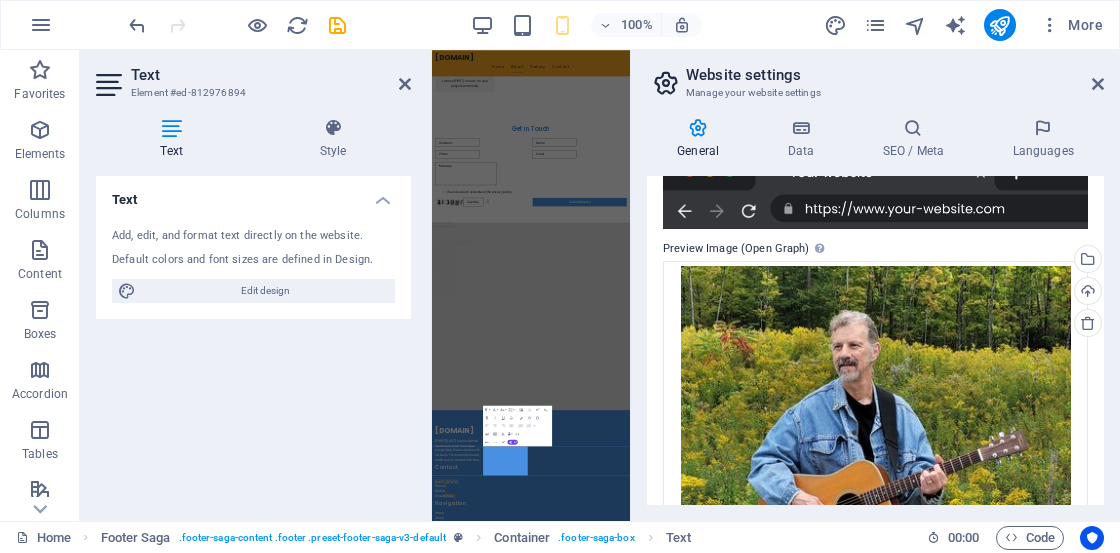 scroll, scrollTop: 3986, scrollLeft: 0, axis: vertical 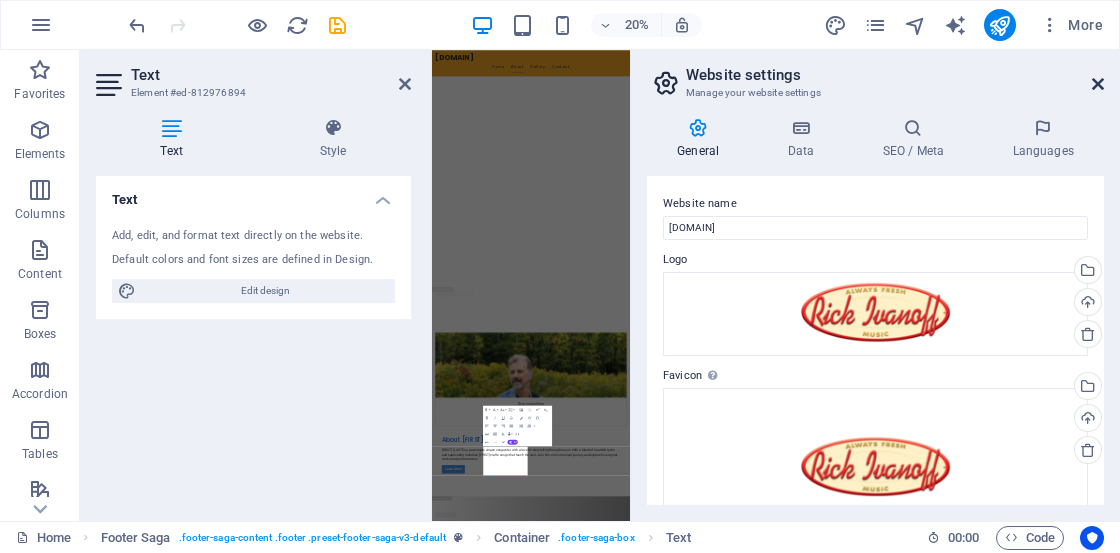 click at bounding box center (1098, 84) 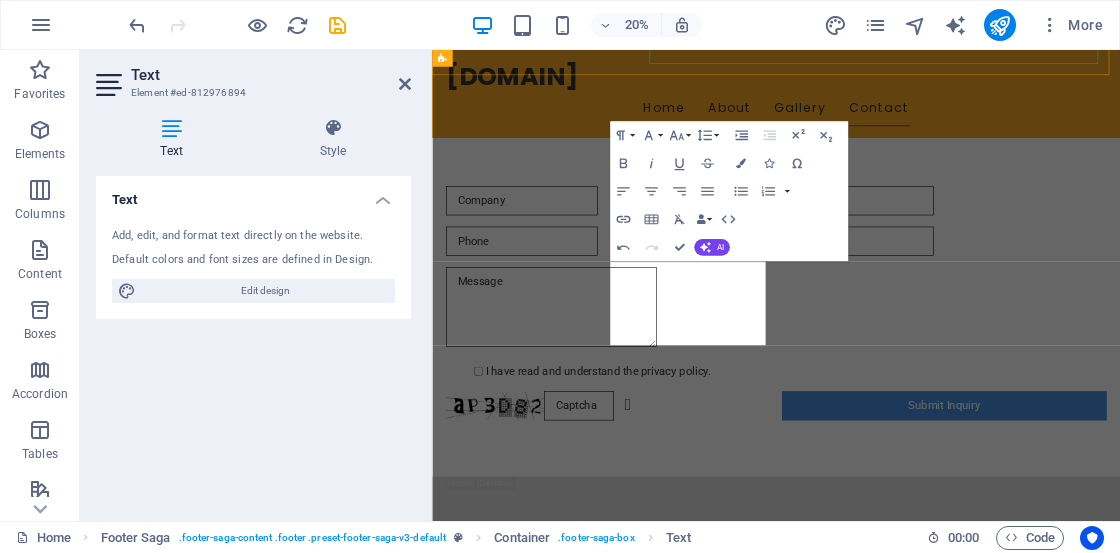 scroll, scrollTop: 3364, scrollLeft: 0, axis: vertical 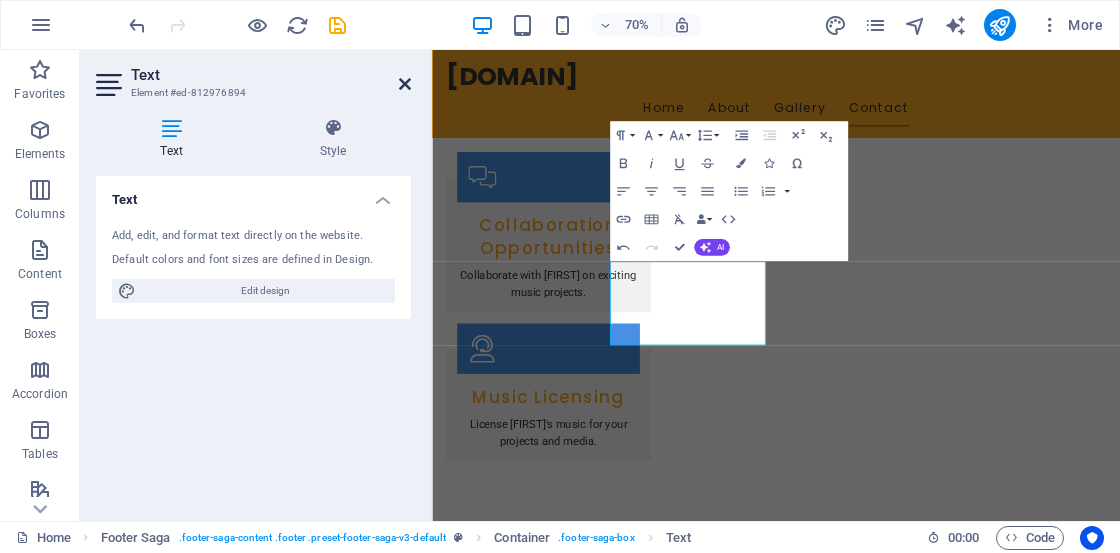 click at bounding box center [405, 84] 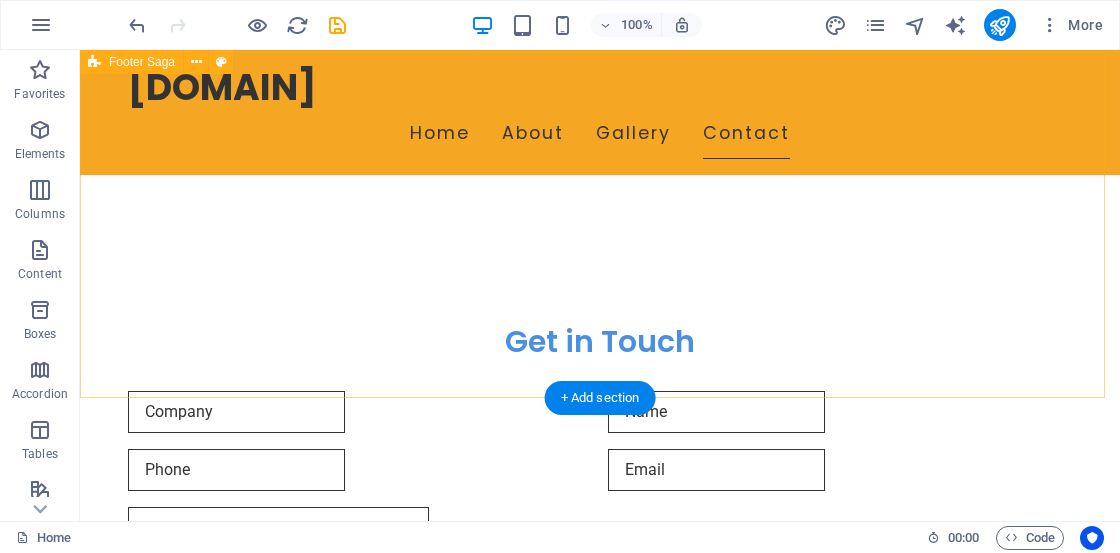 scroll, scrollTop: 3204, scrollLeft: 0, axis: vertical 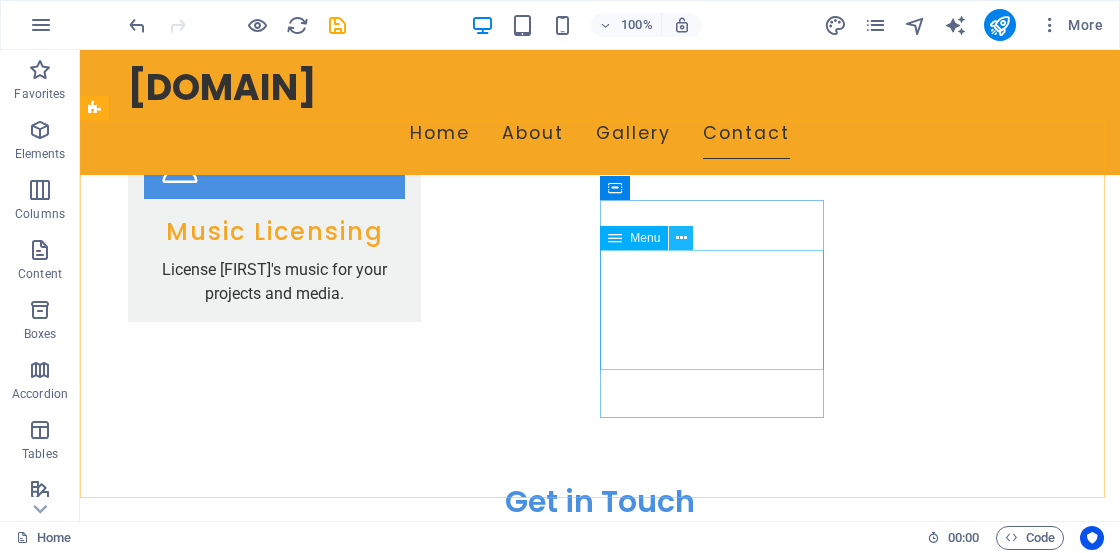 click at bounding box center [681, 238] 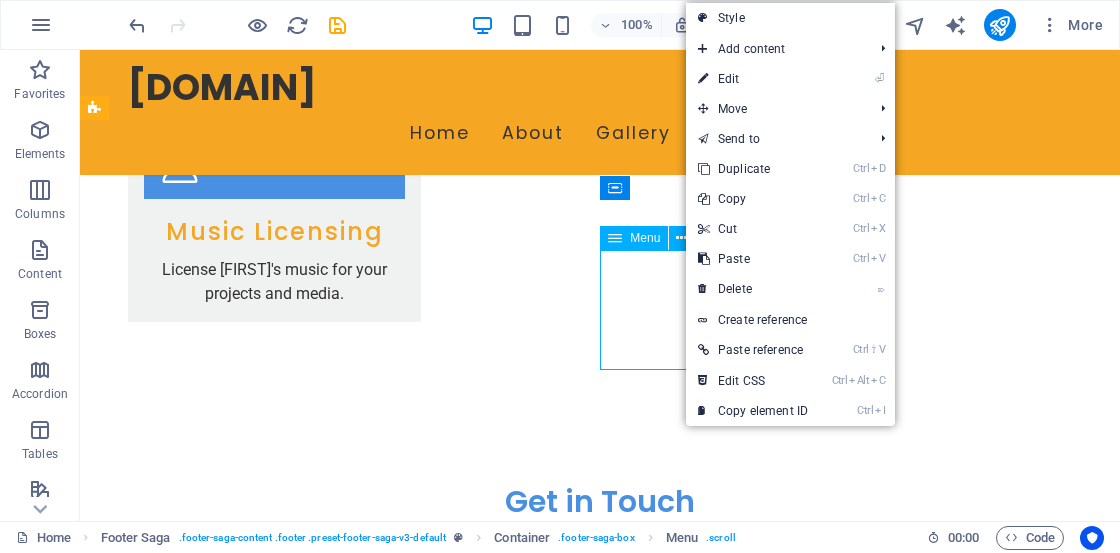 click at bounding box center [615, 238] 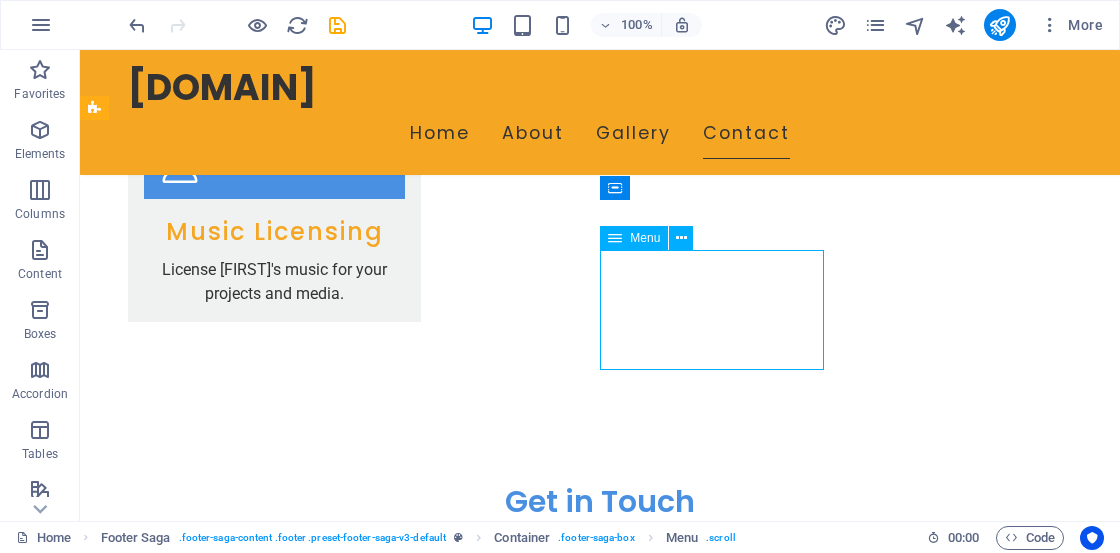 click at bounding box center (615, 238) 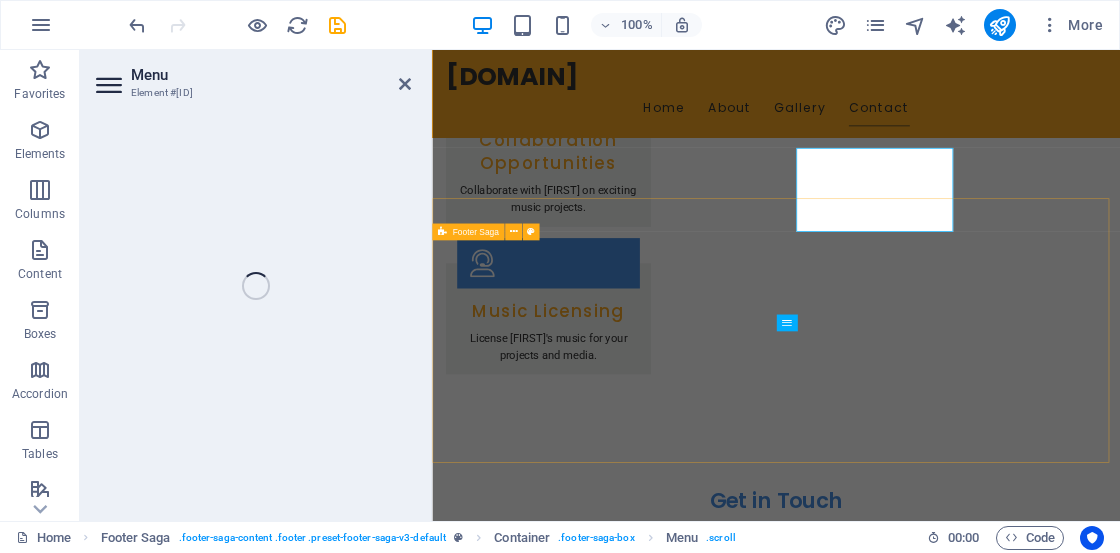 select 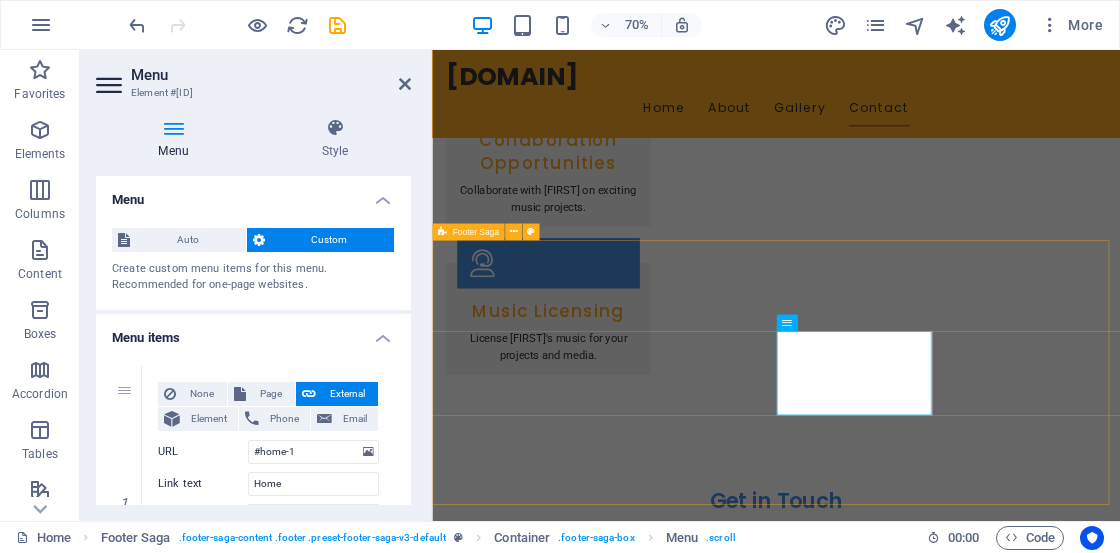 scroll, scrollTop: 3264, scrollLeft: 0, axis: vertical 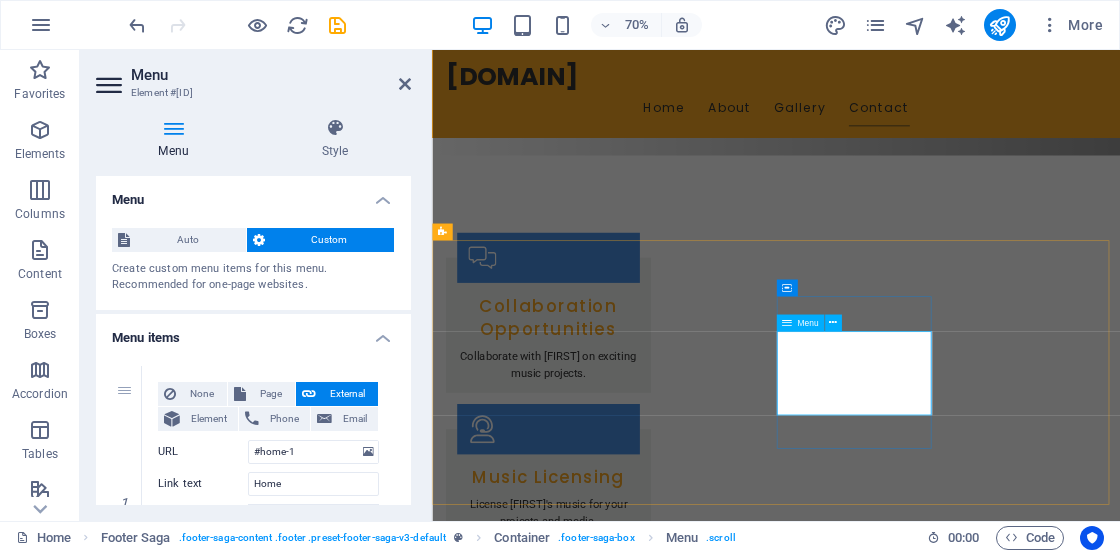 click on "Home About Services Gallery Contact" at bounding box center [560, 2874] 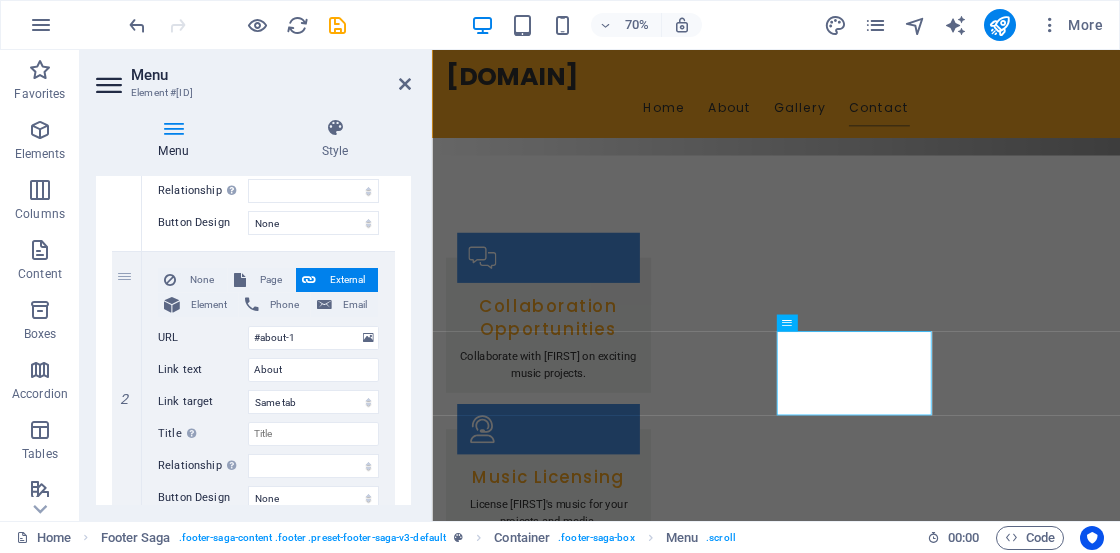 scroll, scrollTop: 0, scrollLeft: 0, axis: both 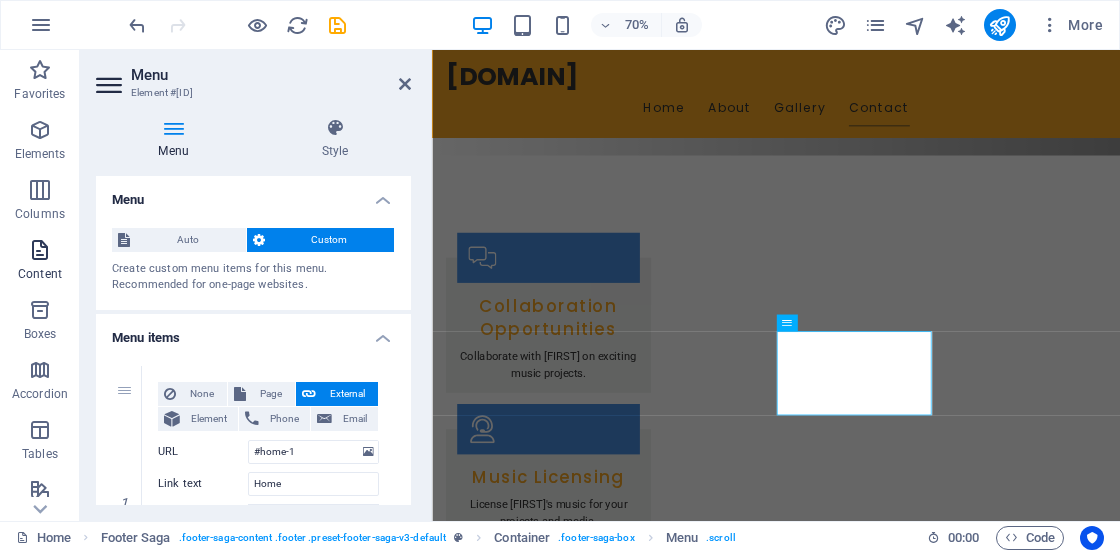 click on "Content" at bounding box center [40, 274] 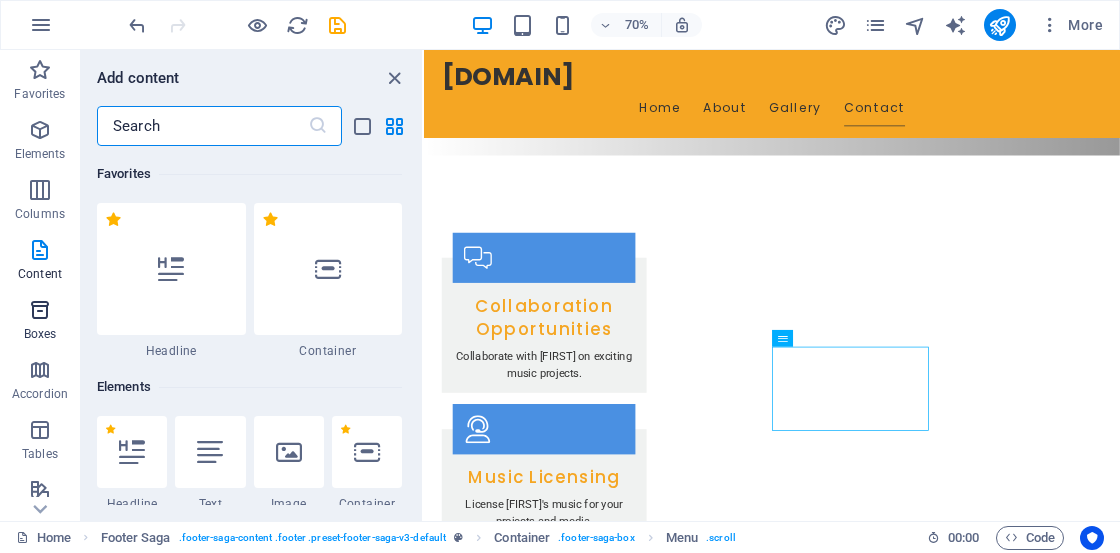 scroll, scrollTop: 3242, scrollLeft: 0, axis: vertical 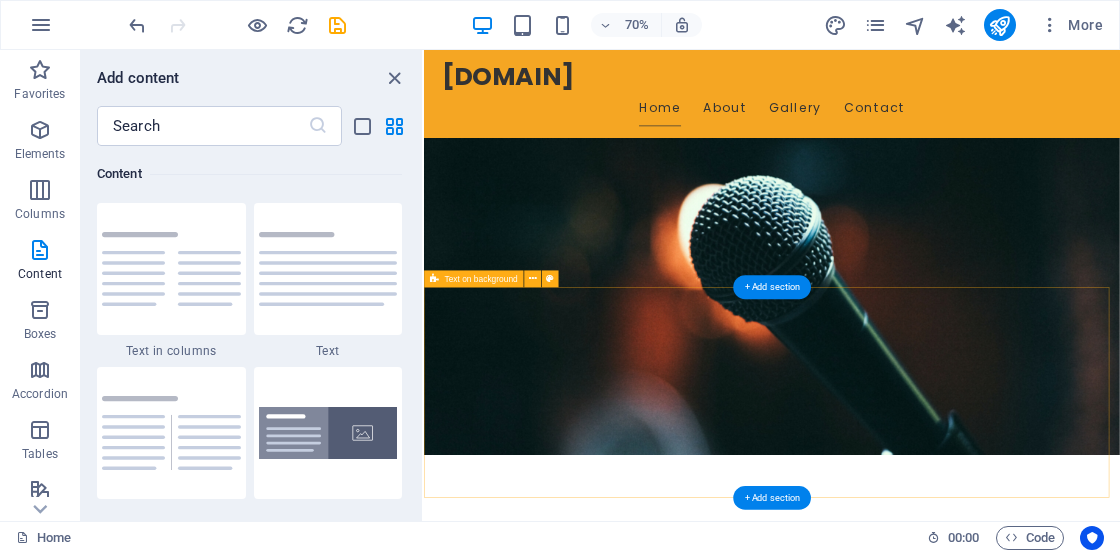 click on "Drop content here or  Add elements  Paste clipboard" at bounding box center [921, 1180] 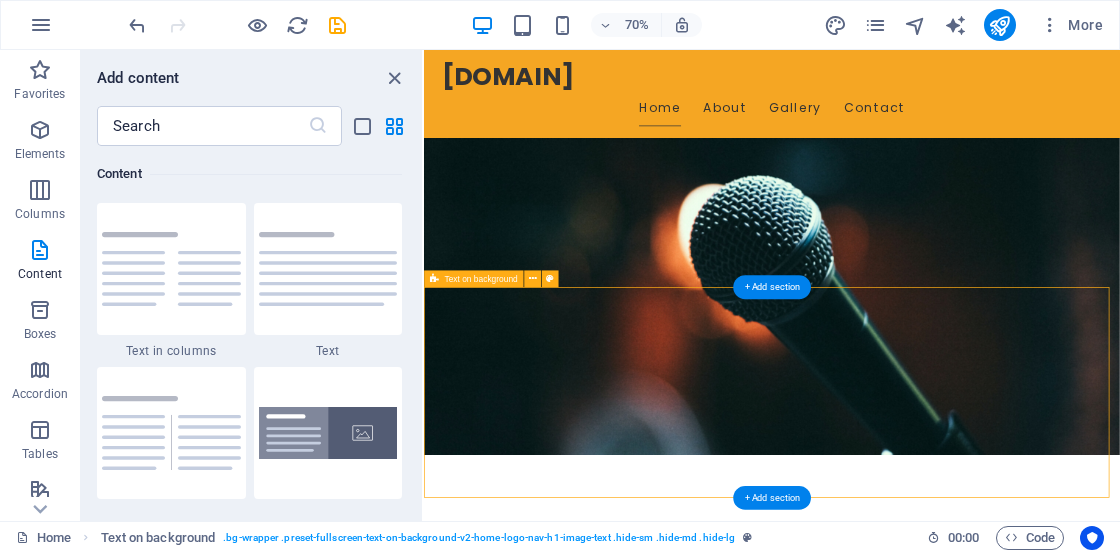 click on "Drop content here or  Add elements  Paste clipboard" at bounding box center (921, 1180) 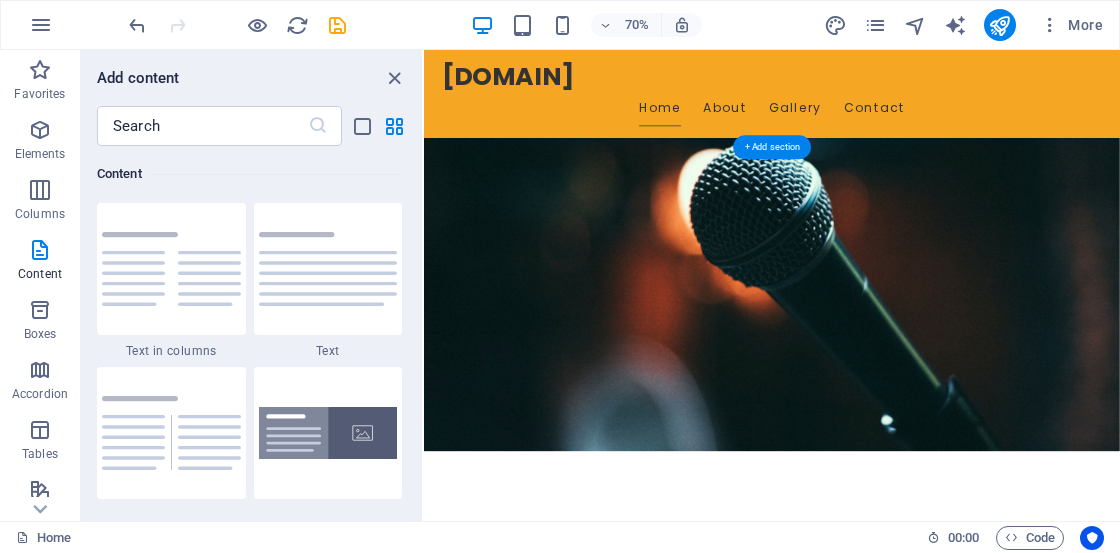 scroll, scrollTop: 400, scrollLeft: 0, axis: vertical 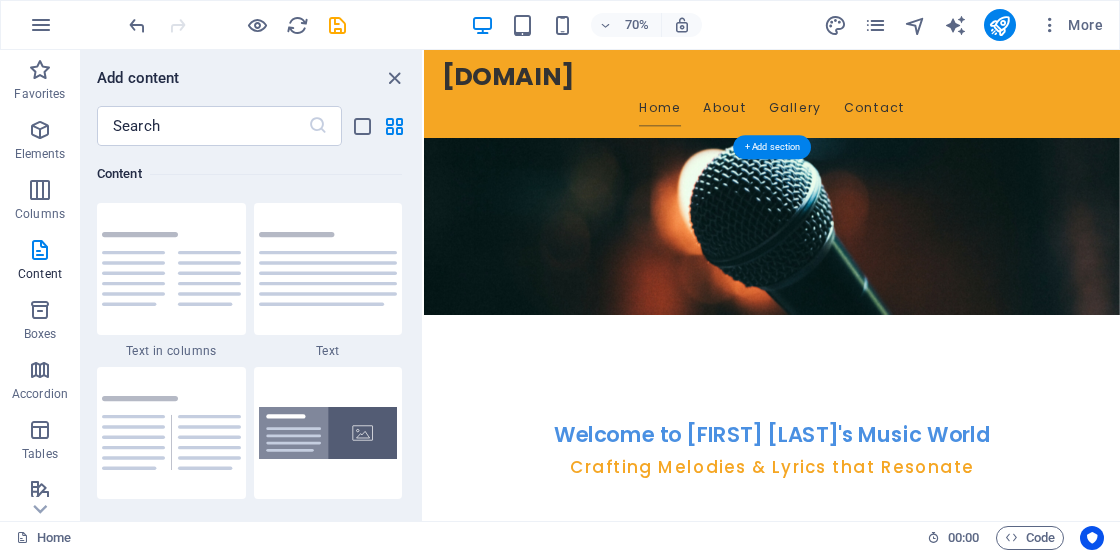 click at bounding box center [-1045, 829] 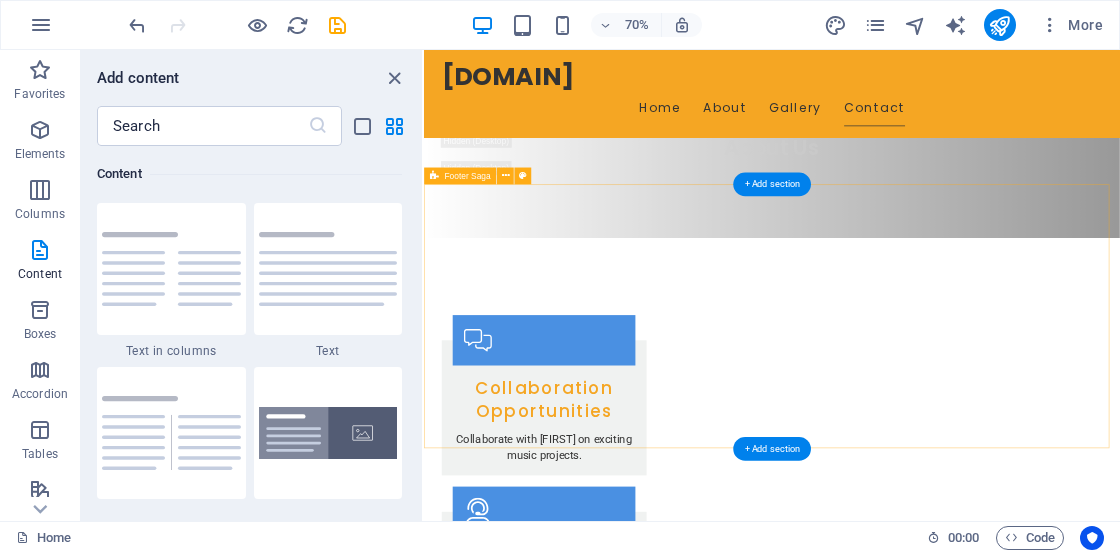 scroll, scrollTop: 3044, scrollLeft: 0, axis: vertical 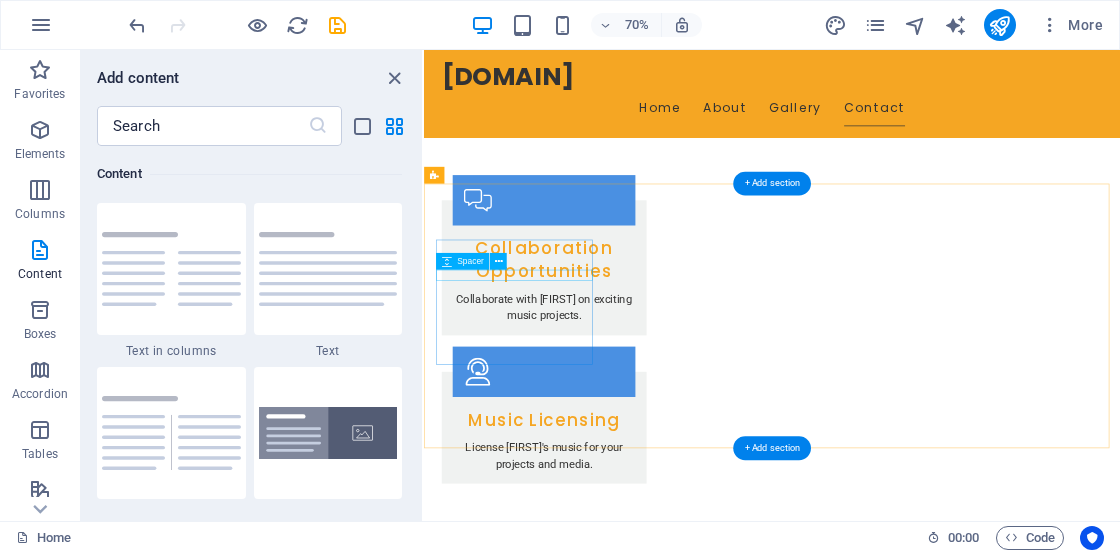 click on "[DOMAIN]" at bounding box center (552, 2339) 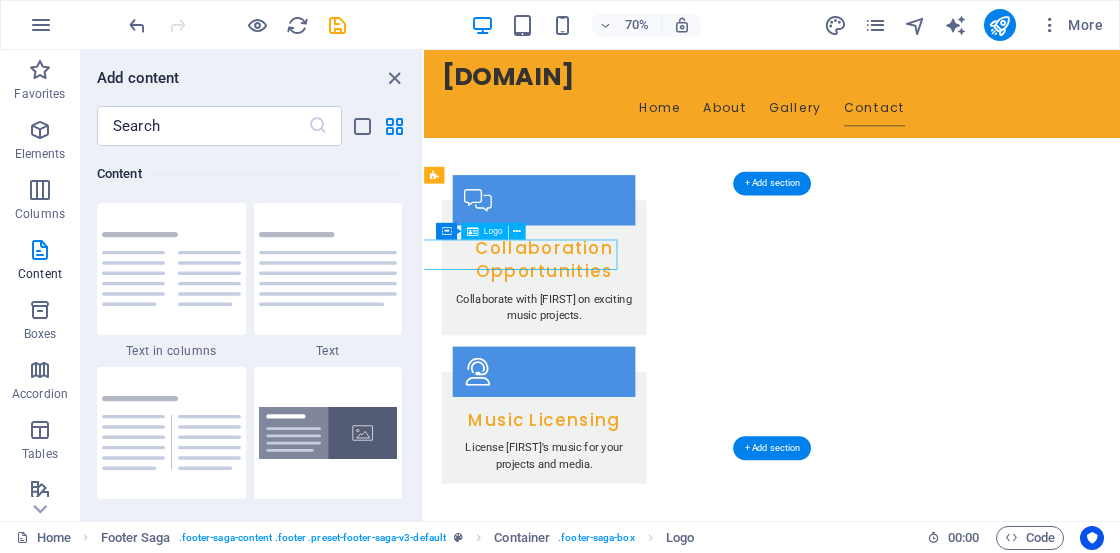 click on "[DOMAIN]" at bounding box center [552, 2339] 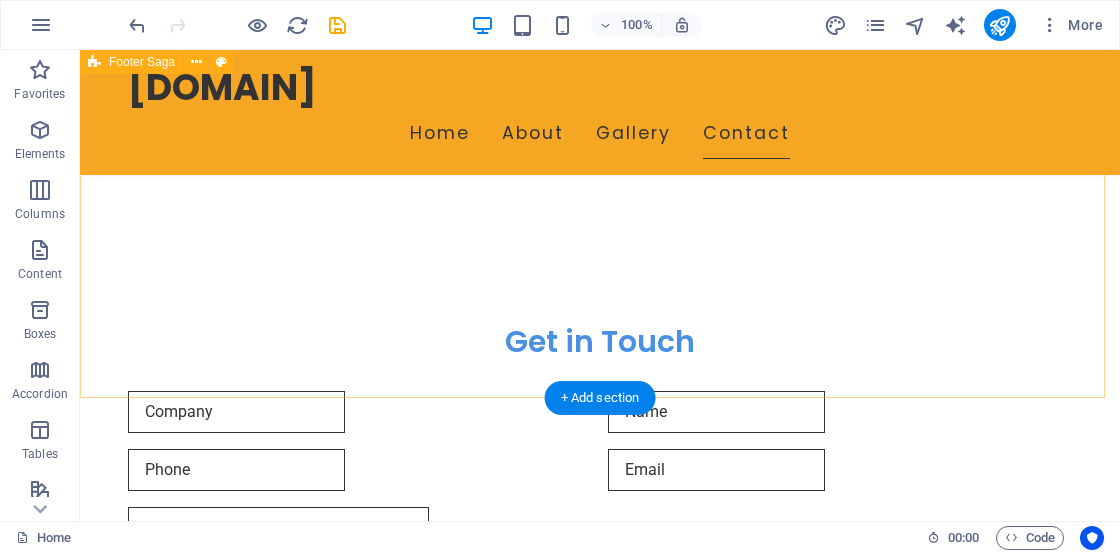 scroll, scrollTop: 2802, scrollLeft: 0, axis: vertical 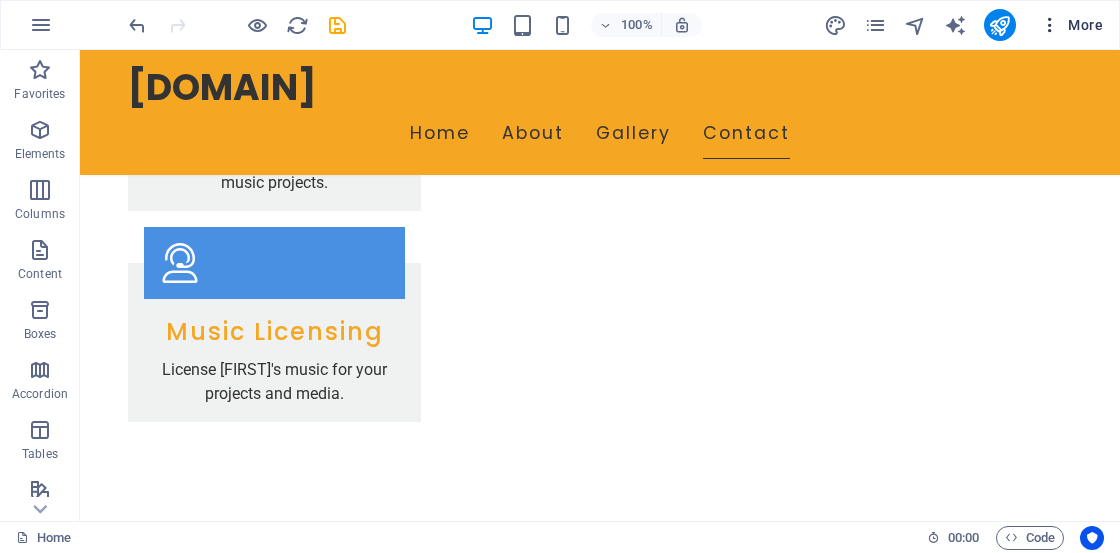 click on "More" at bounding box center [1071, 25] 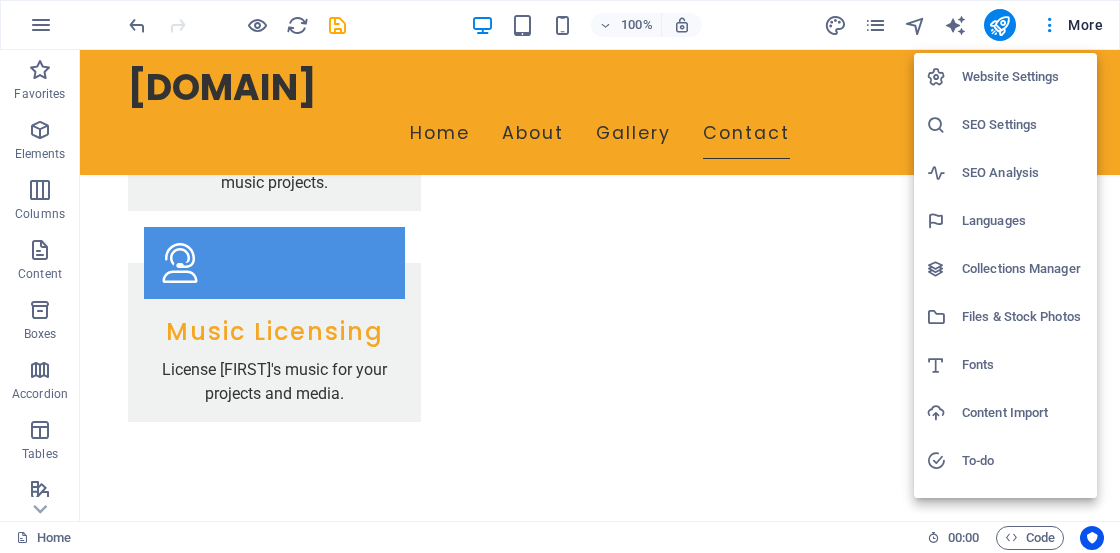 click at bounding box center (560, 276) 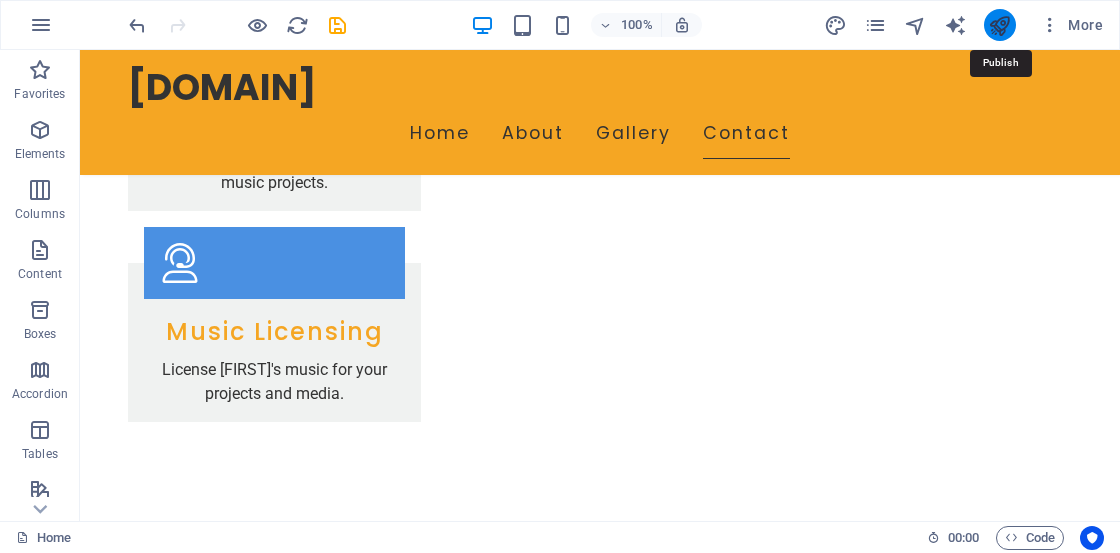 click at bounding box center [999, 25] 